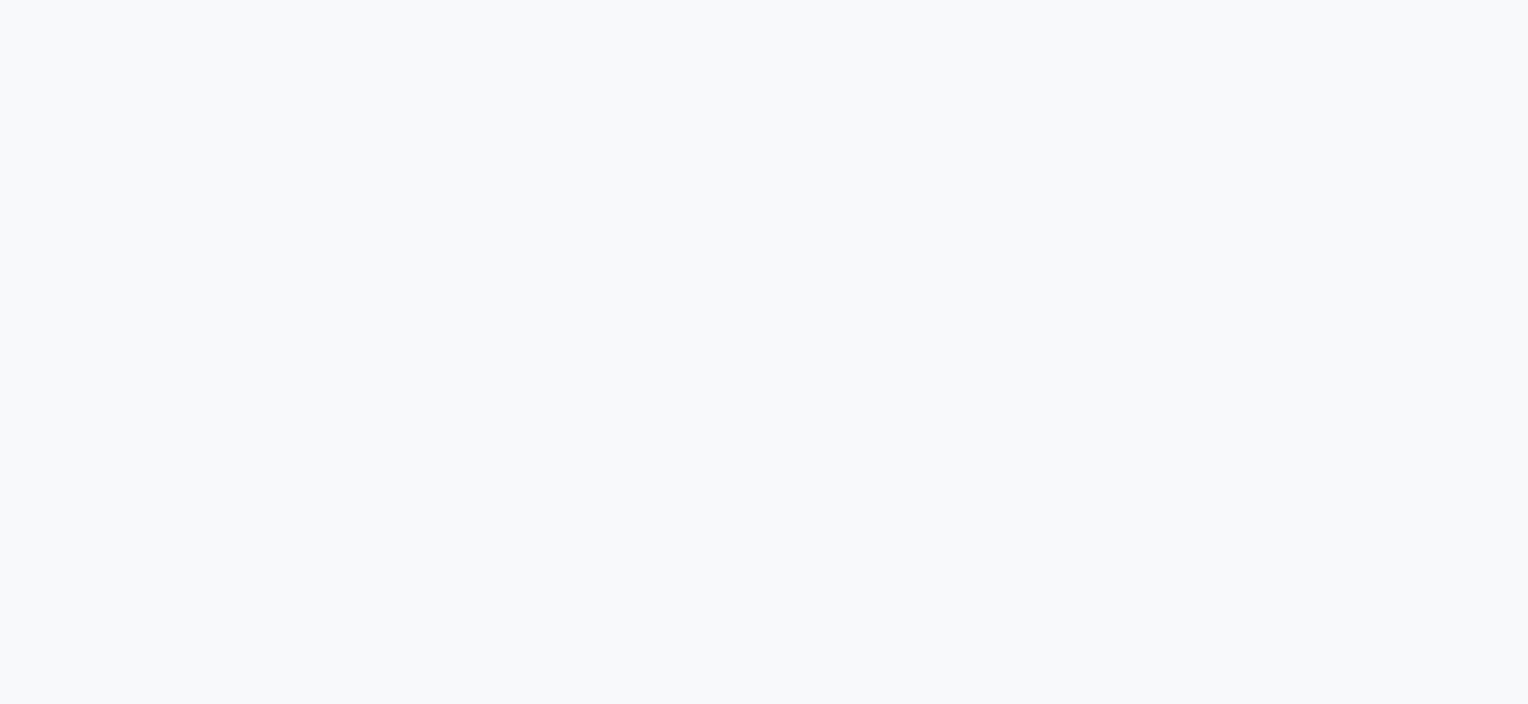 scroll, scrollTop: 0, scrollLeft: 0, axis: both 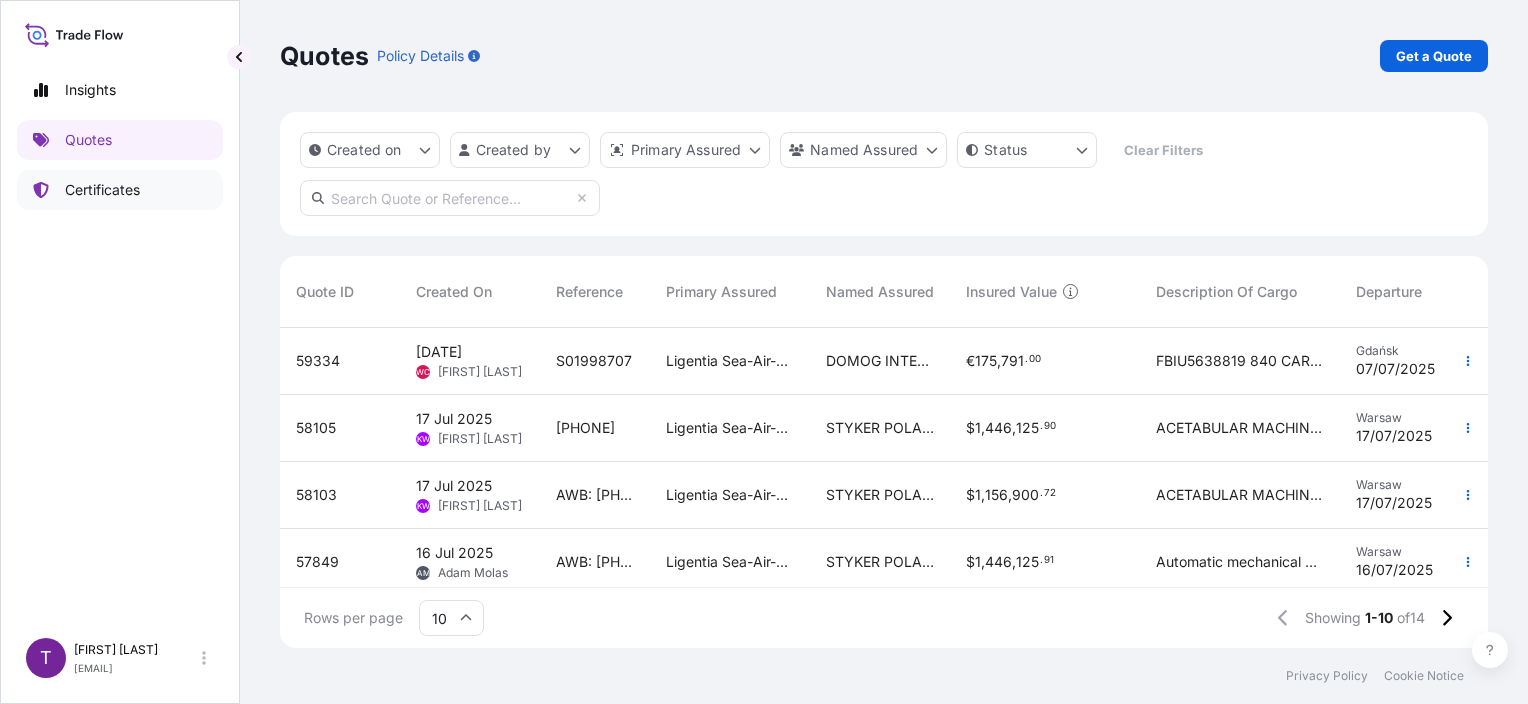 click on "Certificates" at bounding box center [102, 190] 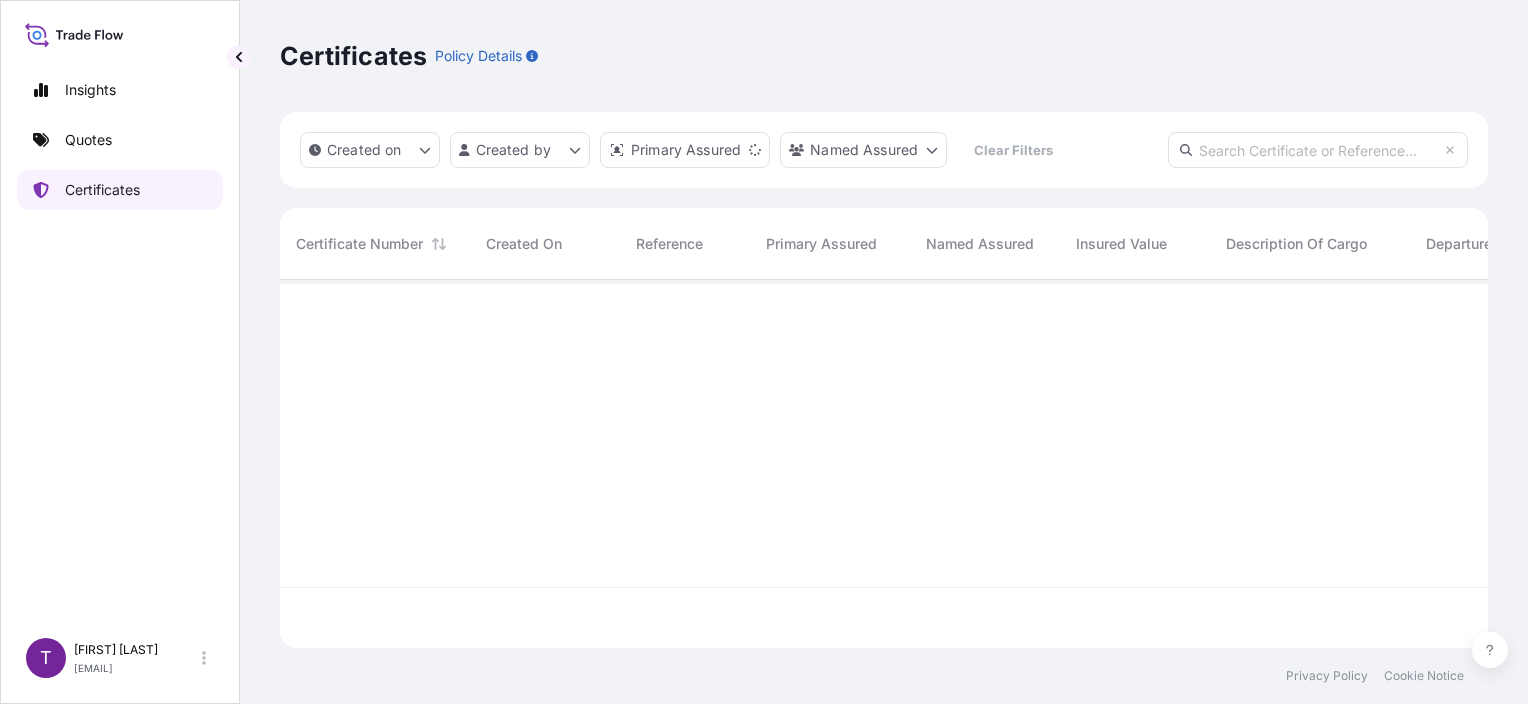 scroll, scrollTop: 16, scrollLeft: 16, axis: both 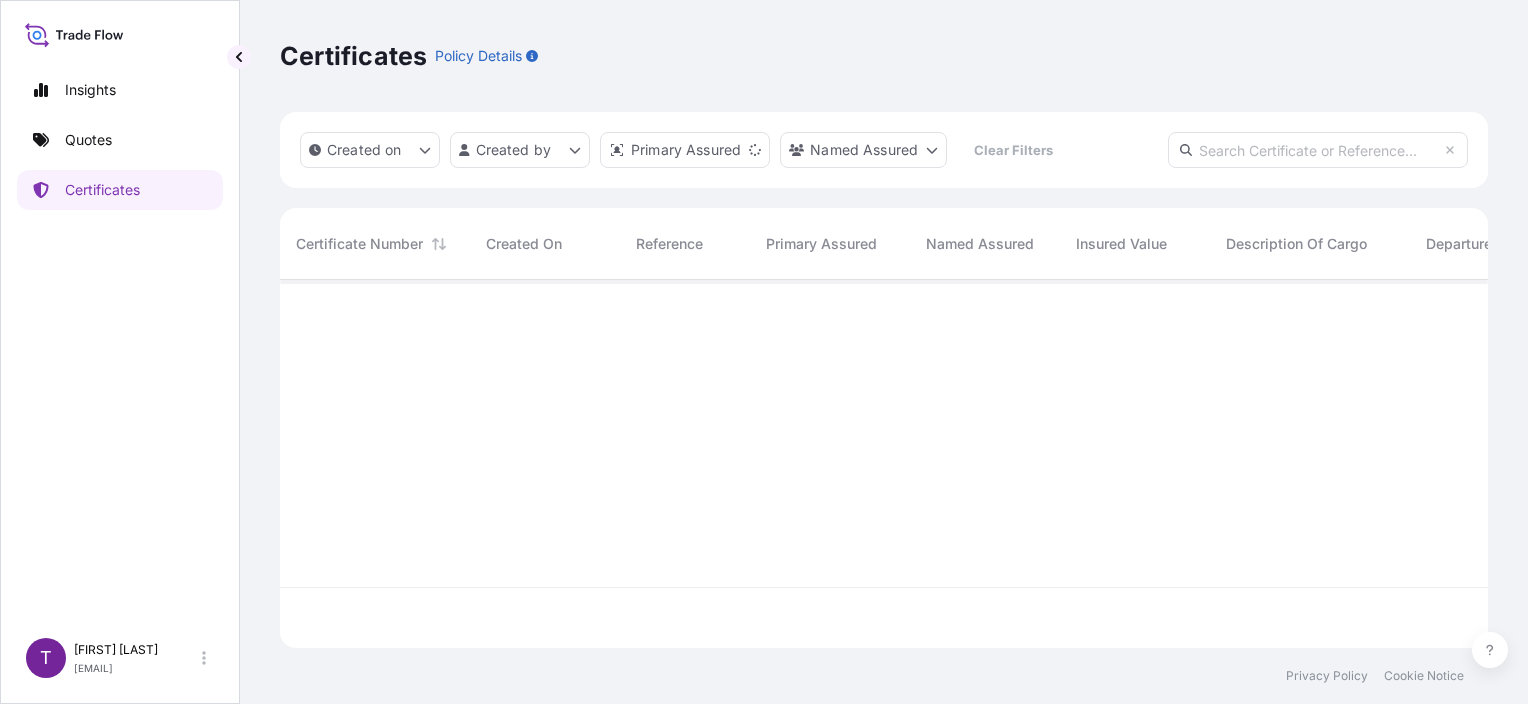click at bounding box center (1318, 150) 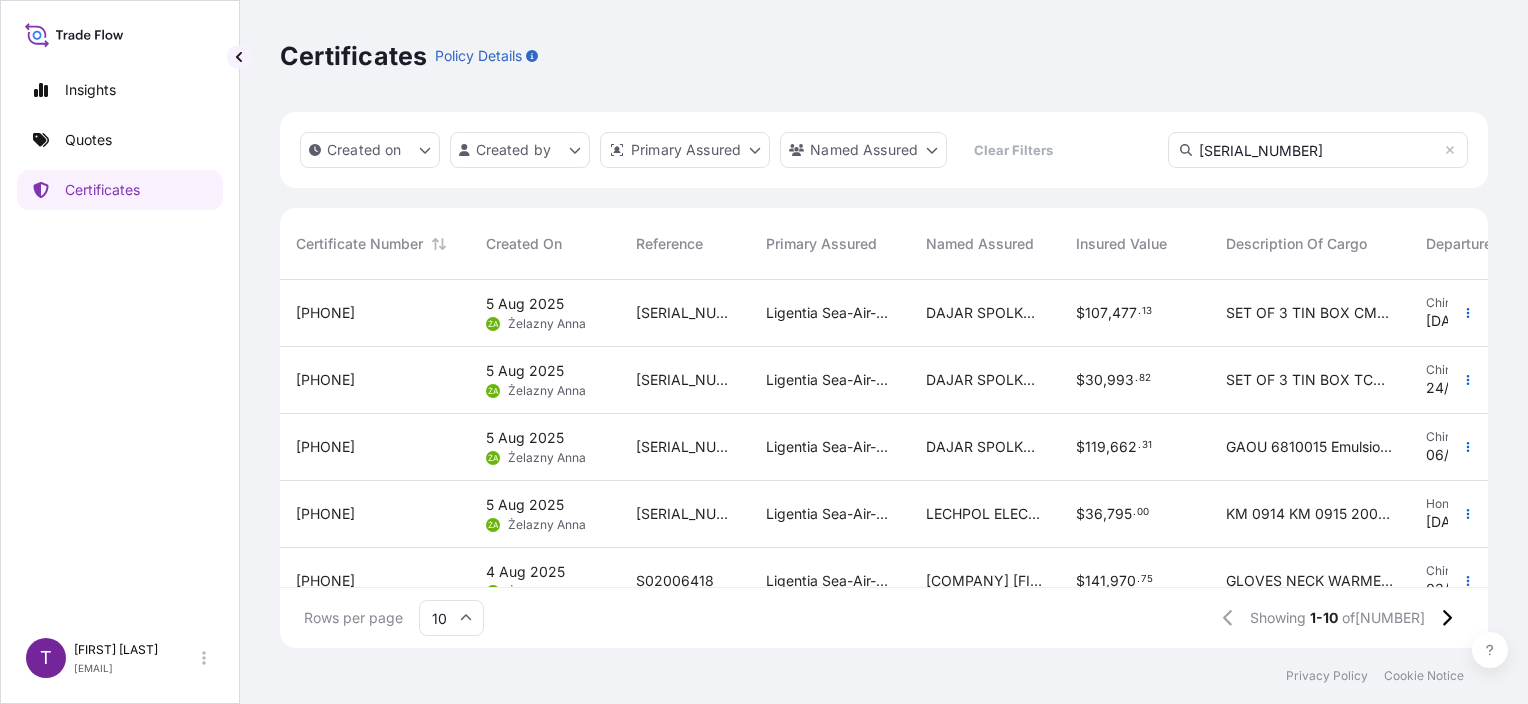 click on "[SERIAL_NUMBER]" at bounding box center [1318, 150] 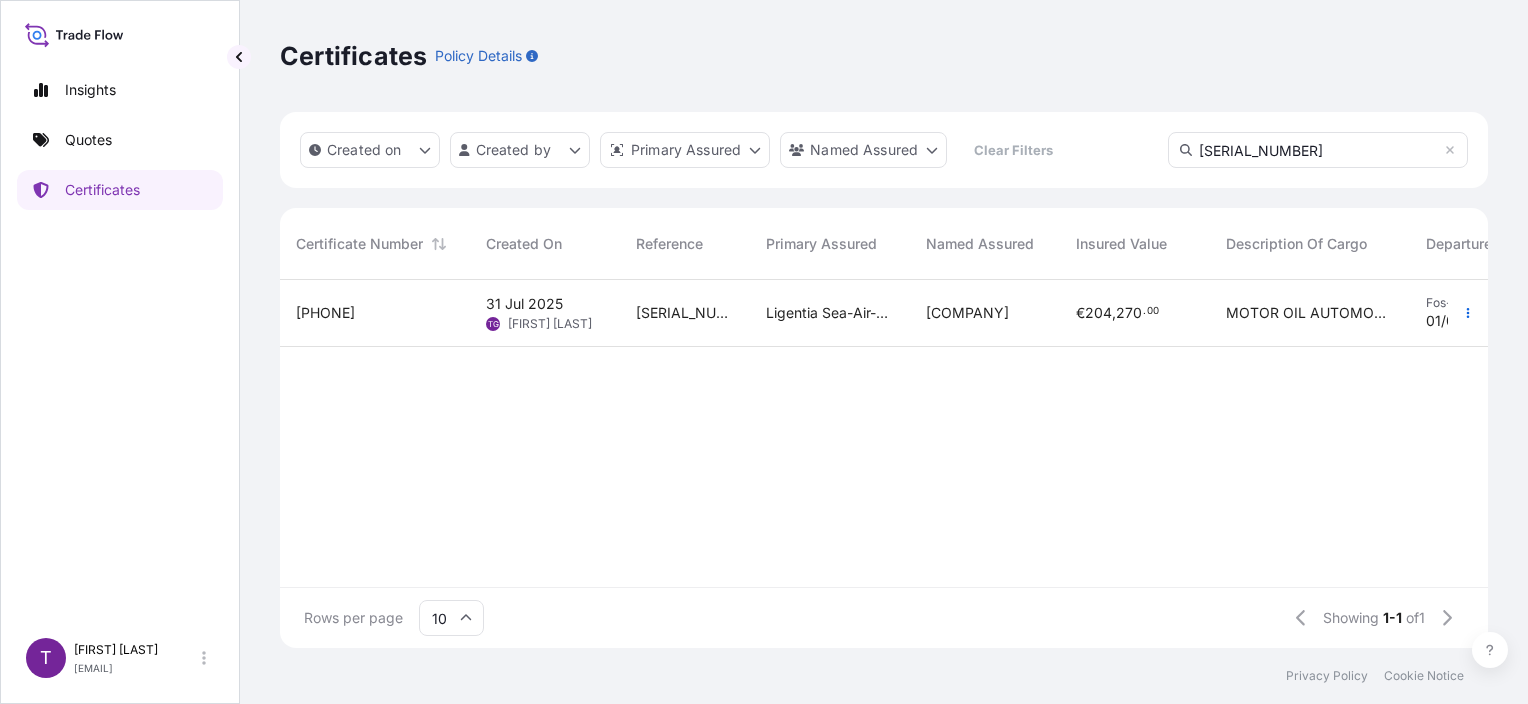 type on "[SERIAL_NUMBER]" 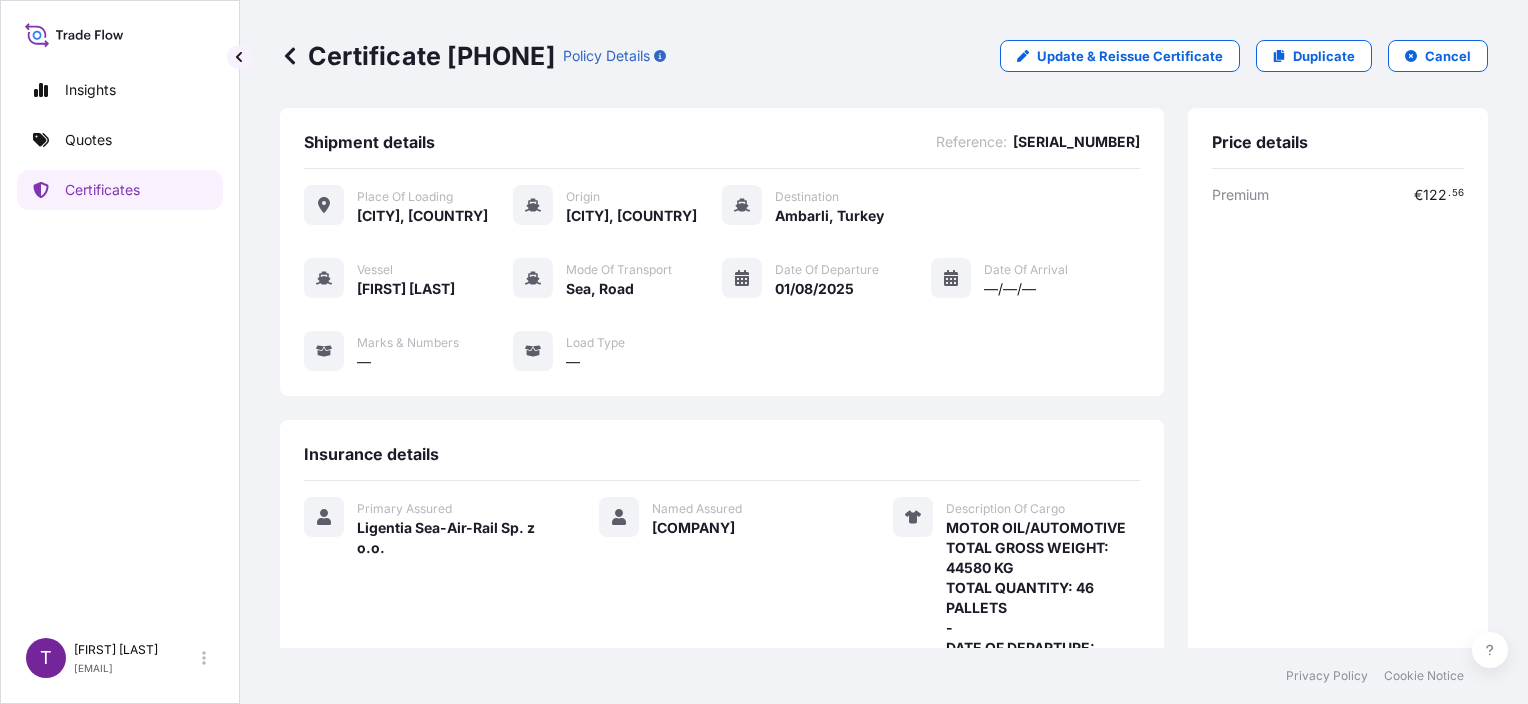 scroll, scrollTop: 0, scrollLeft: 0, axis: both 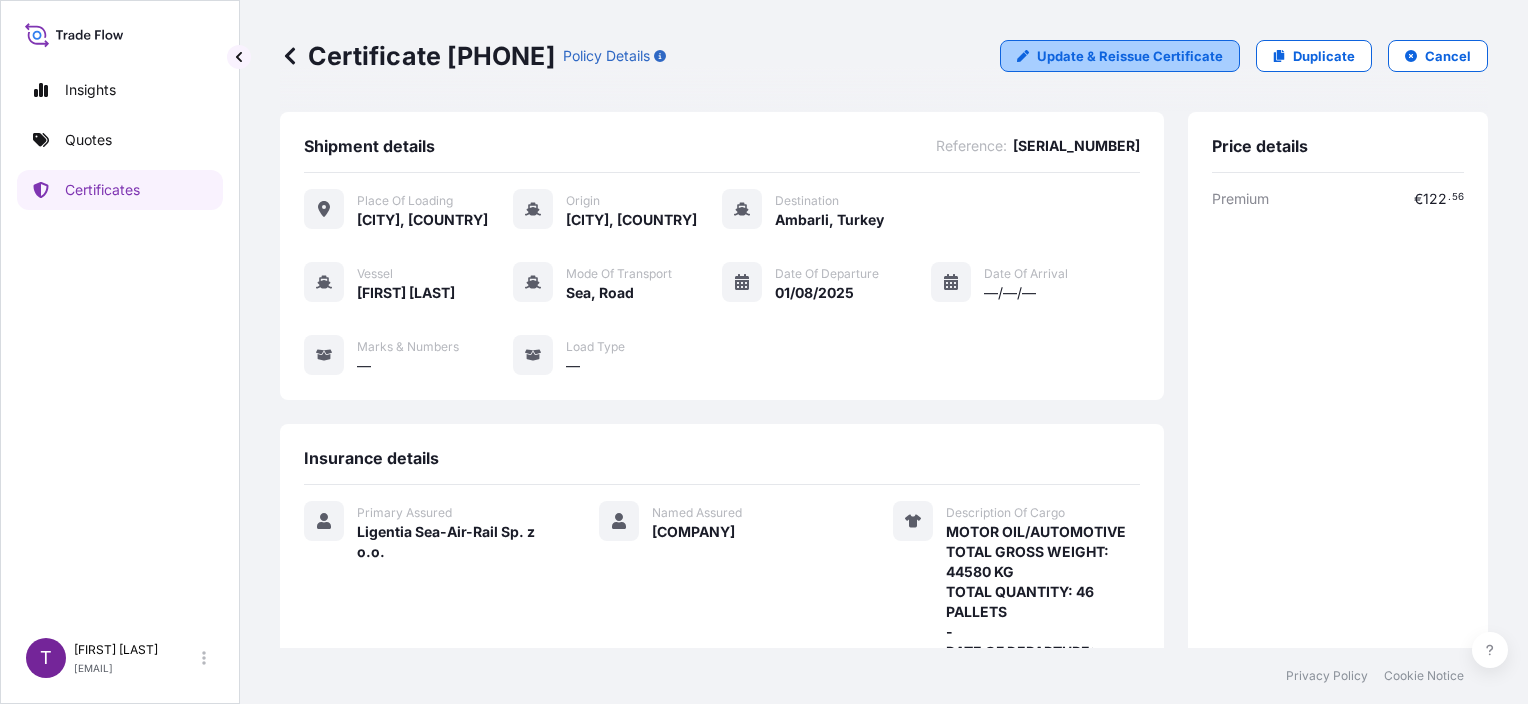 click on "Update & Reissue Certificate" at bounding box center [1120, 56] 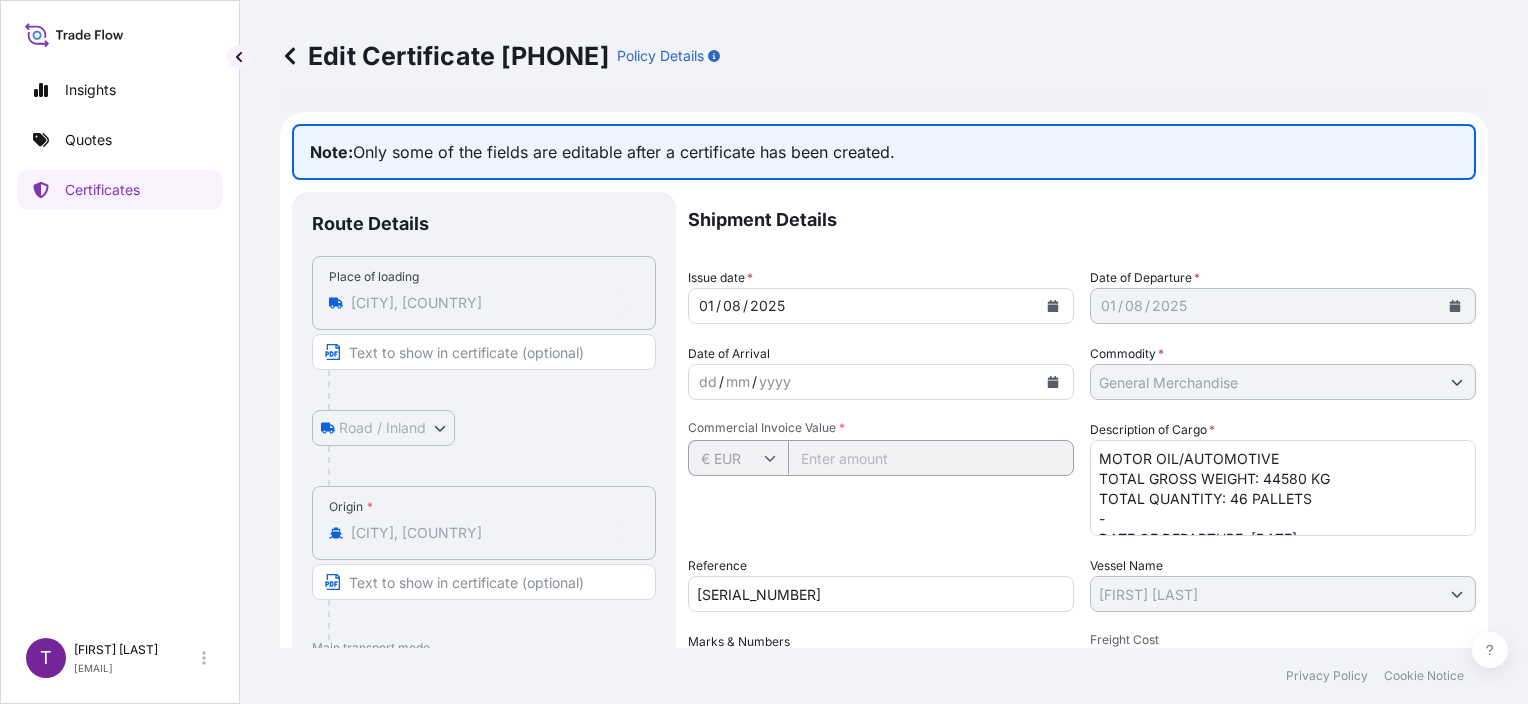 scroll, scrollTop: 21, scrollLeft: 0, axis: vertical 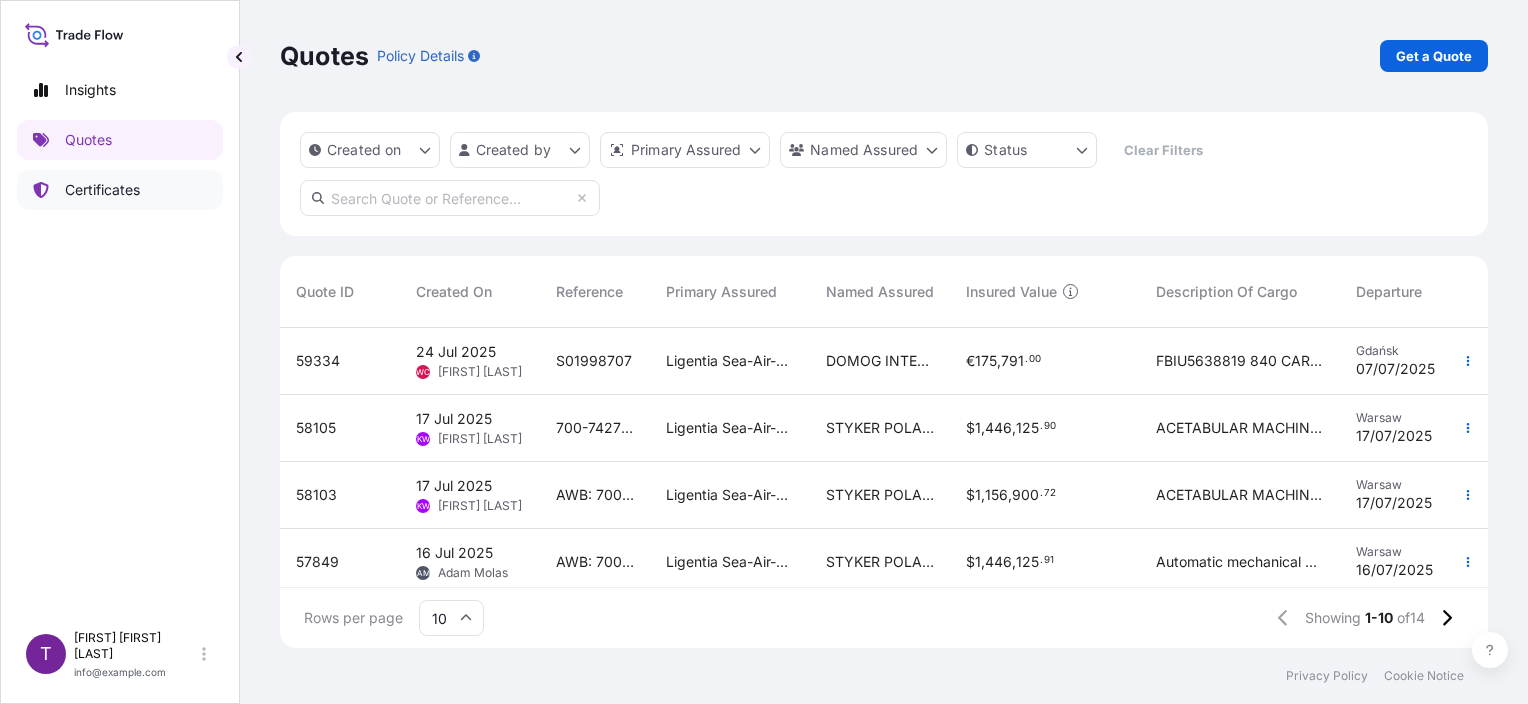 click on "Certificates" at bounding box center [120, 190] 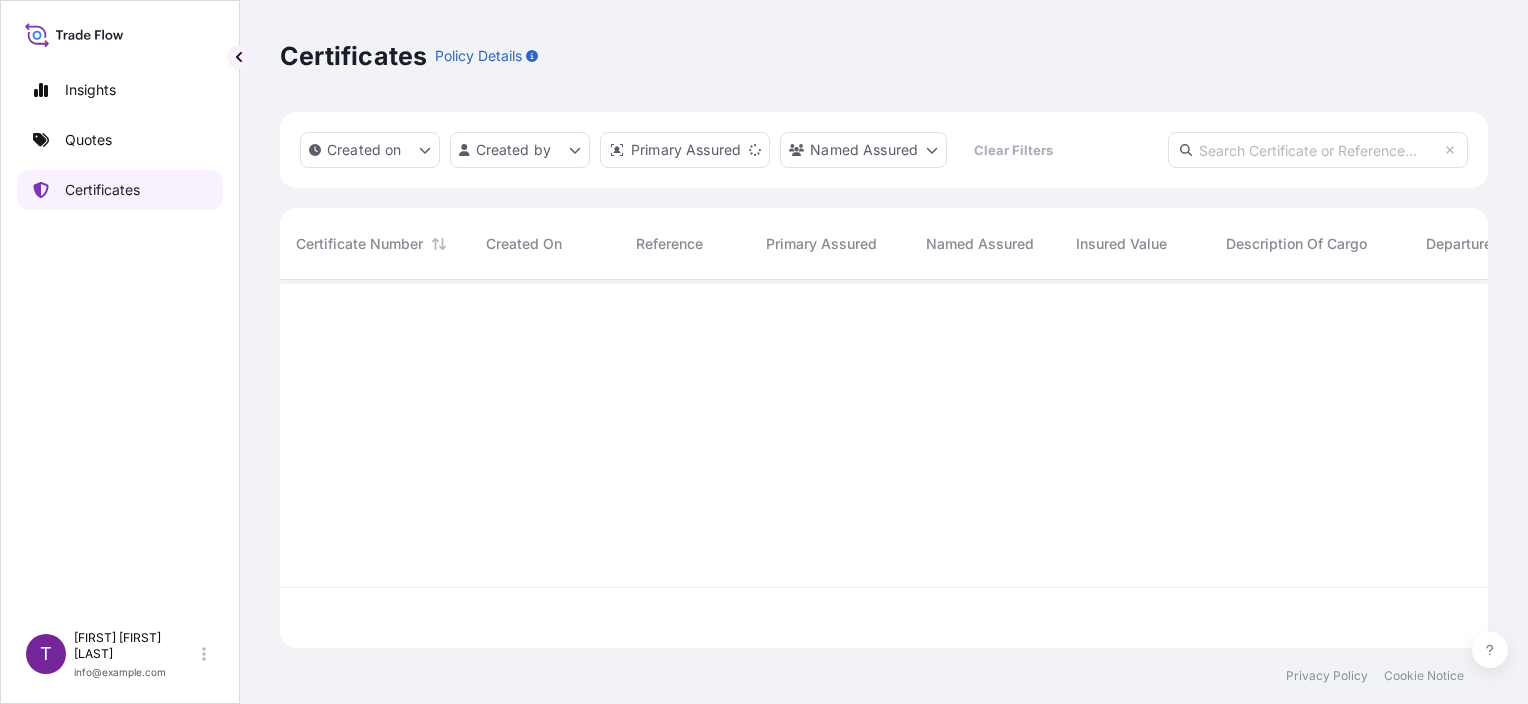scroll, scrollTop: 16, scrollLeft: 16, axis: both 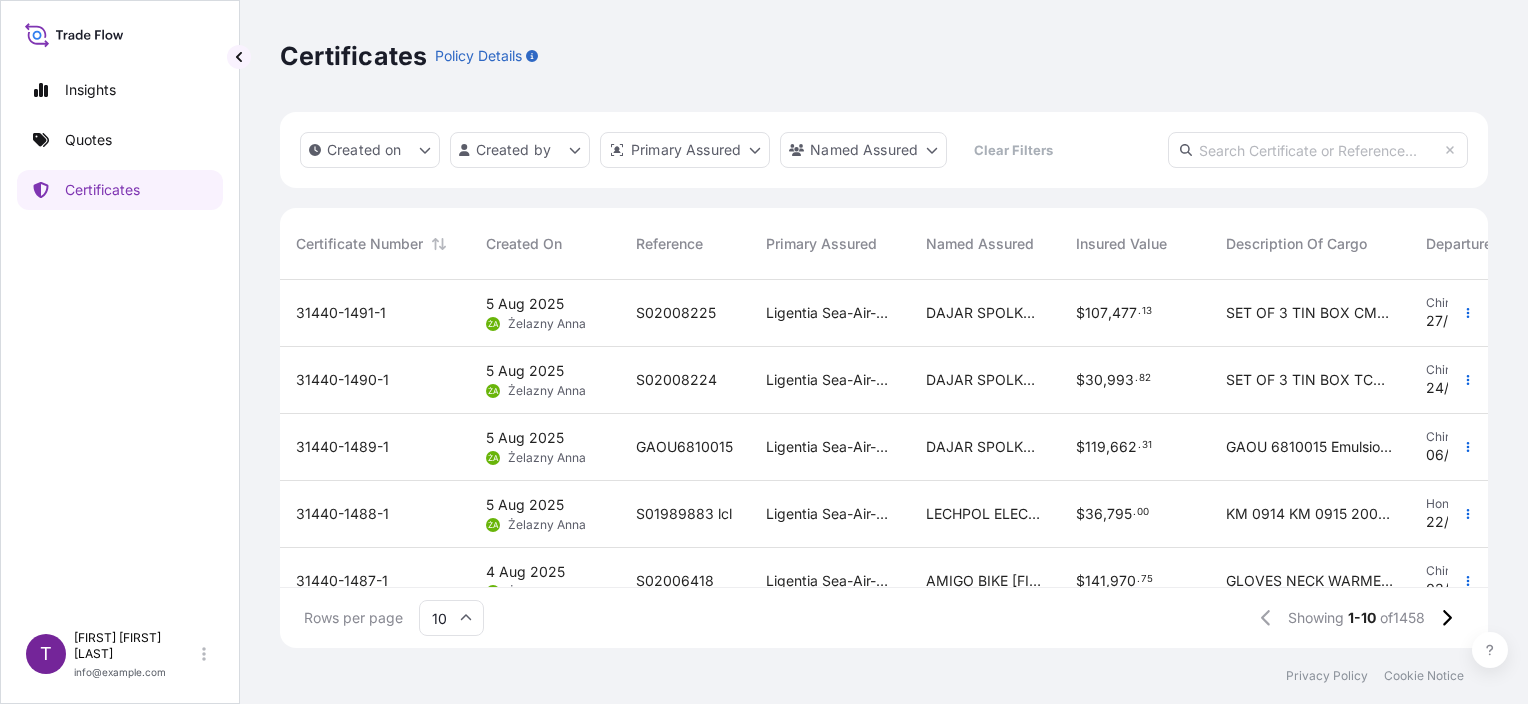 click on "Created on Created by Primary Assured Named Assured Clear Filters" at bounding box center (884, 150) 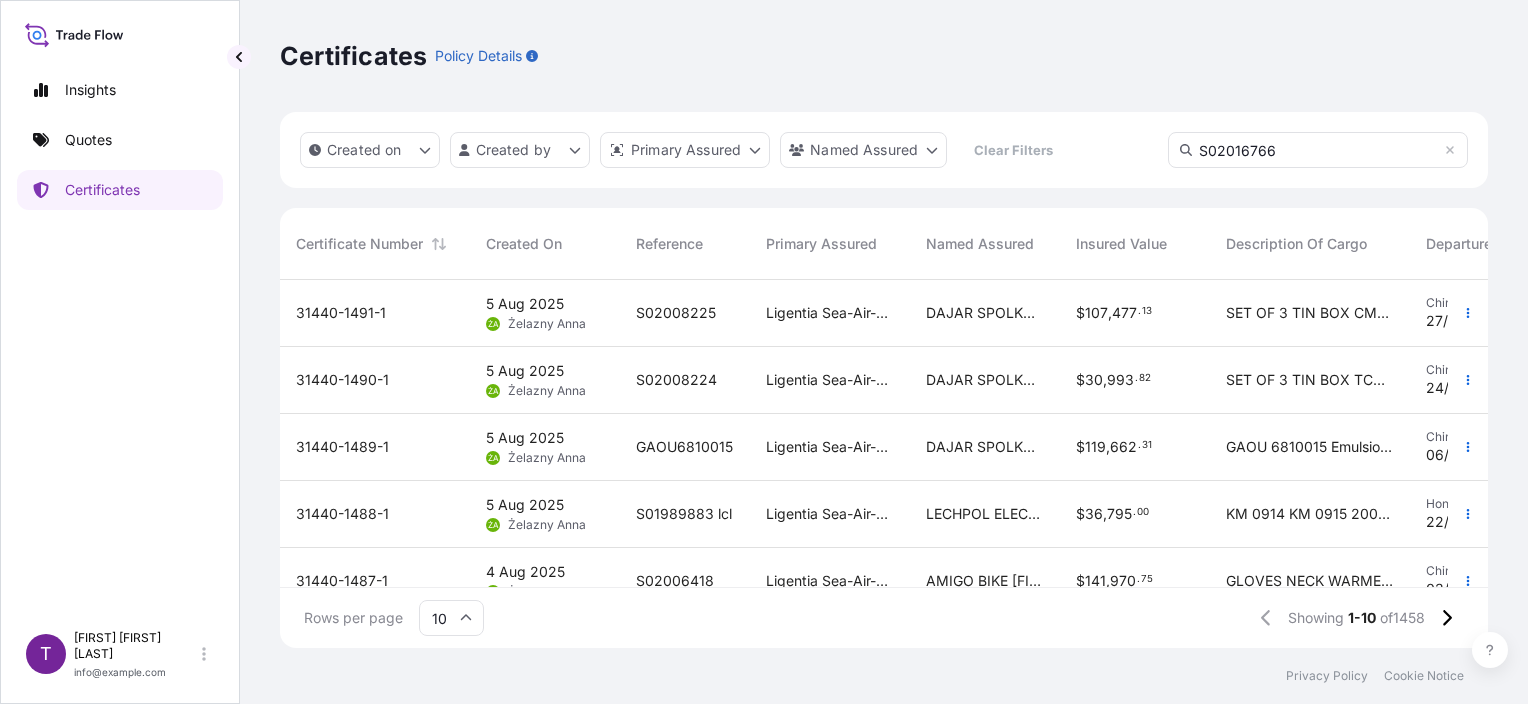 type on "S02016766" 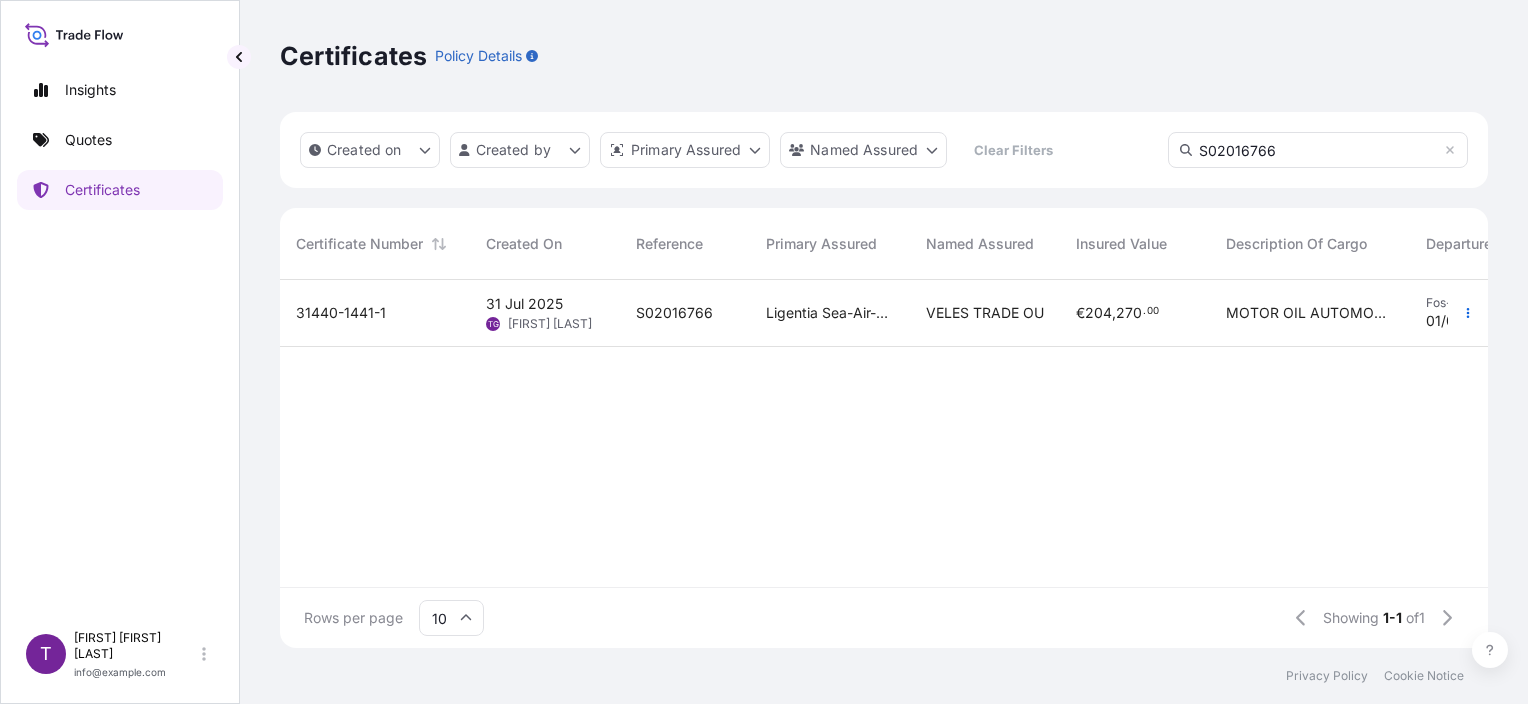 click on "[FIRST] [LAST]" at bounding box center [550, 324] 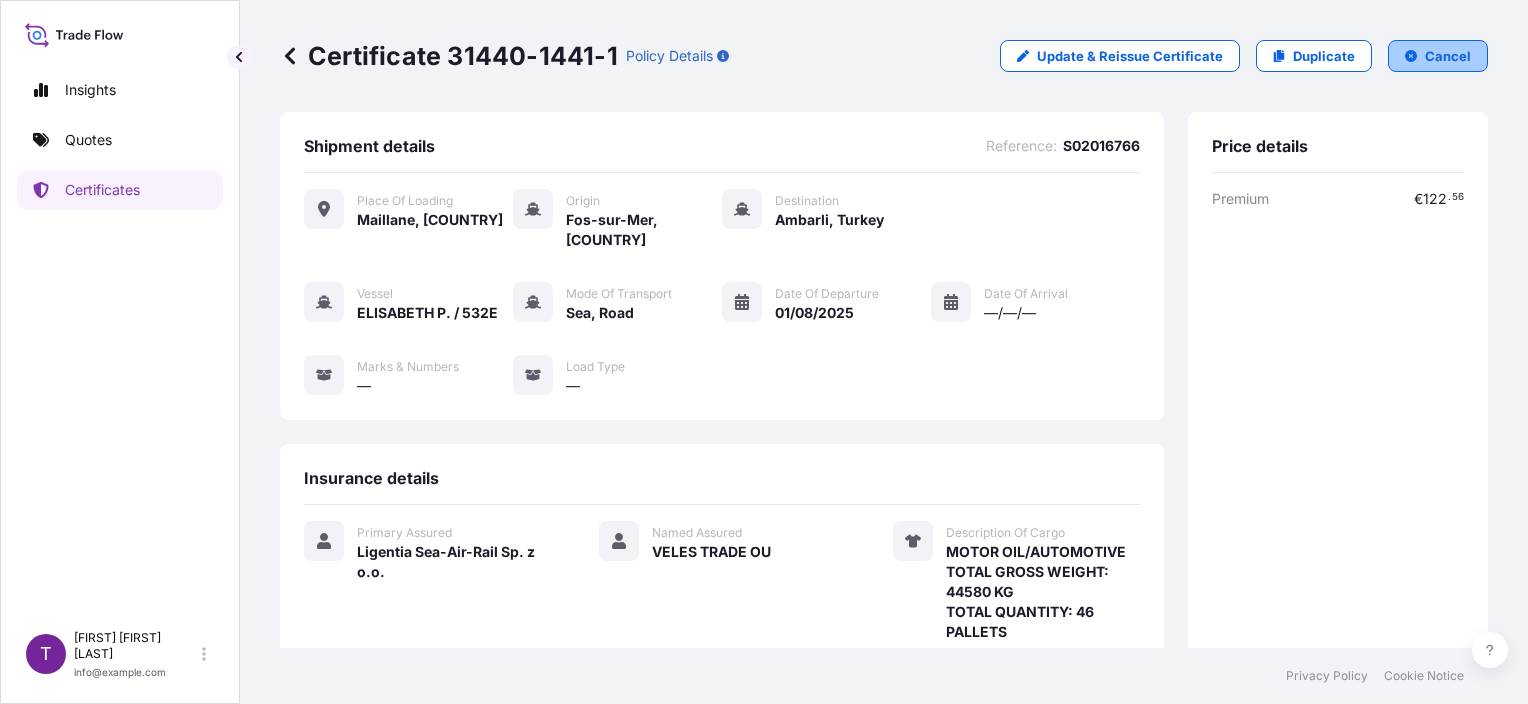 click on "Cancel" at bounding box center [1448, 56] 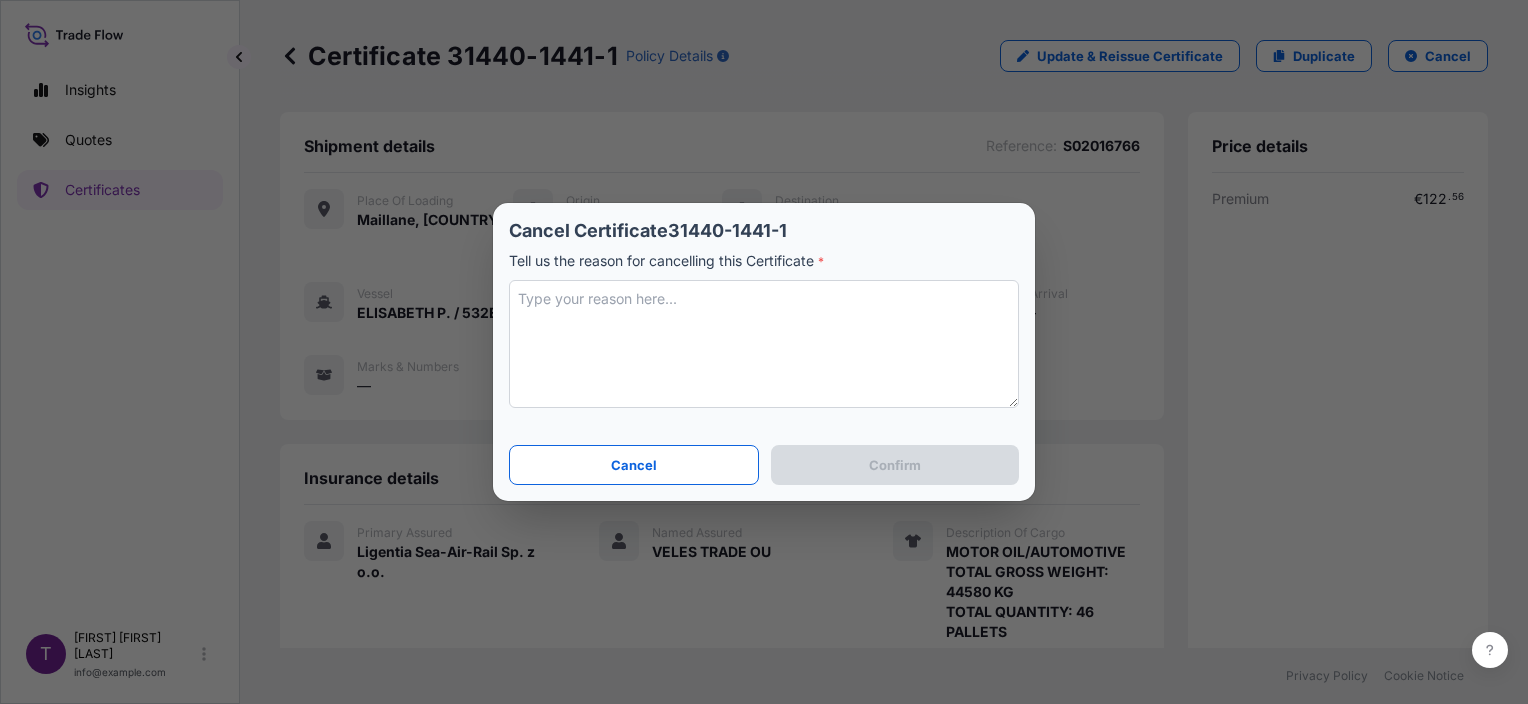 click at bounding box center (764, 344) 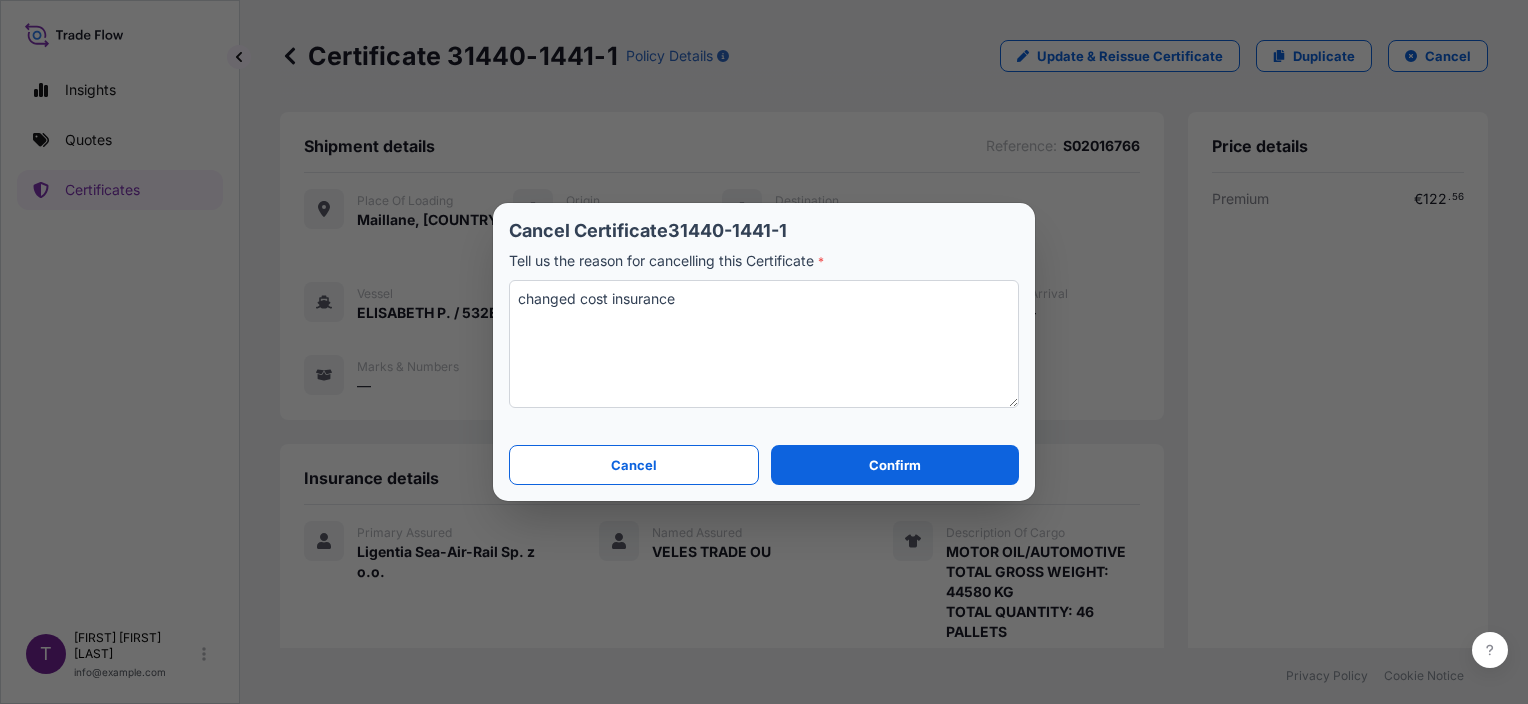 click on "changed cost insurance" at bounding box center [764, 344] 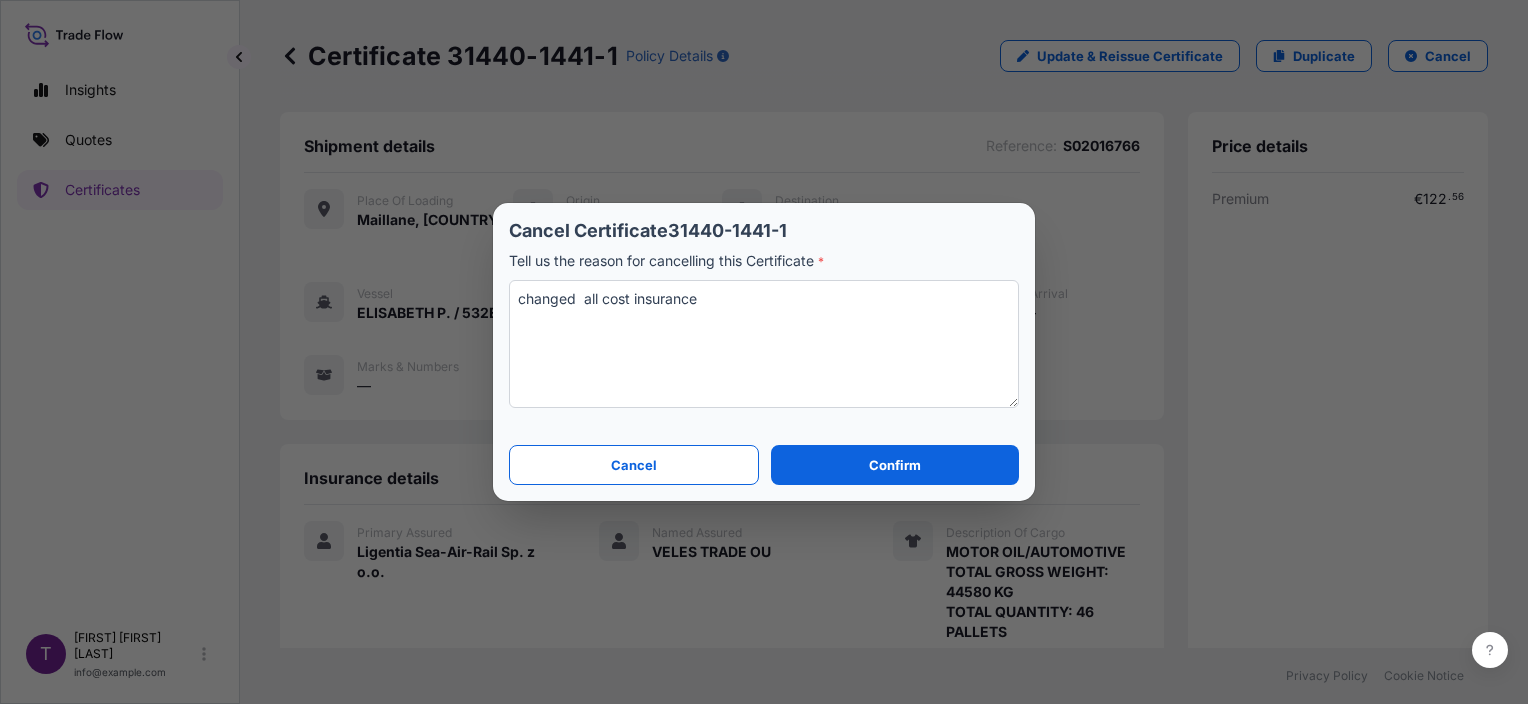 drag, startPoint x: 608, startPoint y: 306, endPoint x: 587, endPoint y: 303, distance: 21.213203 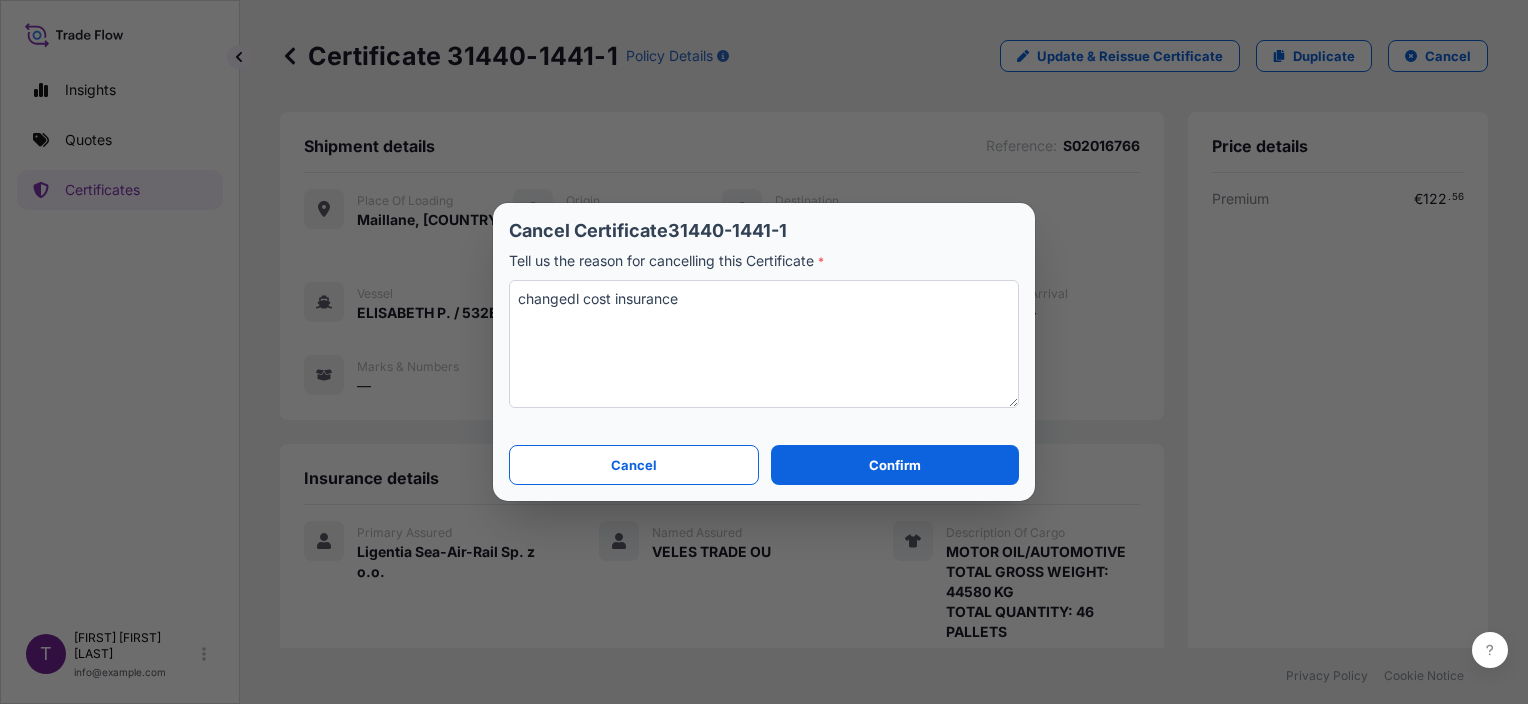 type on "changed cost insurance" 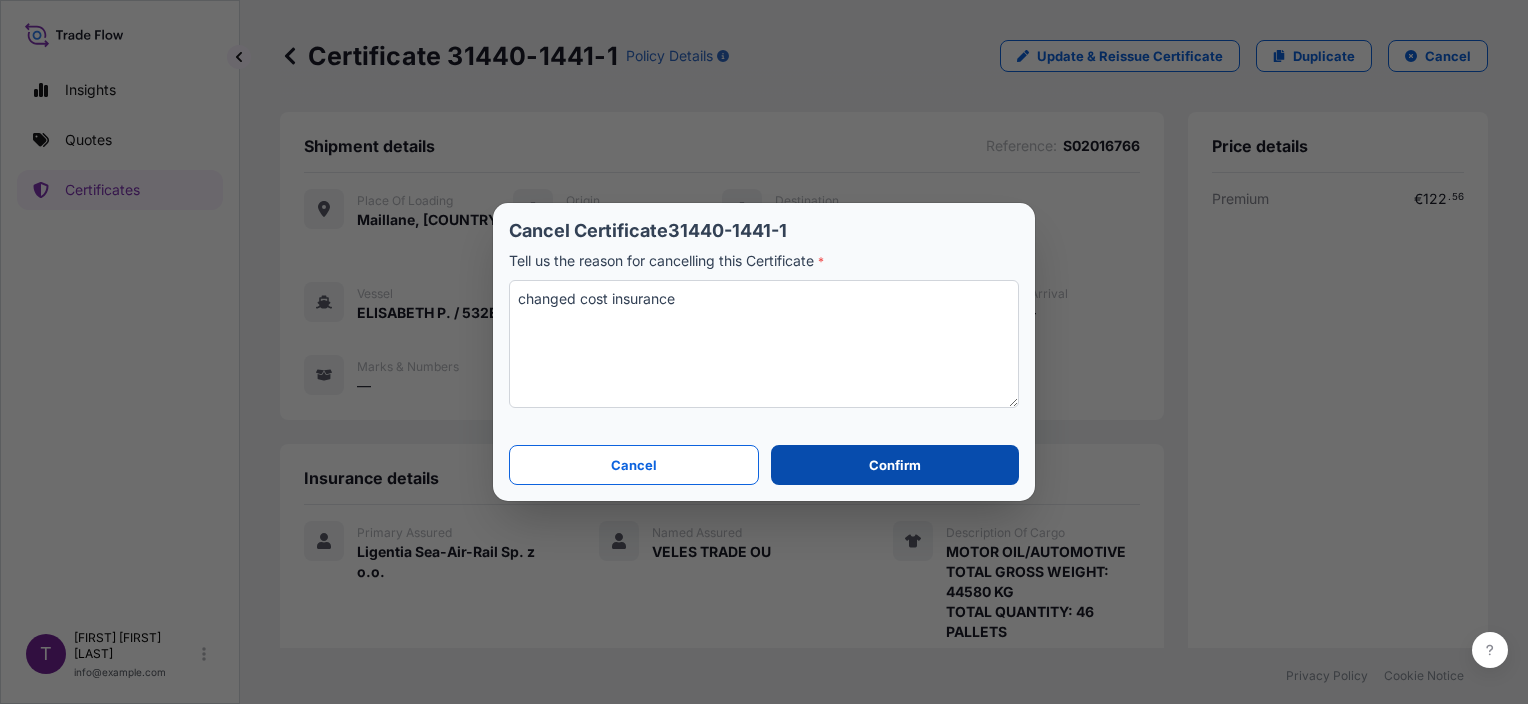 click on "Confirm" at bounding box center (895, 465) 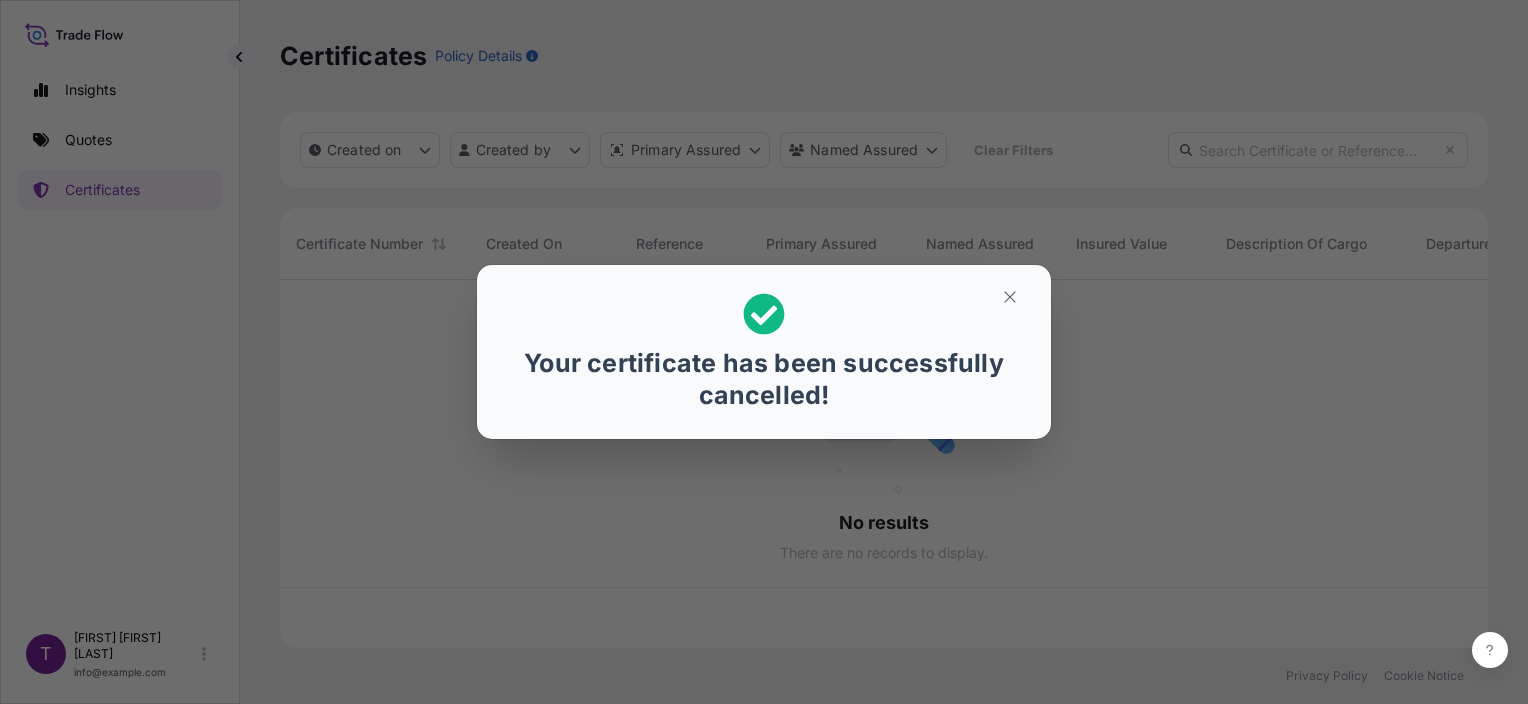 scroll, scrollTop: 16, scrollLeft: 16, axis: both 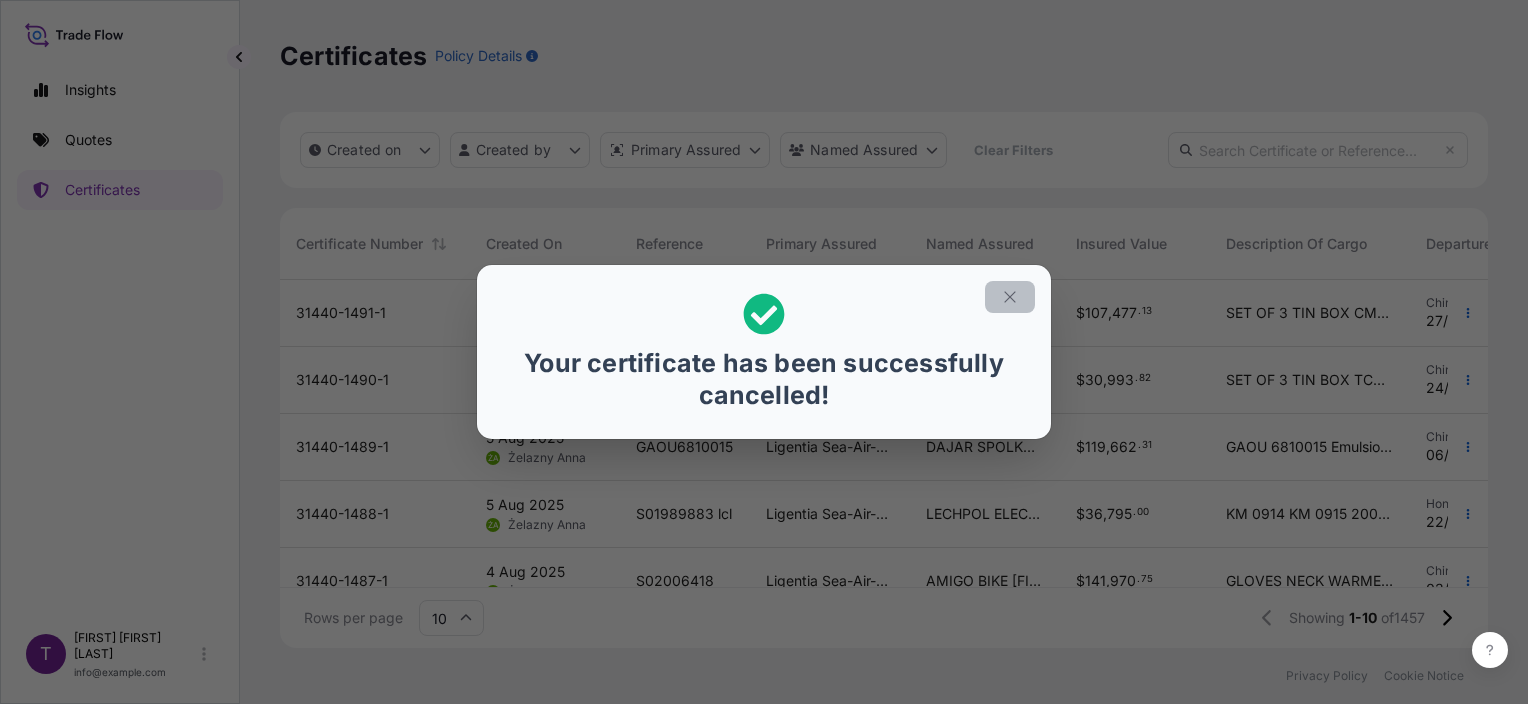 click 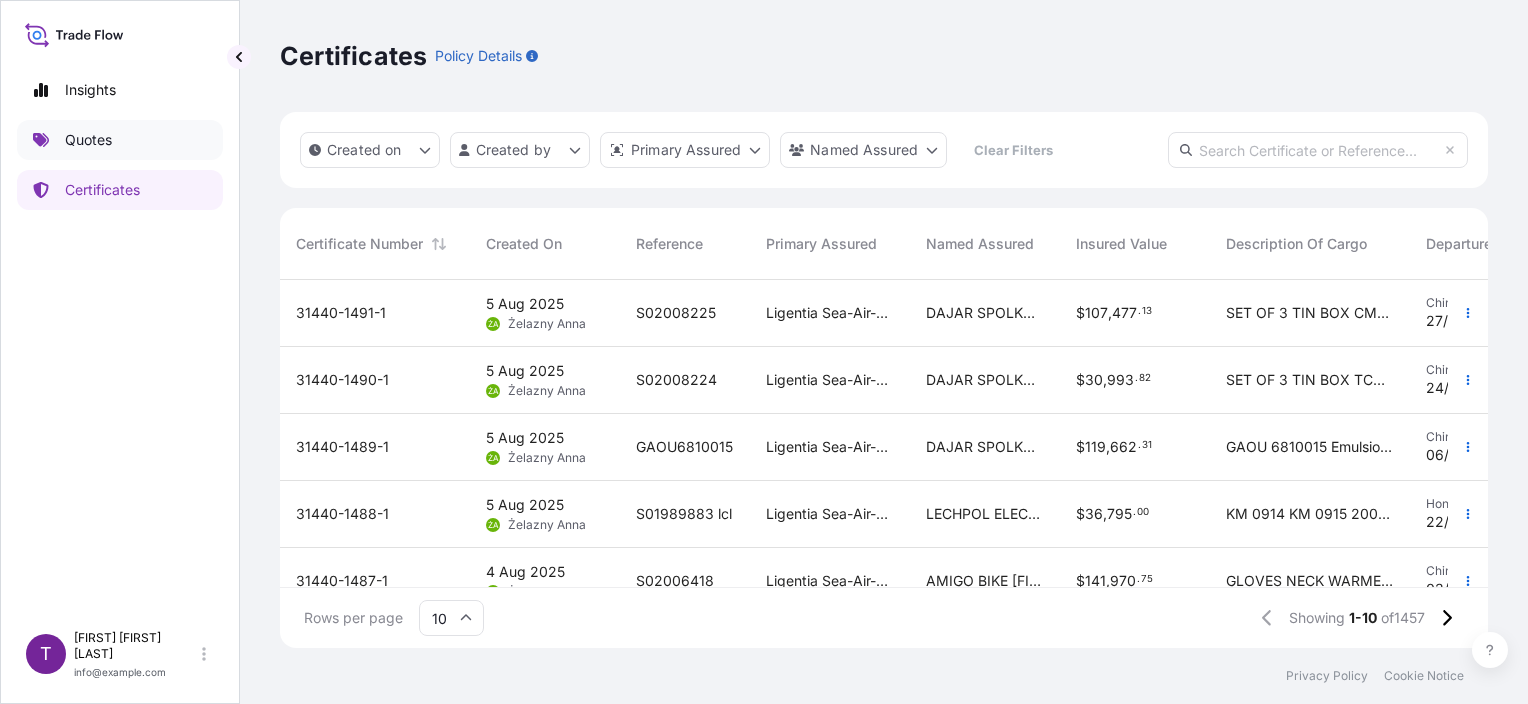 click on "Quotes" at bounding box center (120, 140) 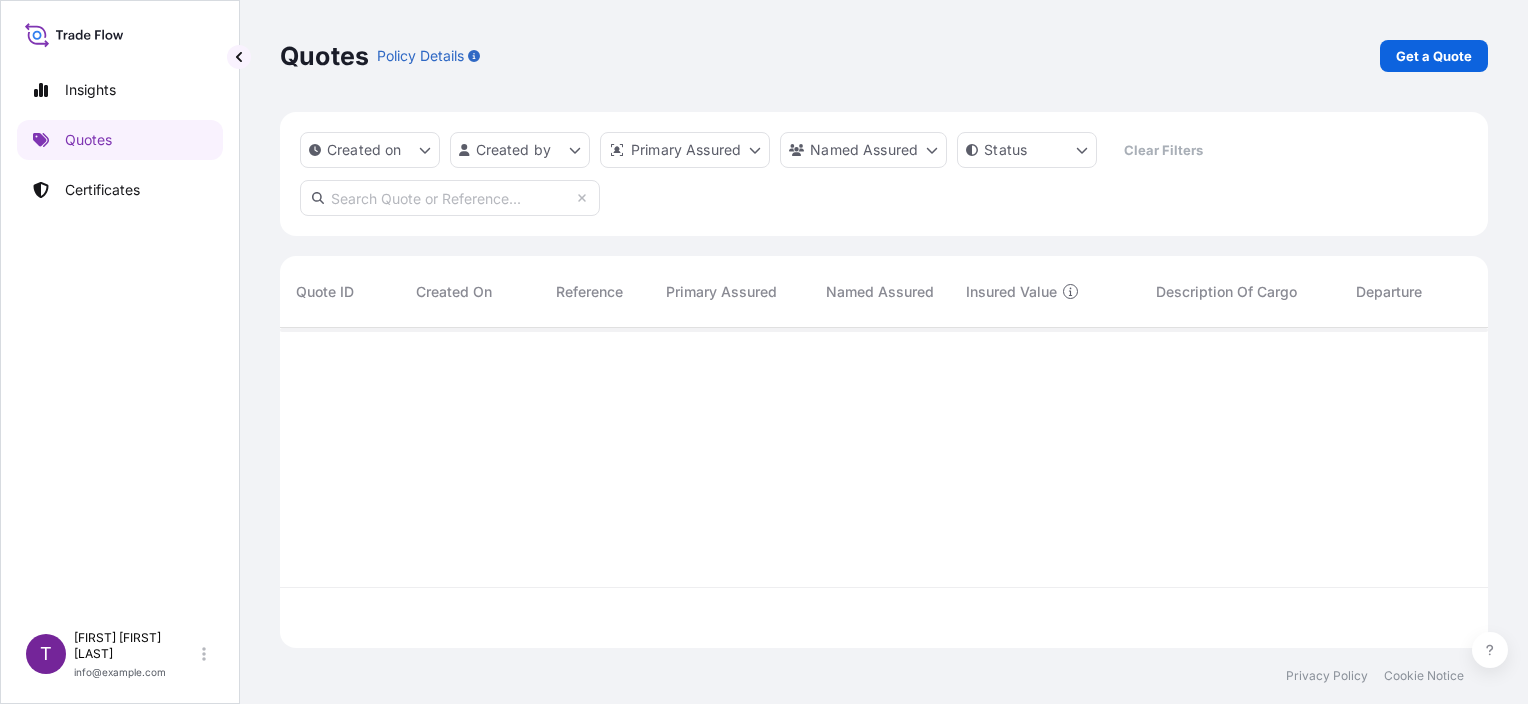 scroll, scrollTop: 16, scrollLeft: 16, axis: both 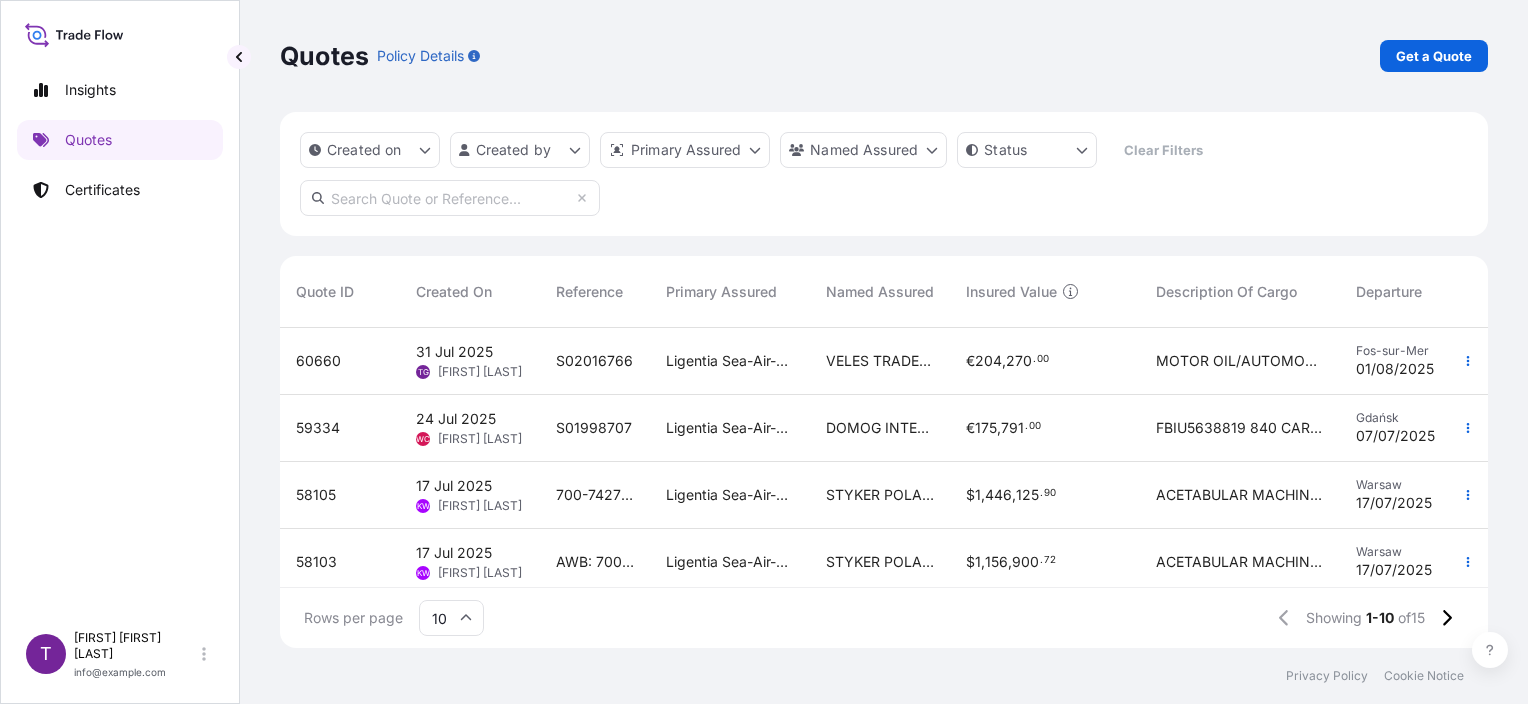click at bounding box center (450, 198) 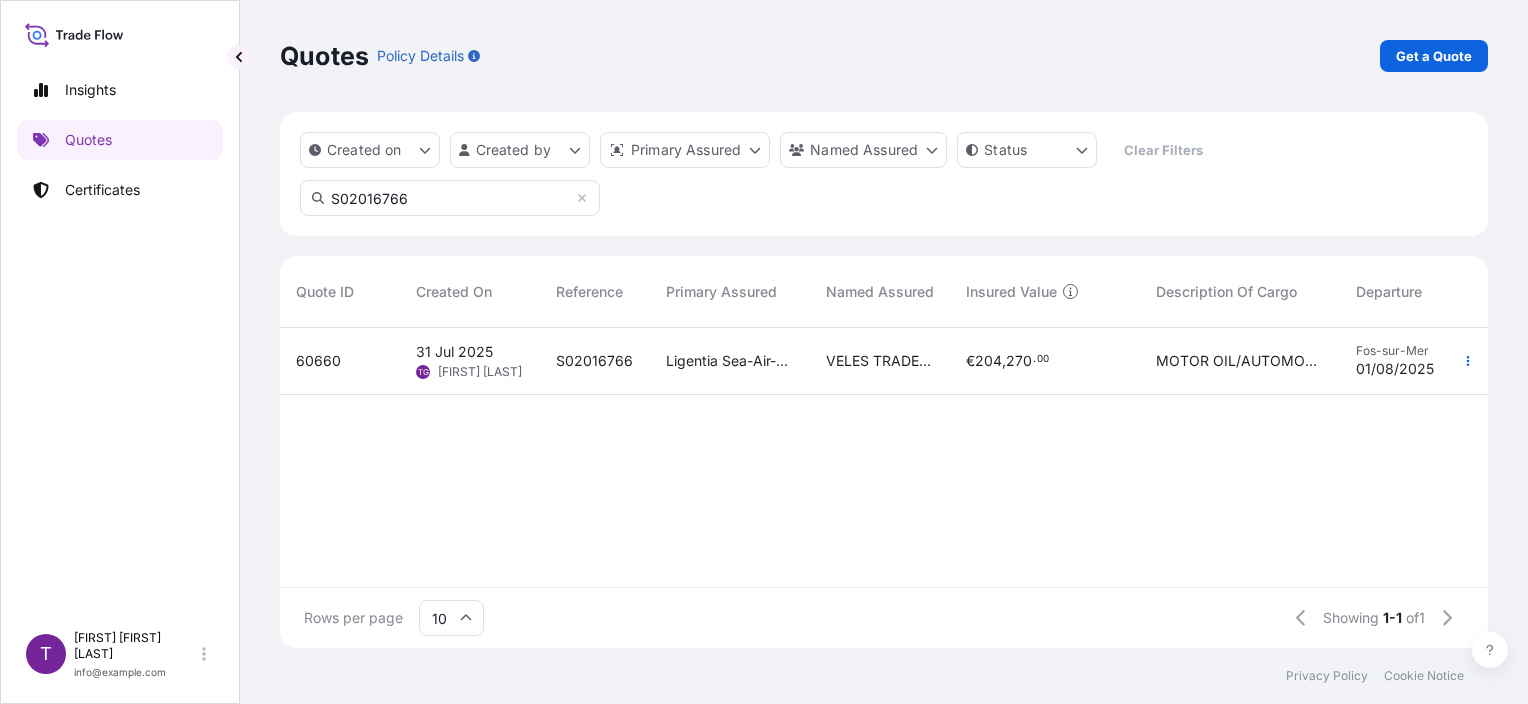 type on "S02016766" 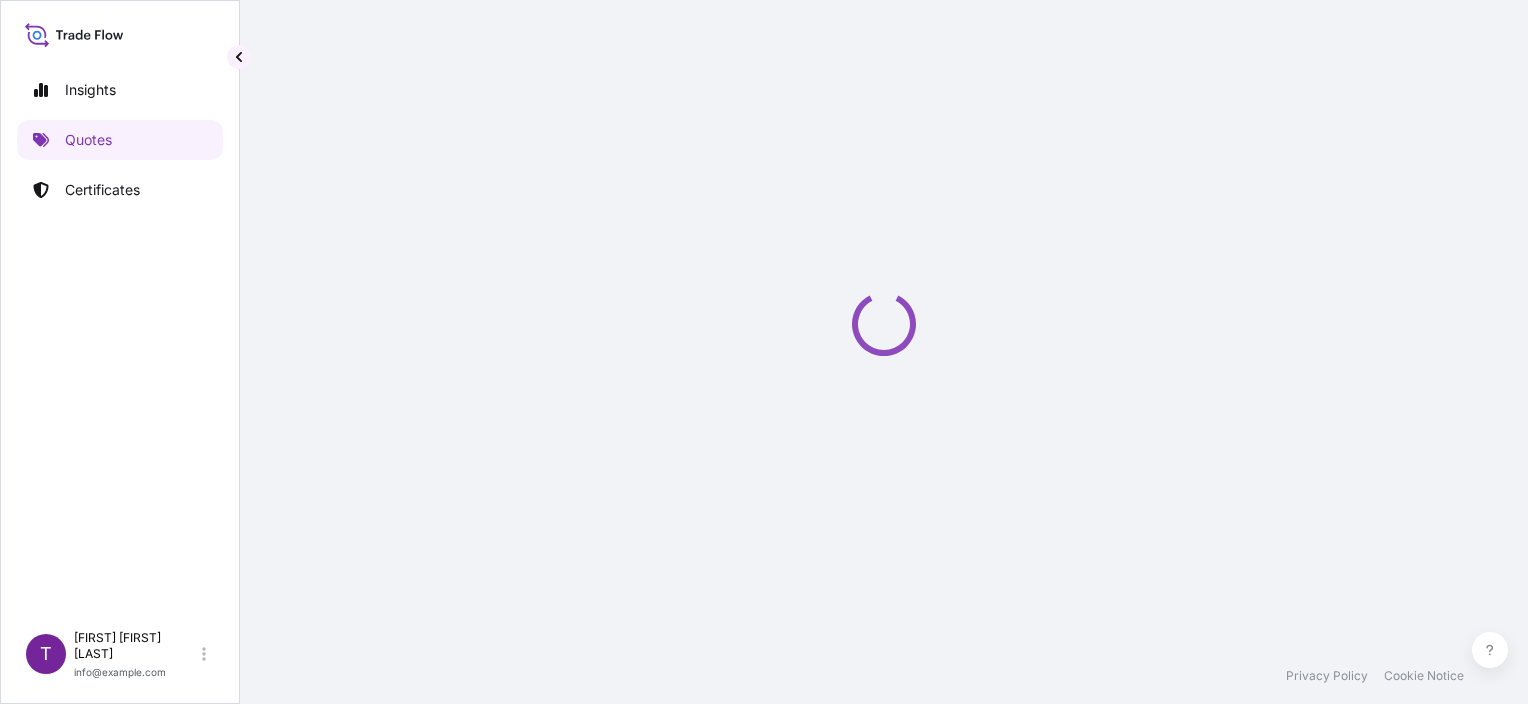 select on "Road / Inland" 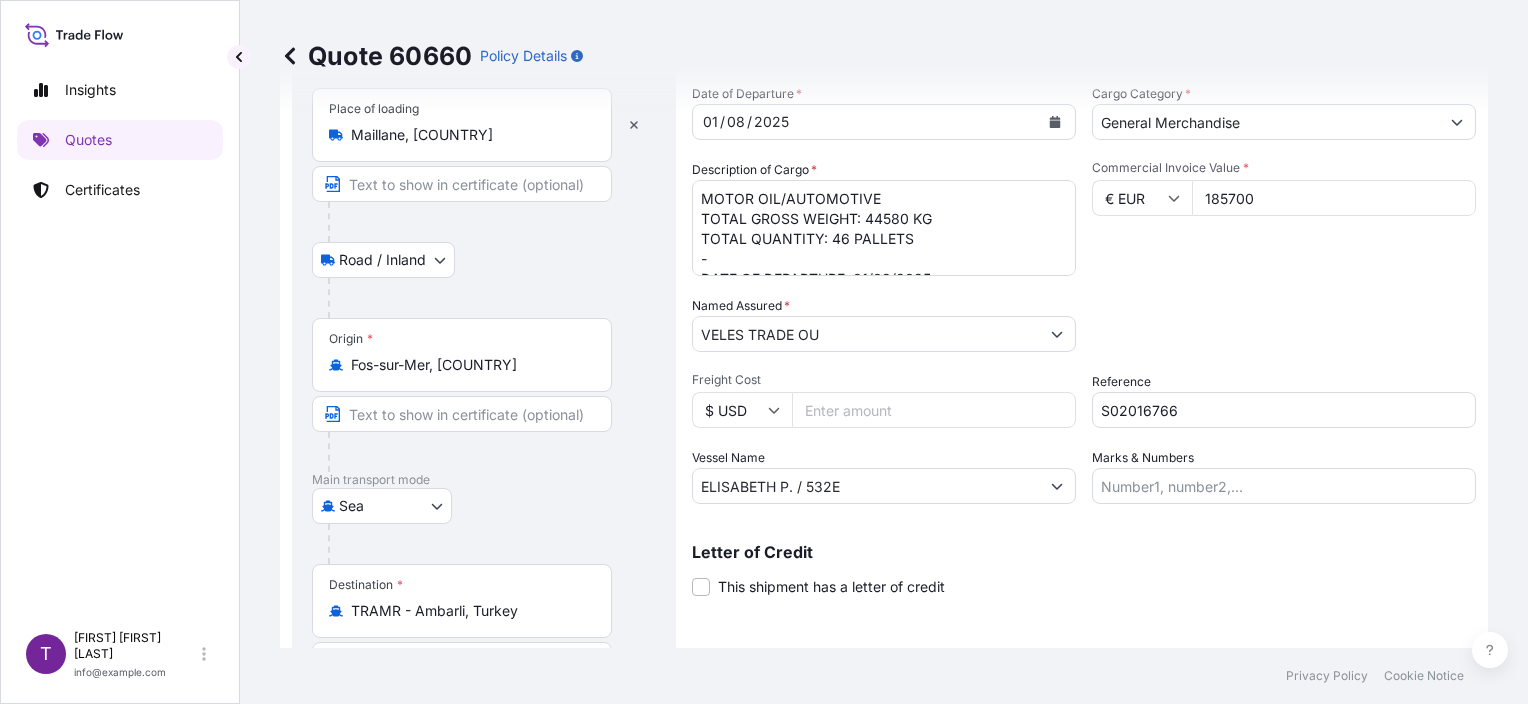 scroll, scrollTop: 0, scrollLeft: 0, axis: both 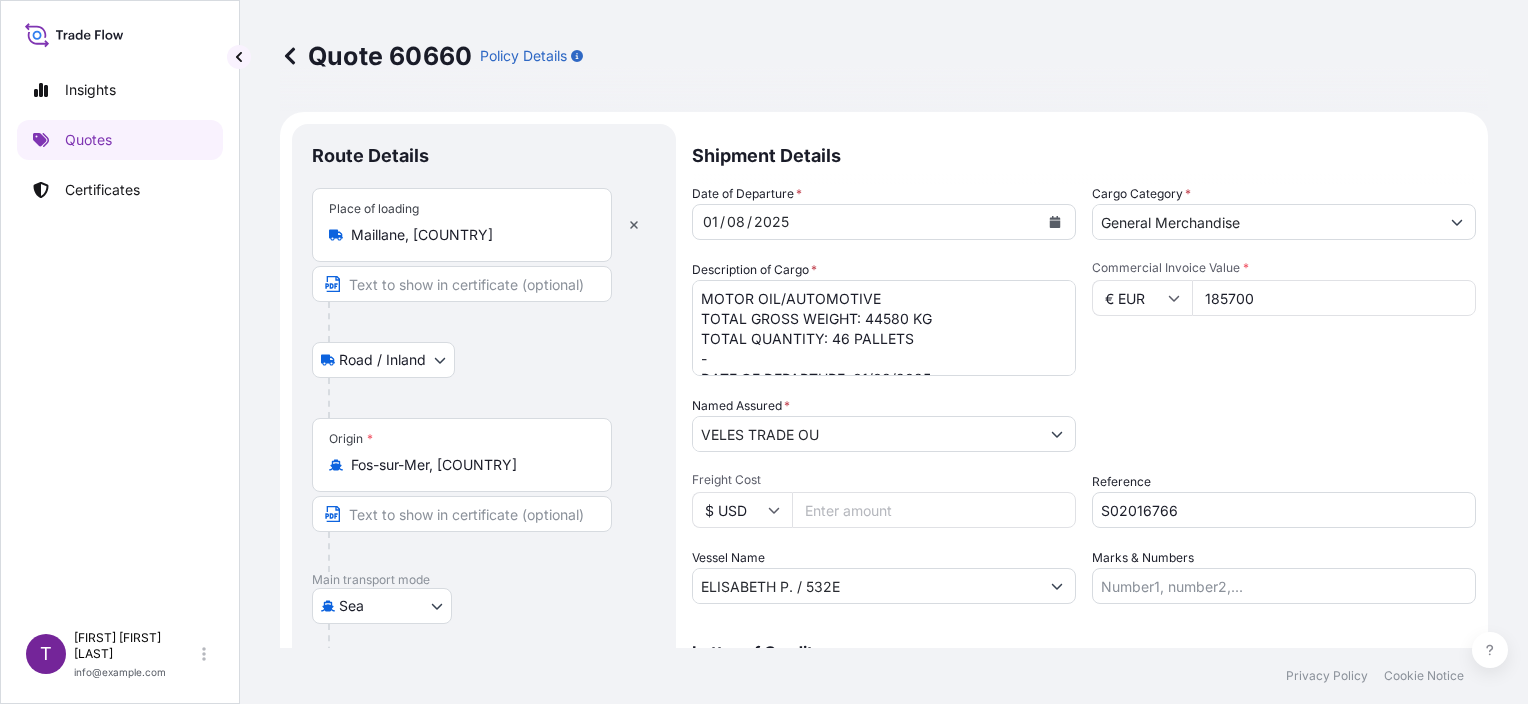 drag, startPoint x: 1246, startPoint y: 294, endPoint x: 1124, endPoint y: 292, distance: 122.016396 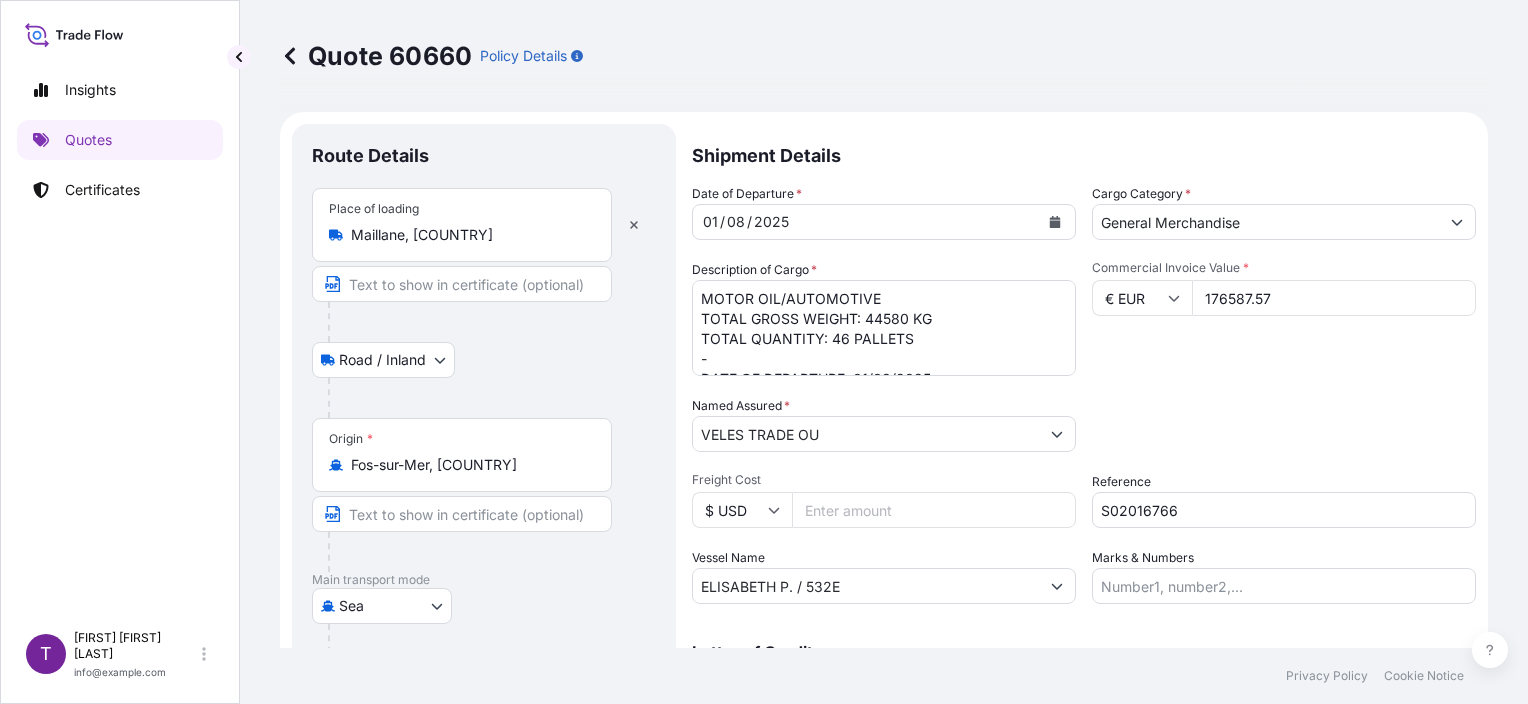 type on "176587.57" 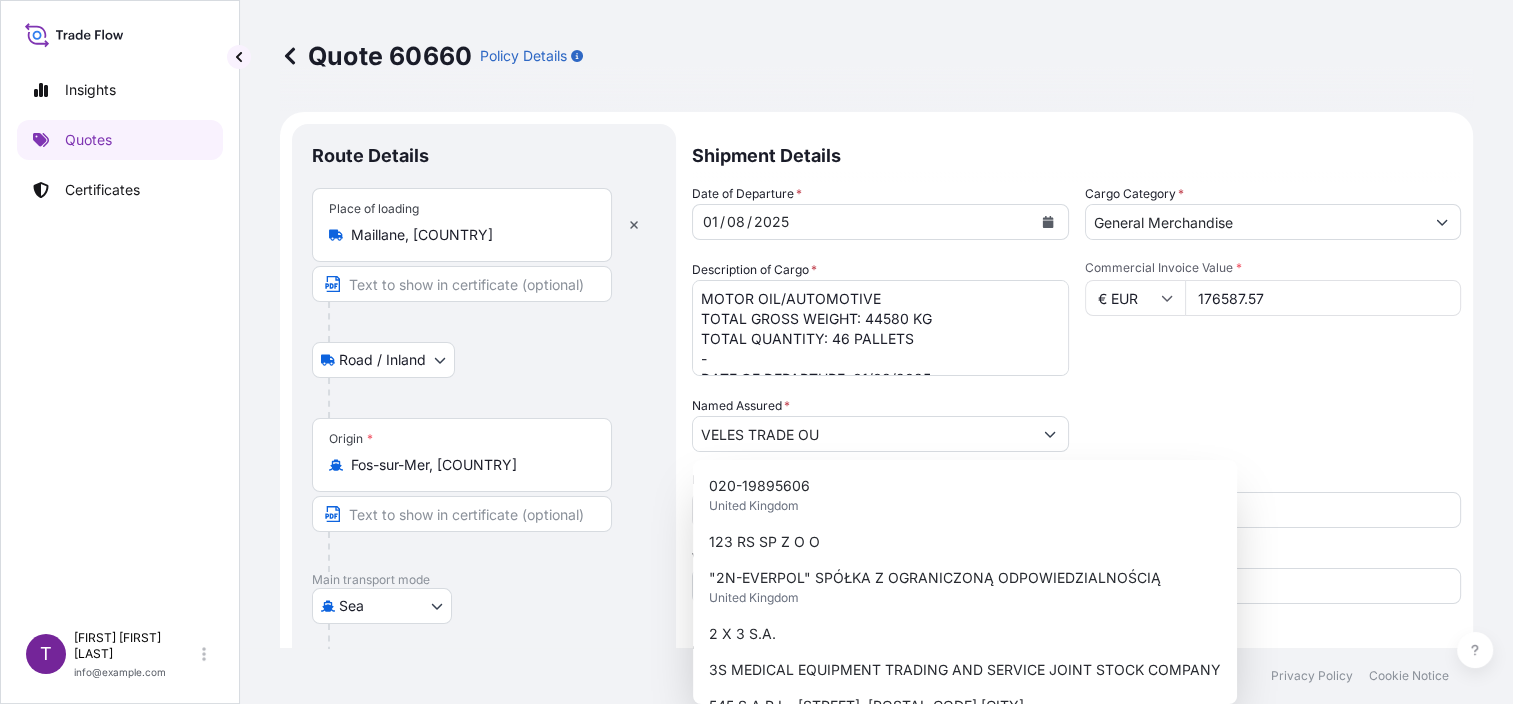 click on "Packing Category Type to search a container mode Please select a primary mode of transportation first." at bounding box center (1273, 424) 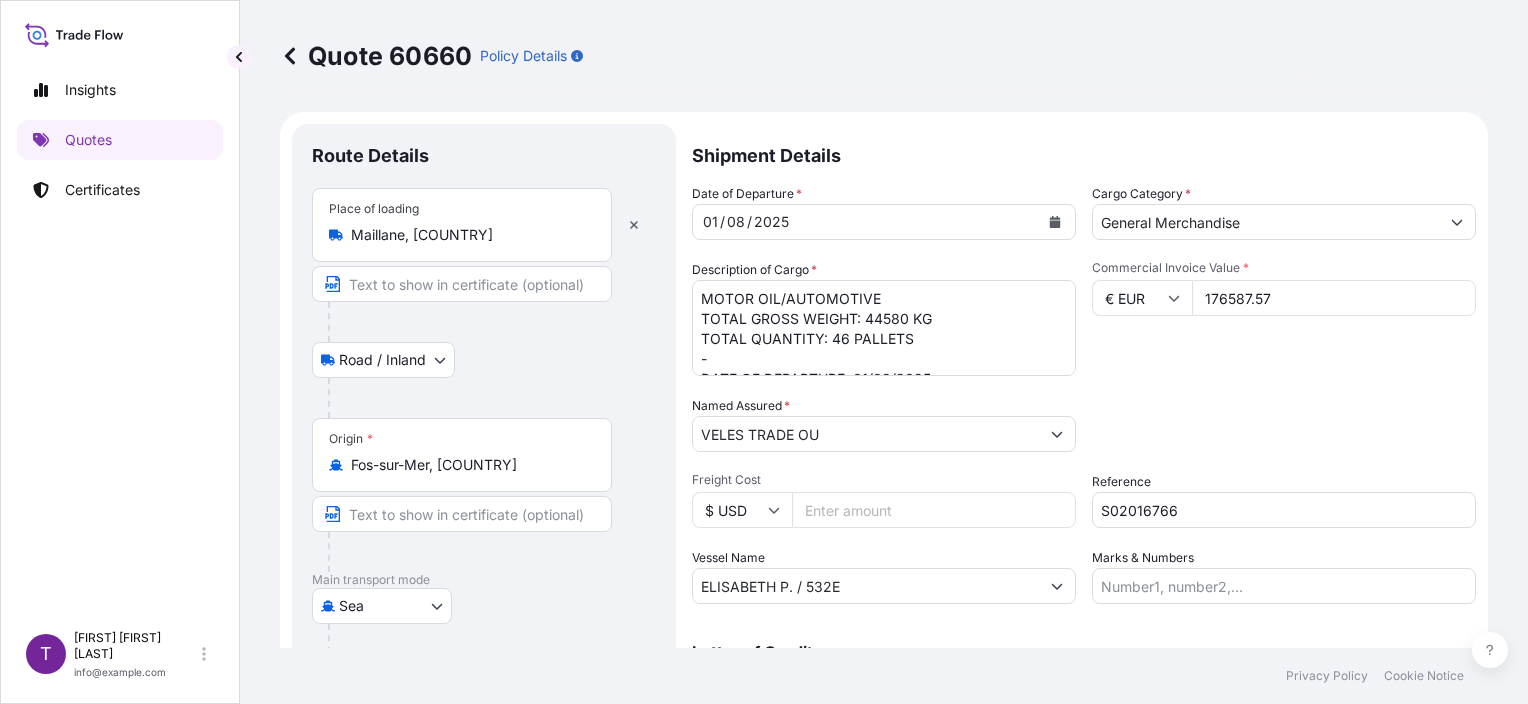 scroll, scrollTop: 21, scrollLeft: 0, axis: vertical 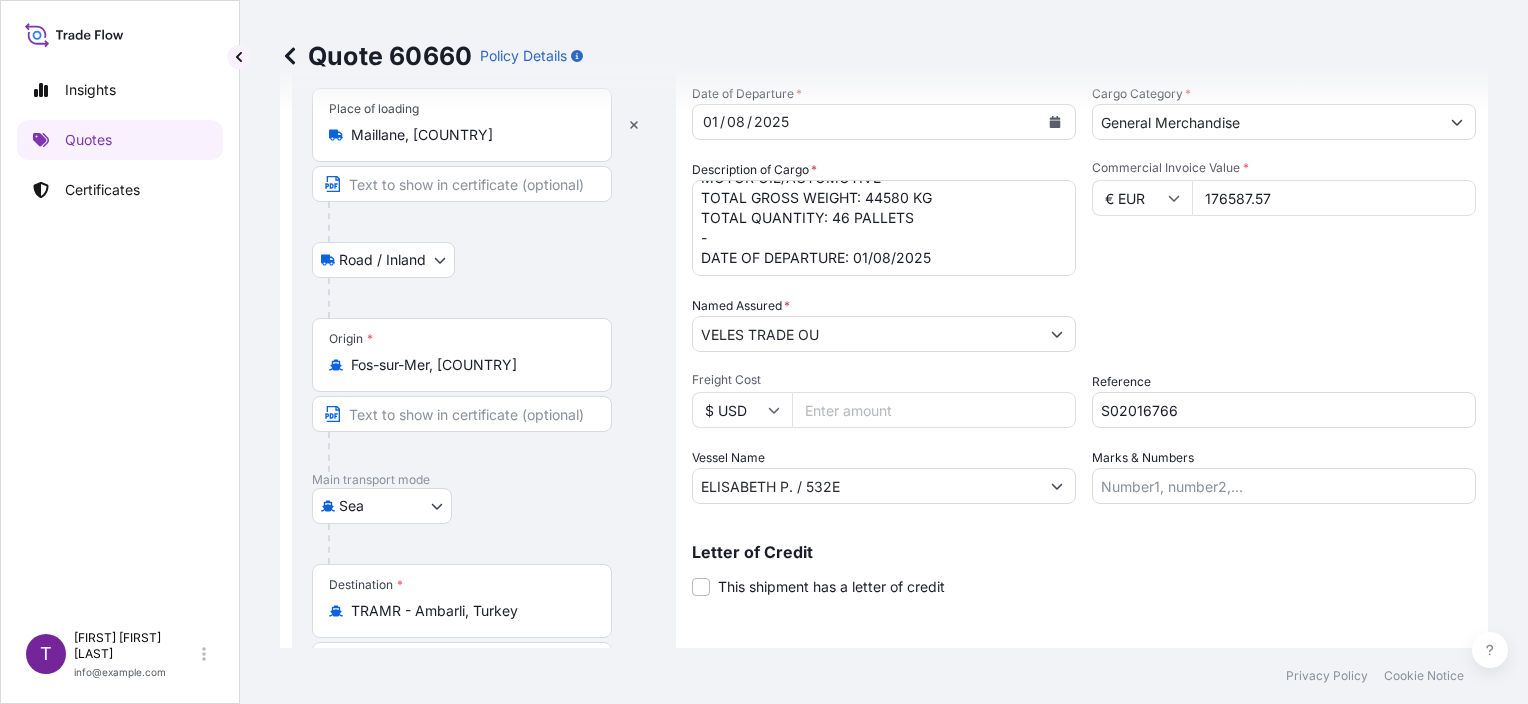 click on "MOTOR OIL/AUTOMOTIVE
TOTAL GROSS WEIGHT: 44580 KG
TOTAL QUANTITY: 46 PALLETS
-
DATE OF DEPARTURE: 01/08/2025" at bounding box center (884, 228) 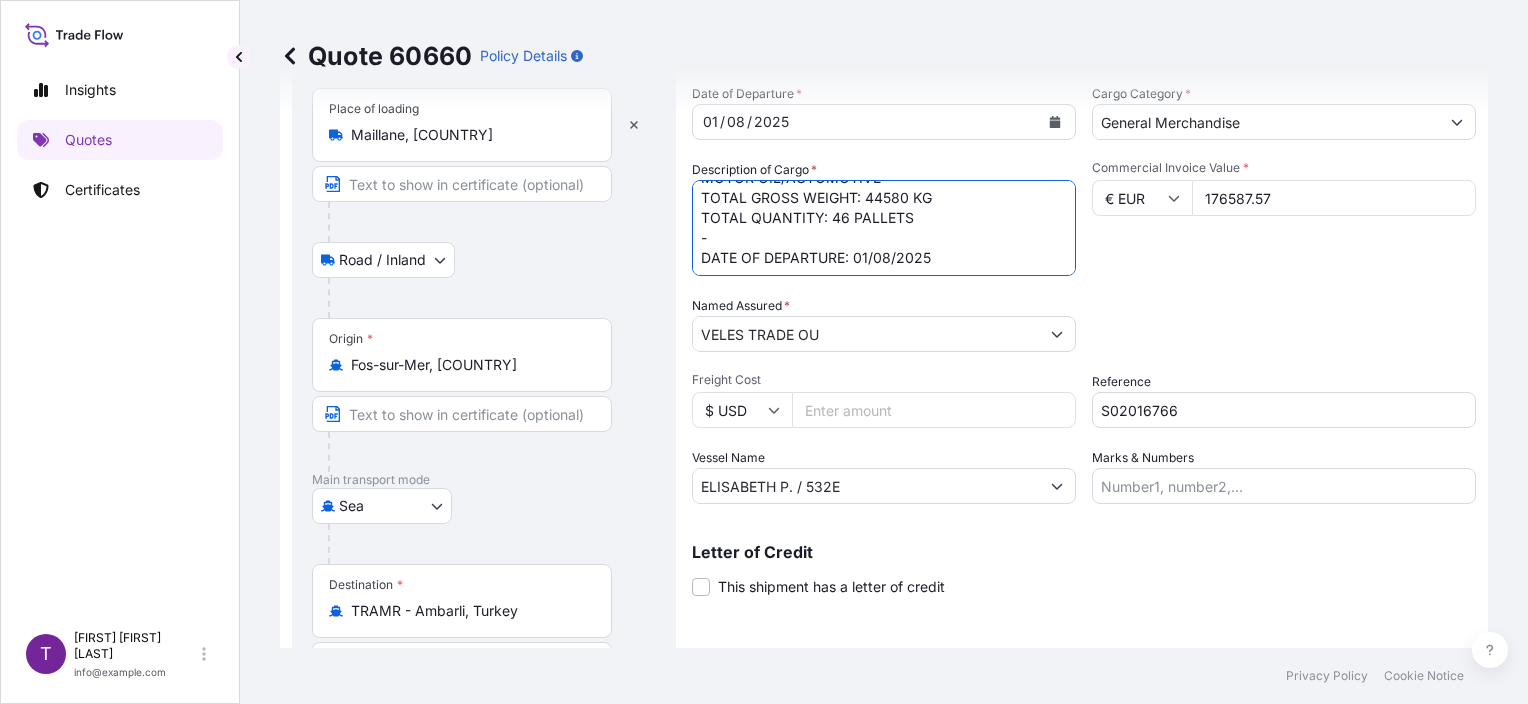 click on "MOTOR OIL/AUTOMOTIVE
TOTAL GROSS WEIGHT: 44580 KG
TOTAL QUANTITY: 46 PALLETS
-
DATE OF DEPARTURE: 01/08/2025" at bounding box center [884, 228] 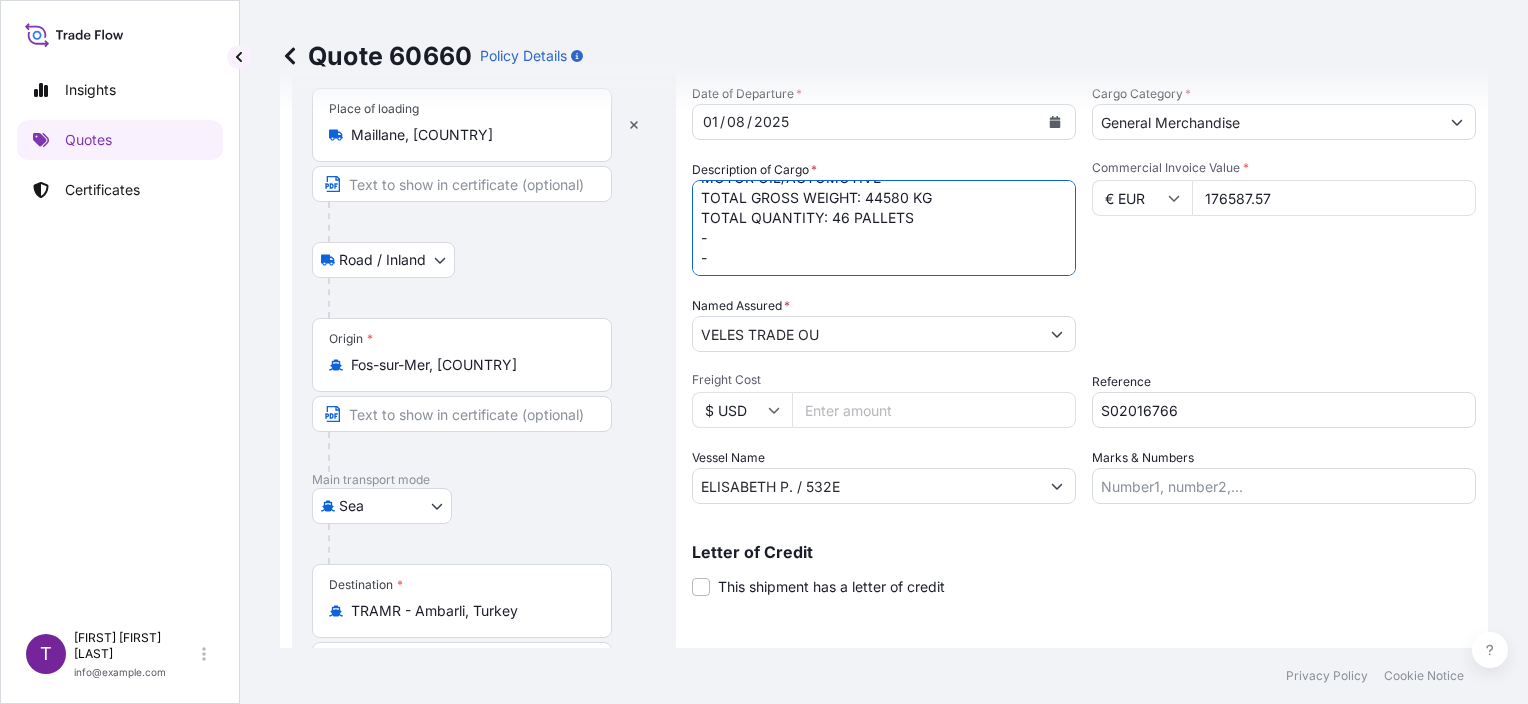 scroll, scrollTop: 32, scrollLeft: 0, axis: vertical 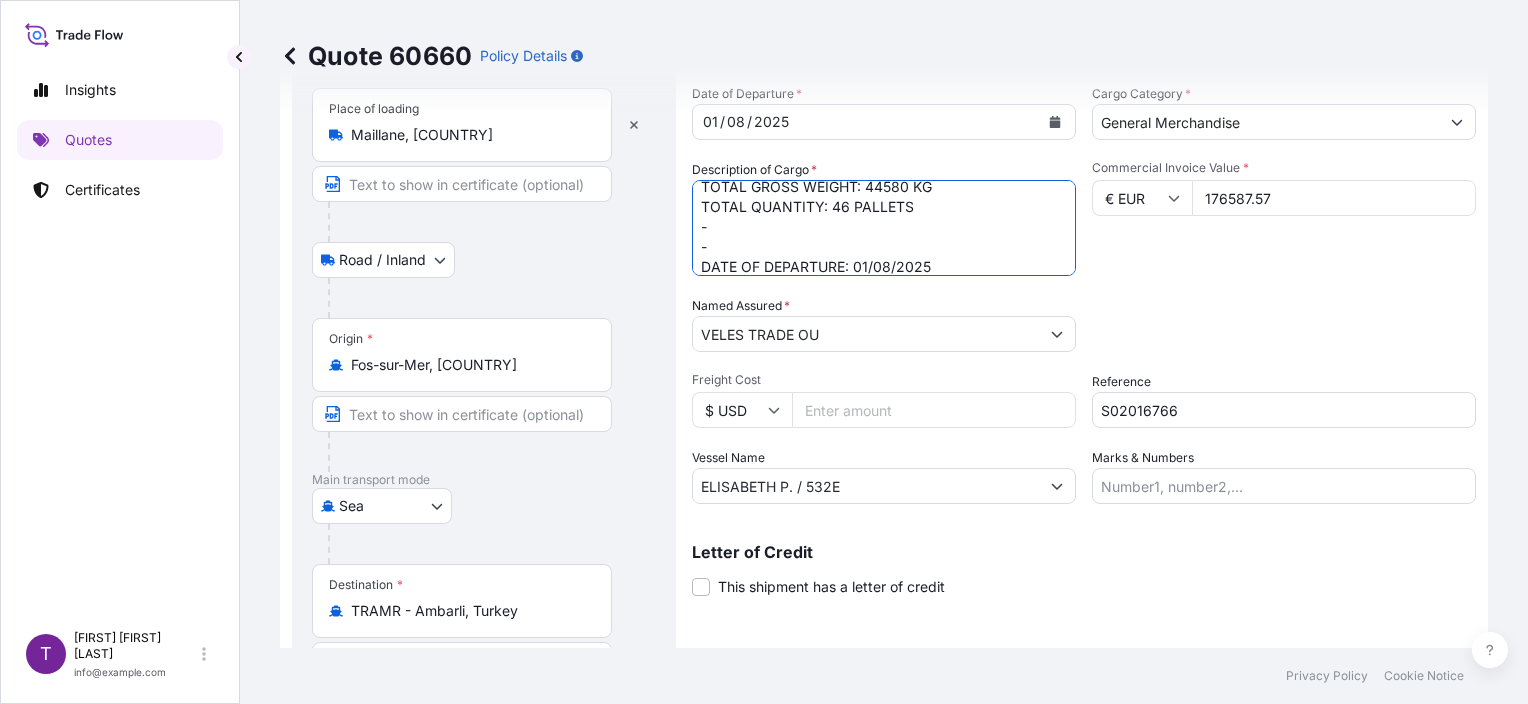 click on "MOTOR OIL/AUTOMOTIVE
TOTAL GROSS WEIGHT: 44580 KG
TOTAL QUANTITY: 46 PALLETS
-
DATE OF DEPARTURE: 01/08/2025" at bounding box center [884, 228] 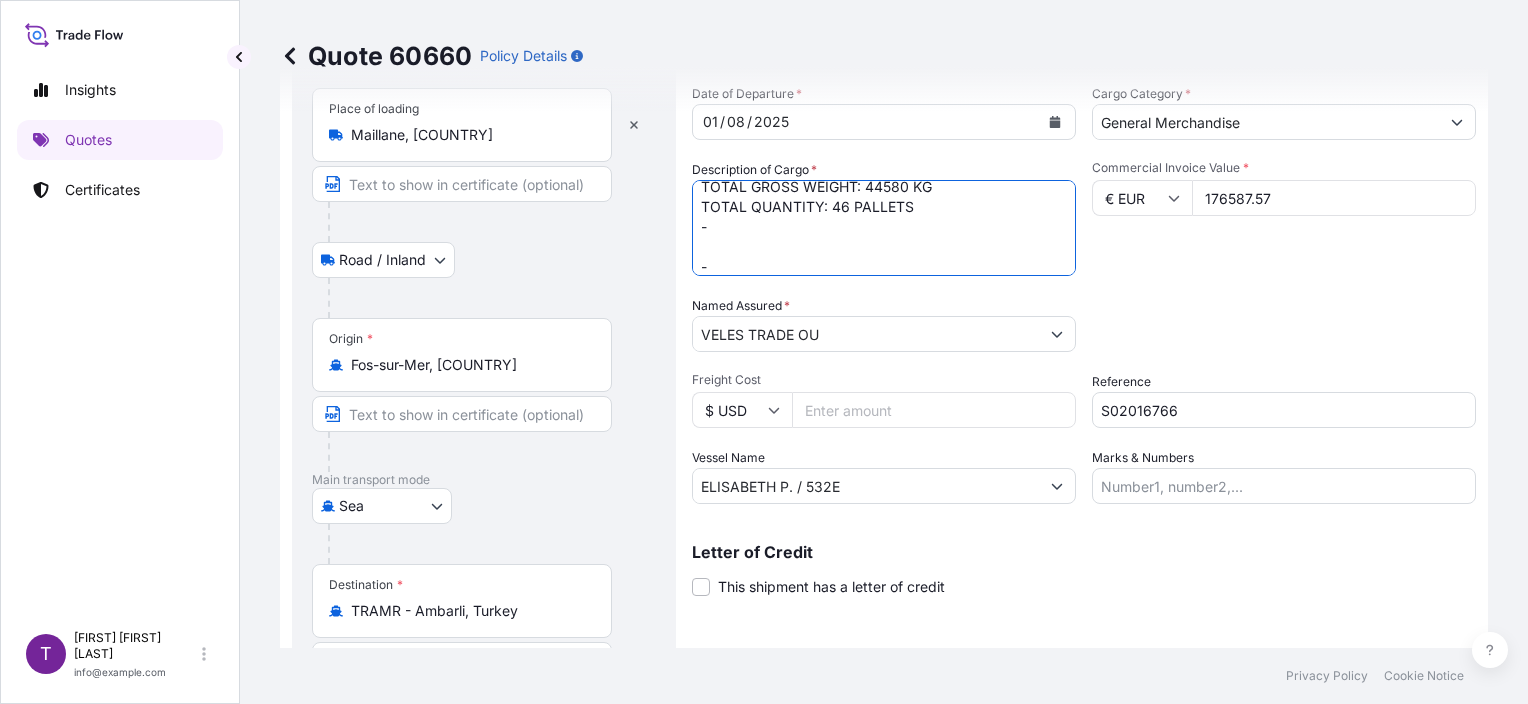 click on "MOTOR OIL/AUTOMOTIVE
TOTAL GROSS WEIGHT: 44580 KG
TOTAL QUANTITY: 46 PALLETS
-
DATE OF DEPARTURE: 01/08/2025" at bounding box center [884, 228] 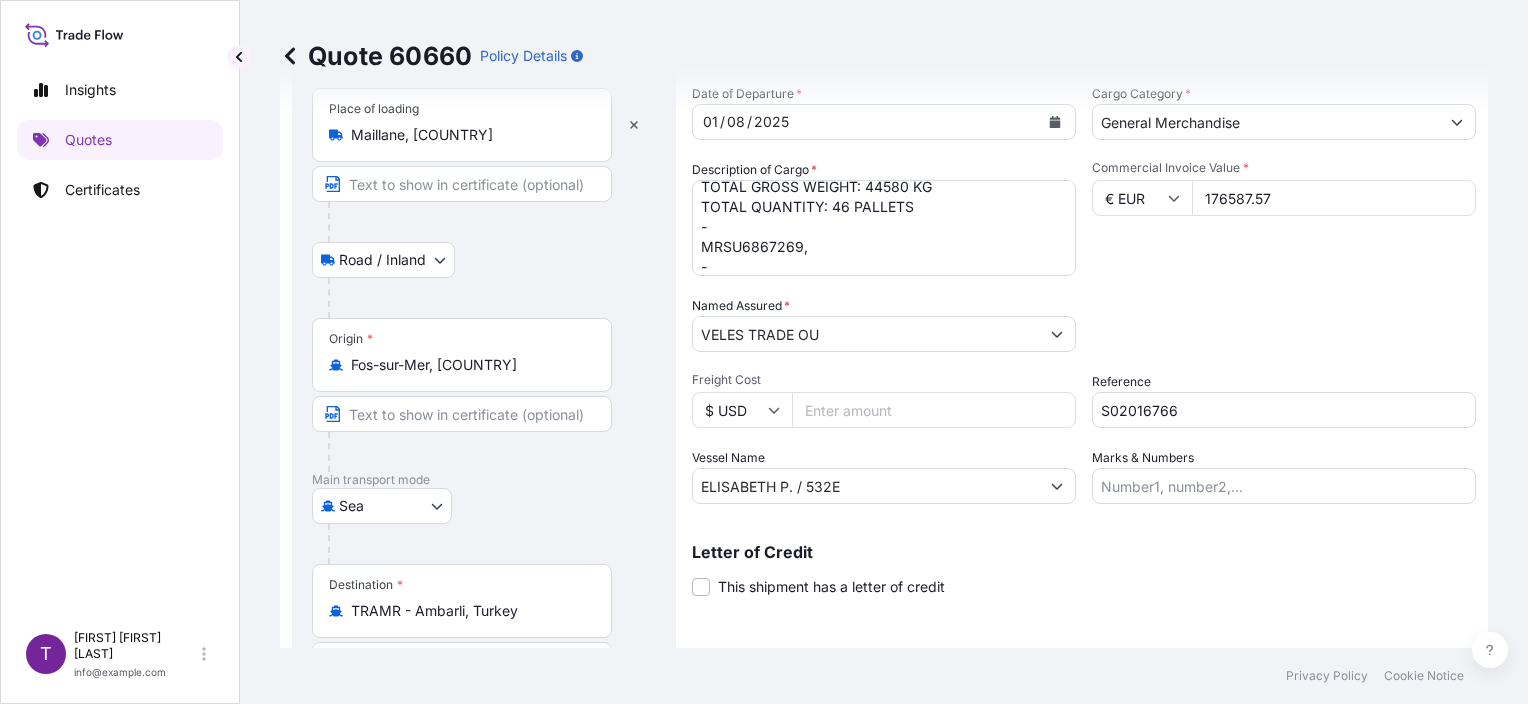 click on "MOTOR OIL/AUTOMOTIVE
TOTAL GROSS WEIGHT: 44580 KG
TOTAL QUANTITY: 46 PALLETS
-
DATE OF DEPARTURE: 01/08/2025" at bounding box center (884, 228) 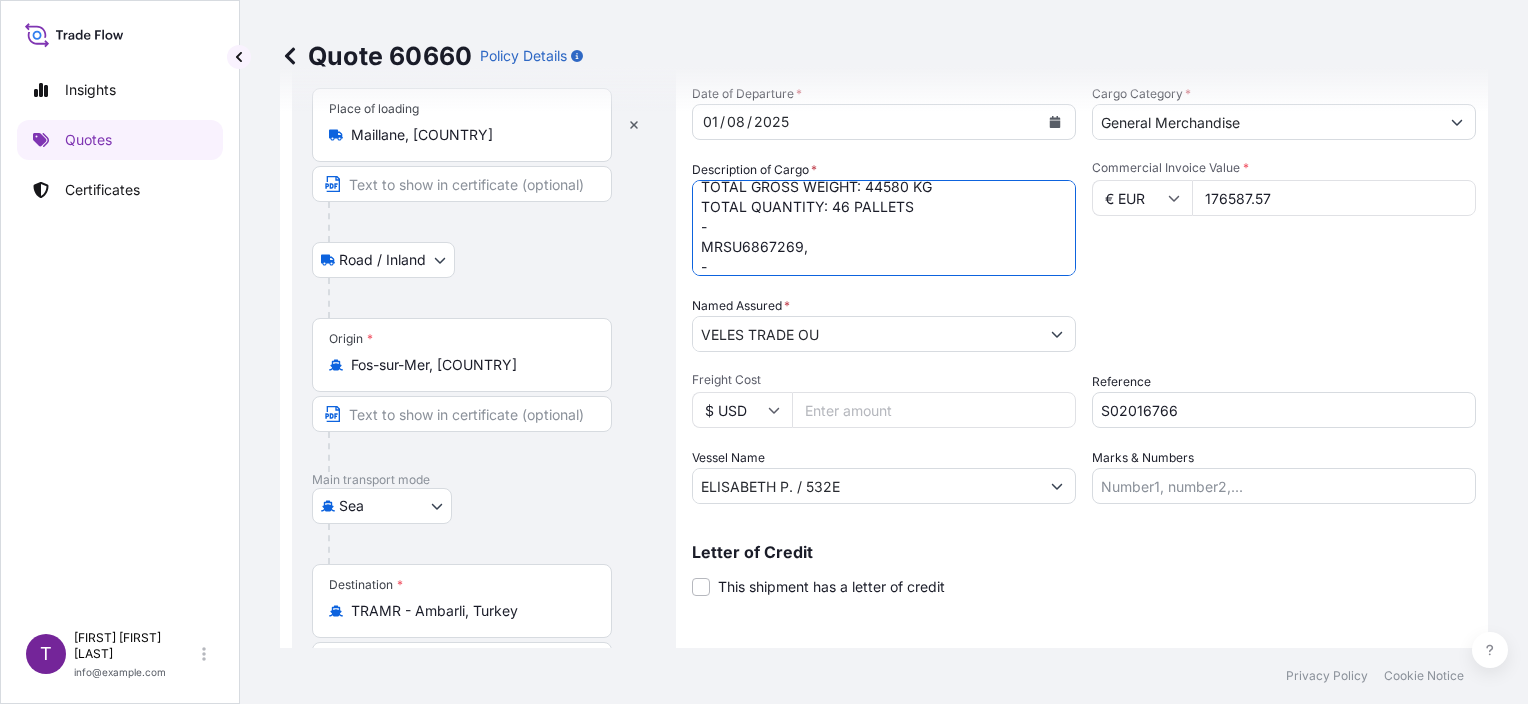paste on "TCKU7306040" 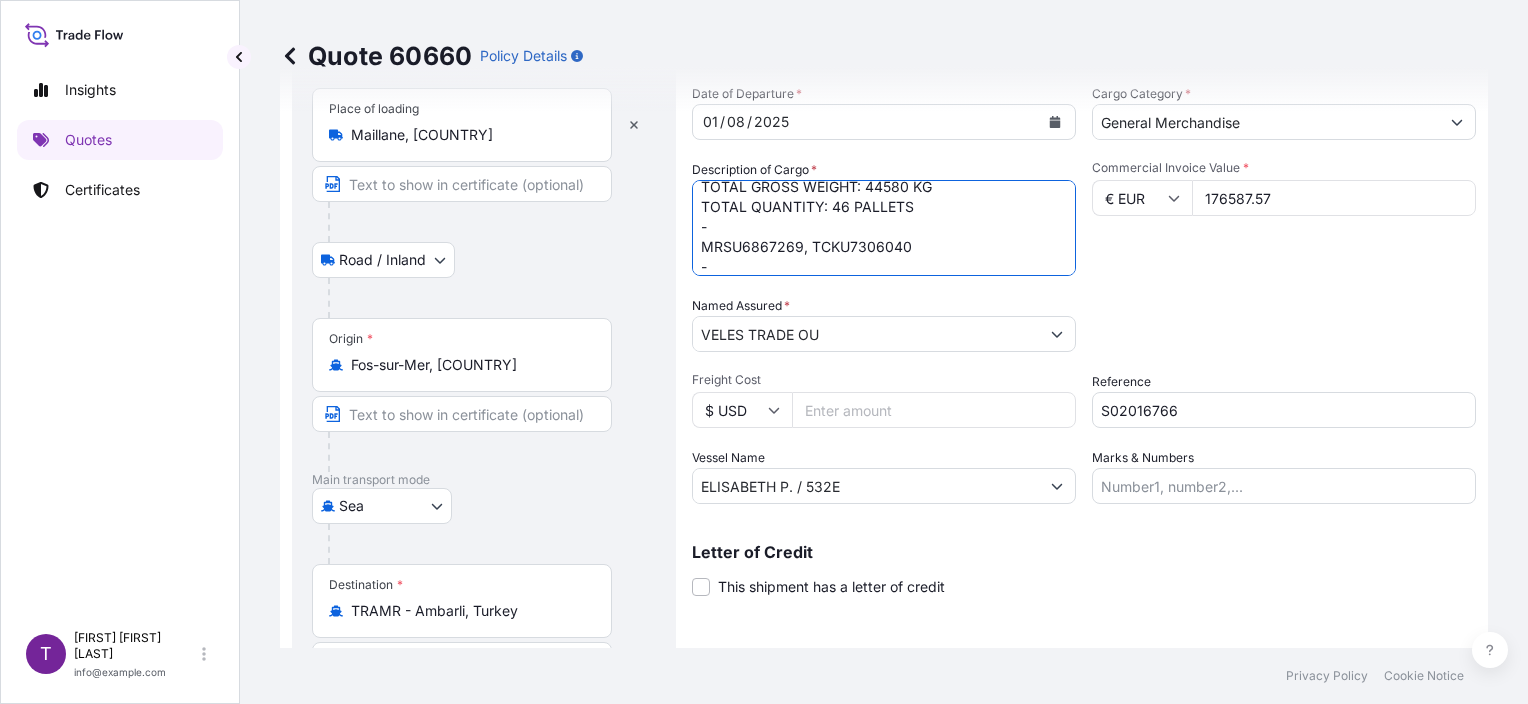 scroll, scrollTop: 61, scrollLeft: 0, axis: vertical 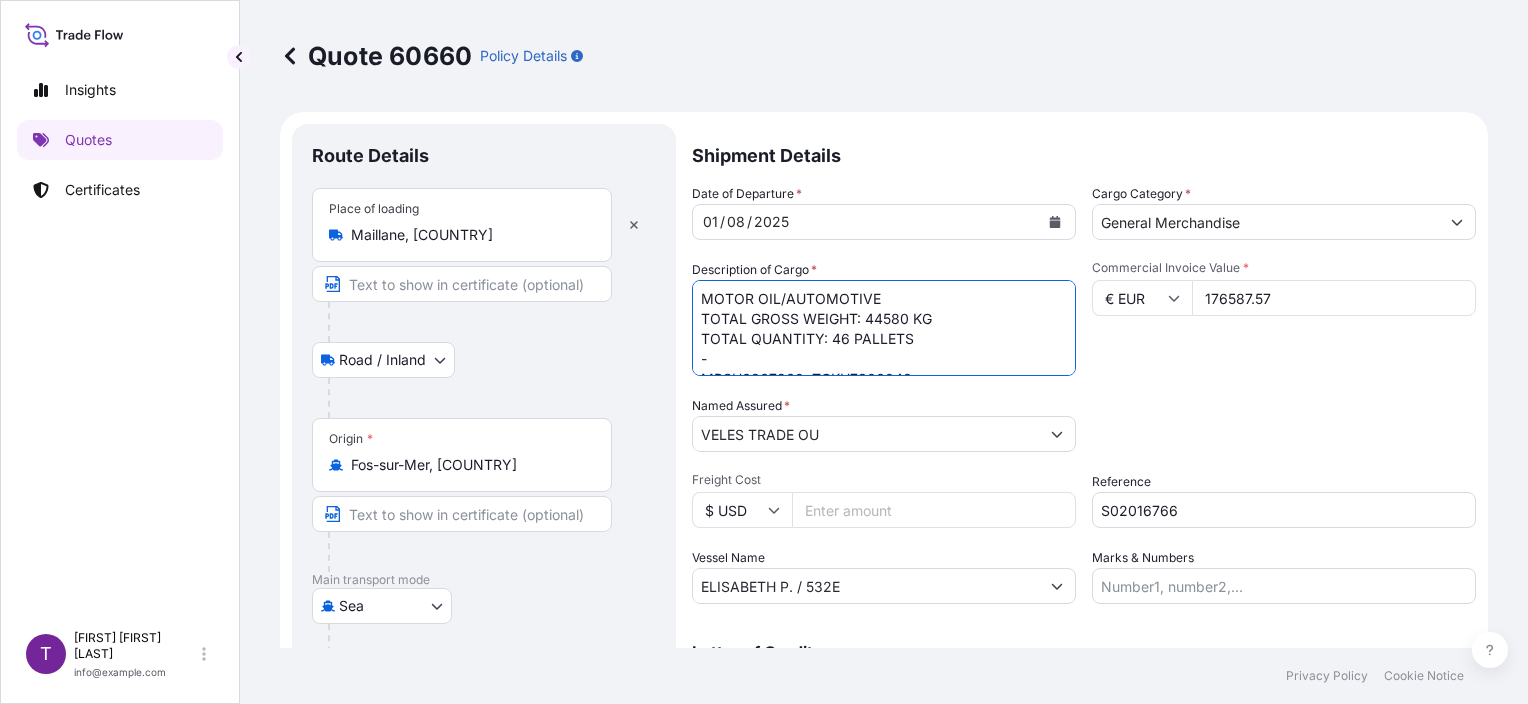 drag, startPoint x: 920, startPoint y: 321, endPoint x: 669, endPoint y: 313, distance: 251.12746 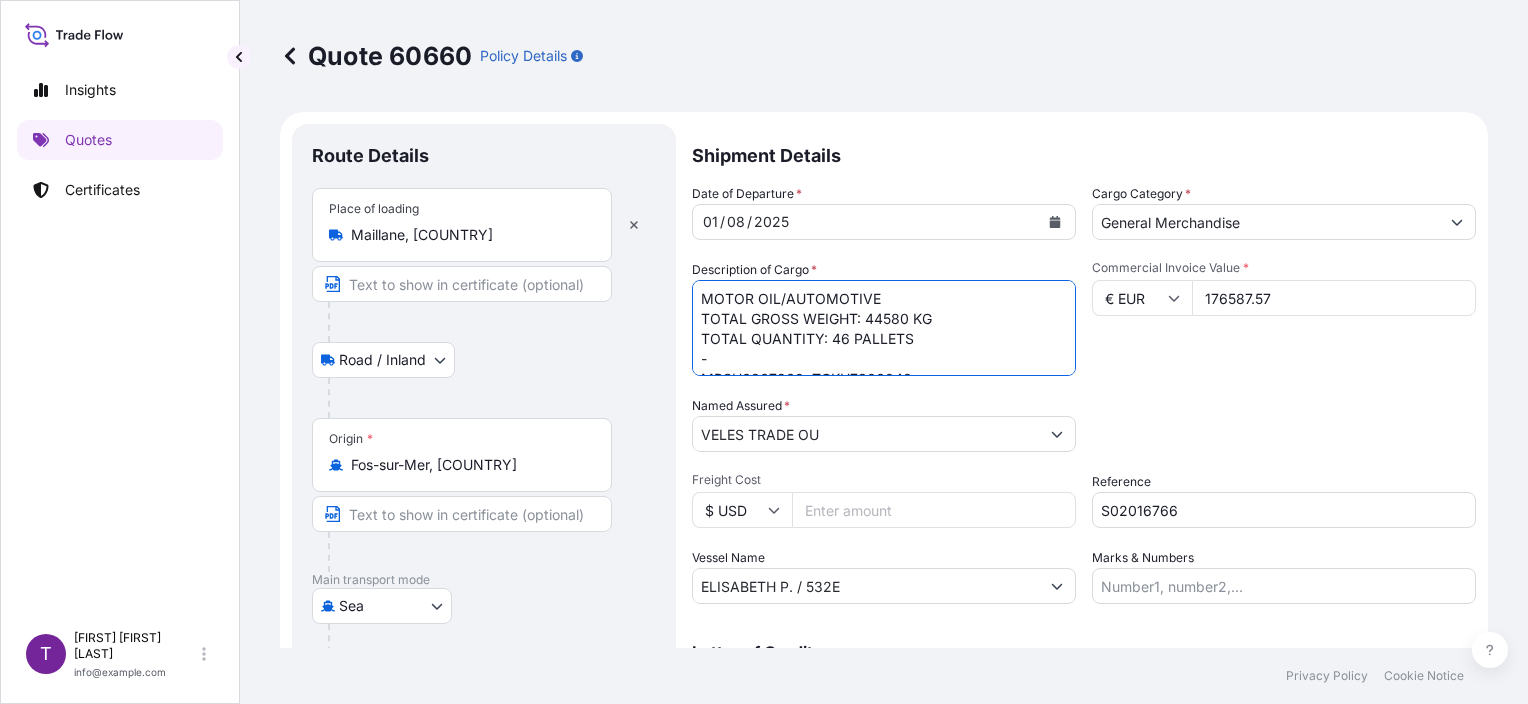 click on "Route Details Place of loading Maillane, [COUNTRY] Road / Inland Road / Inland Origin * Fos-sur-Mer, [COUNTRY] Main transport mode Sea Air Sea Road Destination * TRAMR - Ambarli, [COUNTRY] Cover port to door - Add place of discharge Road / Inland Road / Inland Place of Discharge Shipment Details Date of Departure * 01 / 08 / 2025 Cargo Category * General Merchandise Description of Cargo * MOTOR OIL/AUTOMOTIVE
TOTAL GROSS WEIGHT: 44580 KG
TOTAL QUANTITY: 46 PALLETS
-
DATE OF DEPARTURE: 01/08/2025 Commercial Invoice Value   * € EUR 176587.57 Named Assured * VELES TRADE OU Packing Category Type to search a container mode Please select a primary mode of transportation first. Freight Cost   $ USD Reference S02016766 Vessel Name ELISABETH P. / 532E Marks & Numbers Letter of Credit This shipment has a letter of credit Letter of credit * Letter of credit may not exceed 12000 characters Cancel Changes Save Changes" at bounding box center (884, 497) 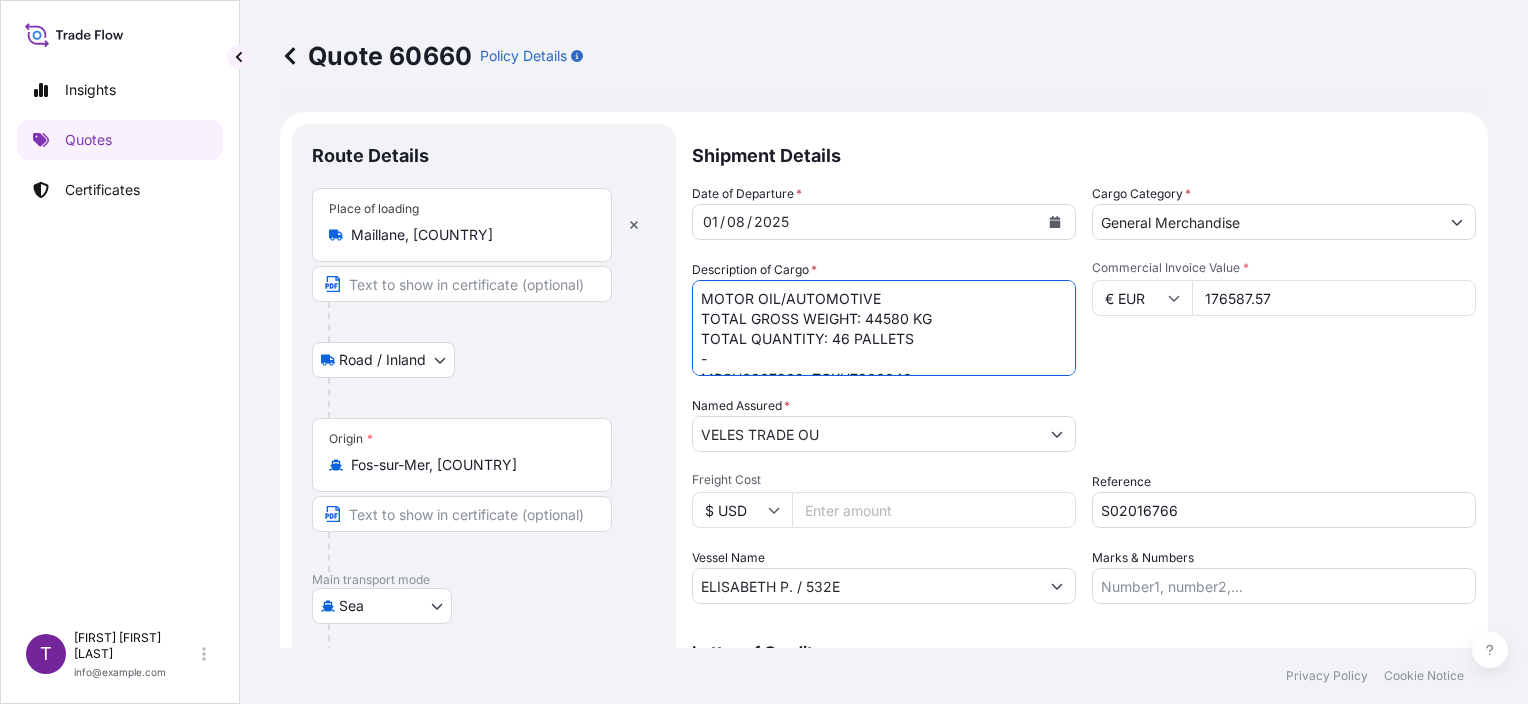 click on "MOTOR OIL/AUTOMOTIVE
TOTAL GROSS WEIGHT: 44580 KG
TOTAL QUANTITY: 46 PALLETS
-
DATE OF DEPARTURE: 01/08/2025" at bounding box center (884, 328) 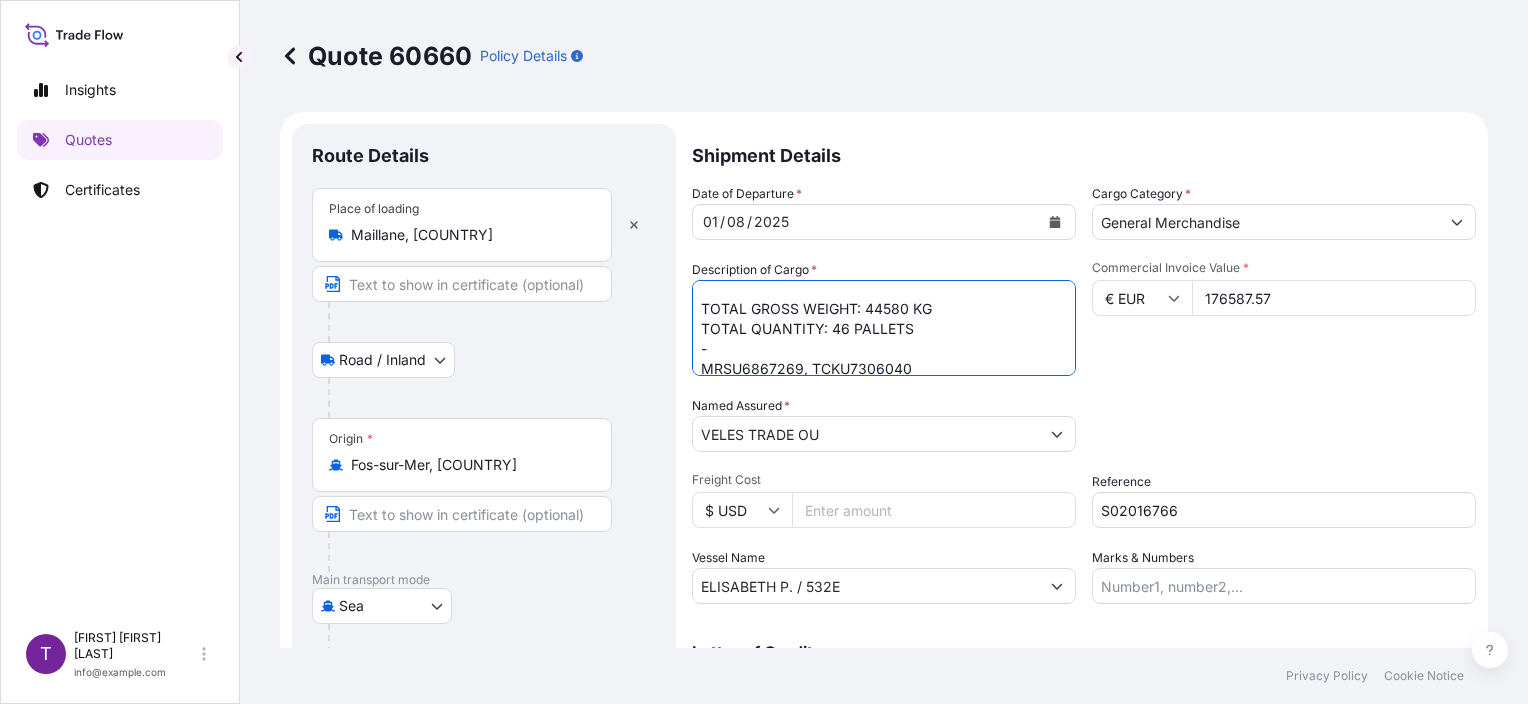 scroll, scrollTop: 21, scrollLeft: 0, axis: vertical 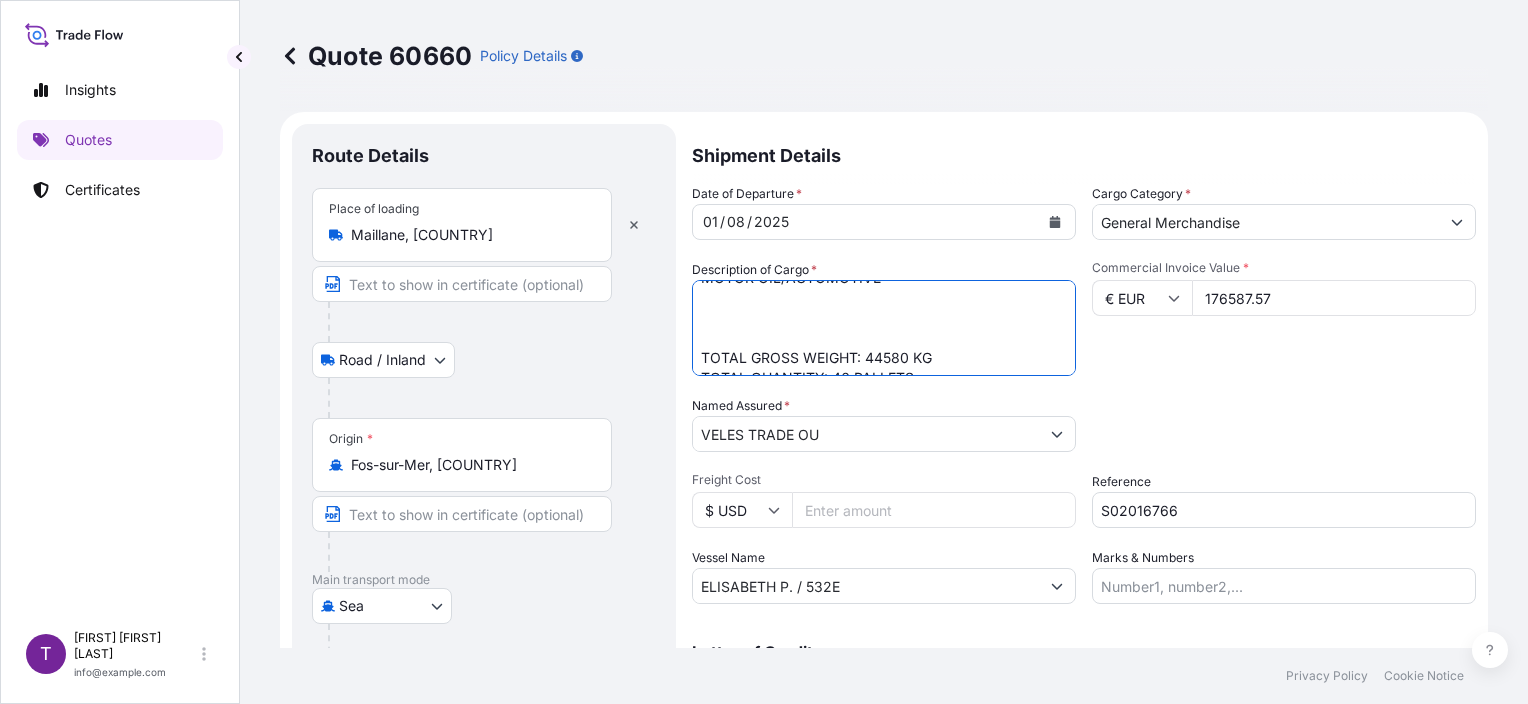 click on "MOTOR OIL/AUTOMOTIVE
TOTAL GROSS WEIGHT: 44580 KG
TOTAL QUANTITY: 46 PALLETS
-
DATE OF DEPARTURE: 01/08/2025" at bounding box center (884, 328) 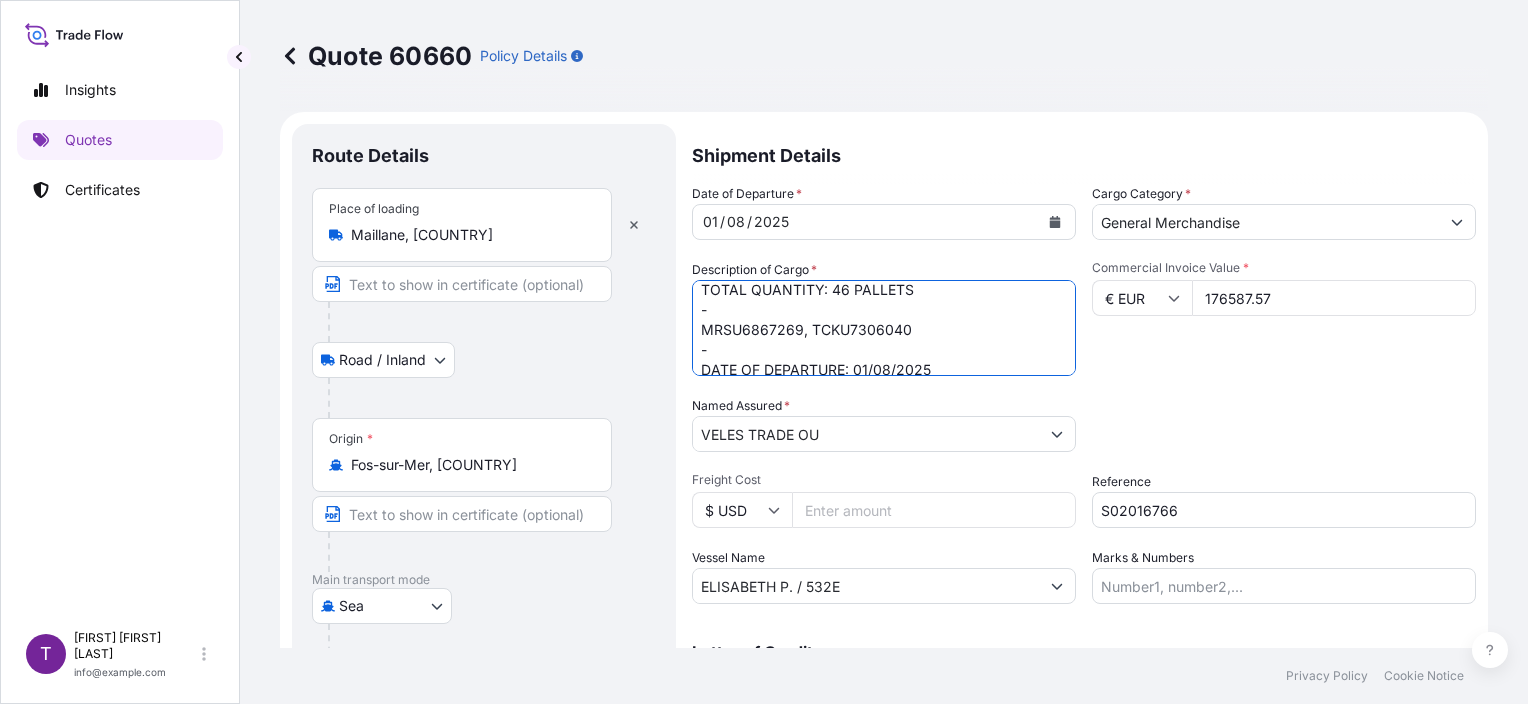 scroll, scrollTop: 121, scrollLeft: 0, axis: vertical 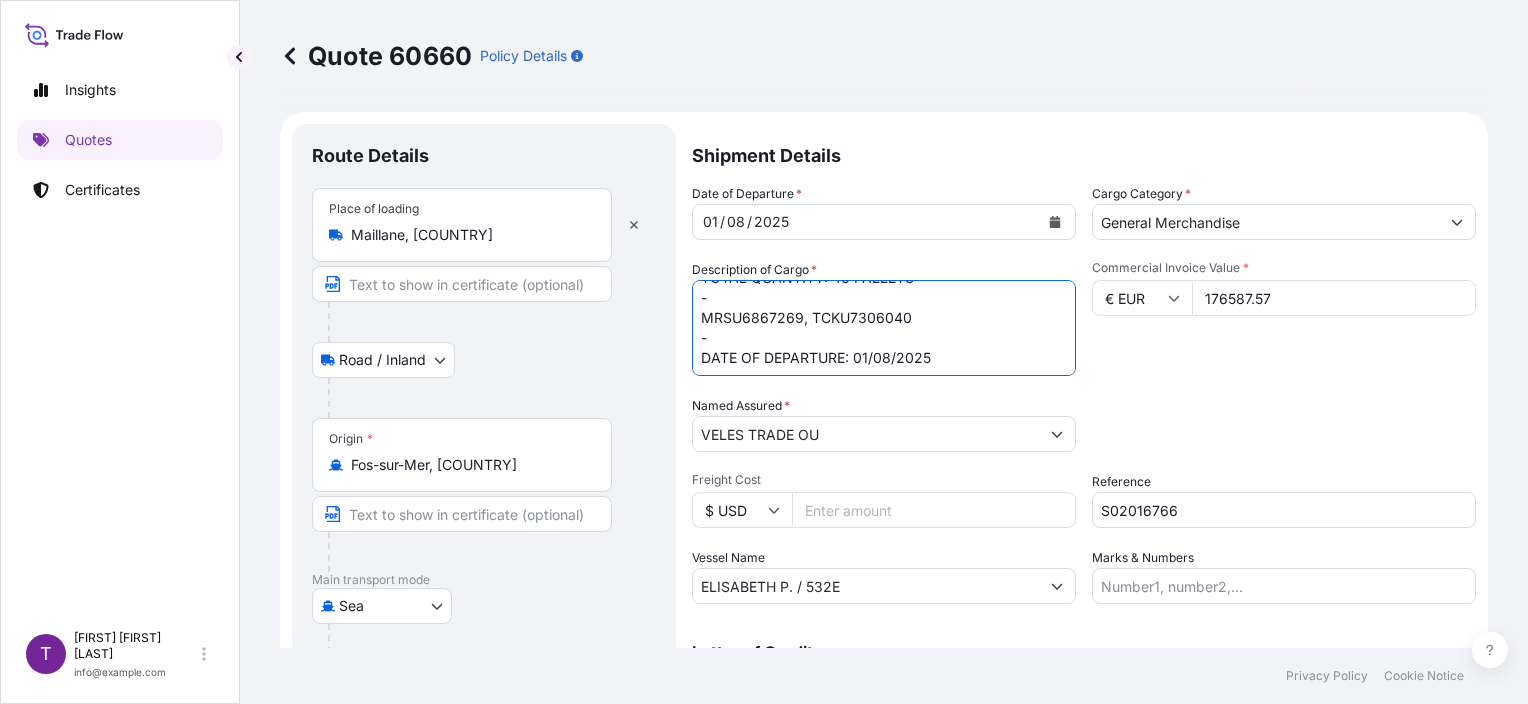 drag, startPoint x: 922, startPoint y: 368, endPoint x: 870, endPoint y: 299, distance: 86.40023 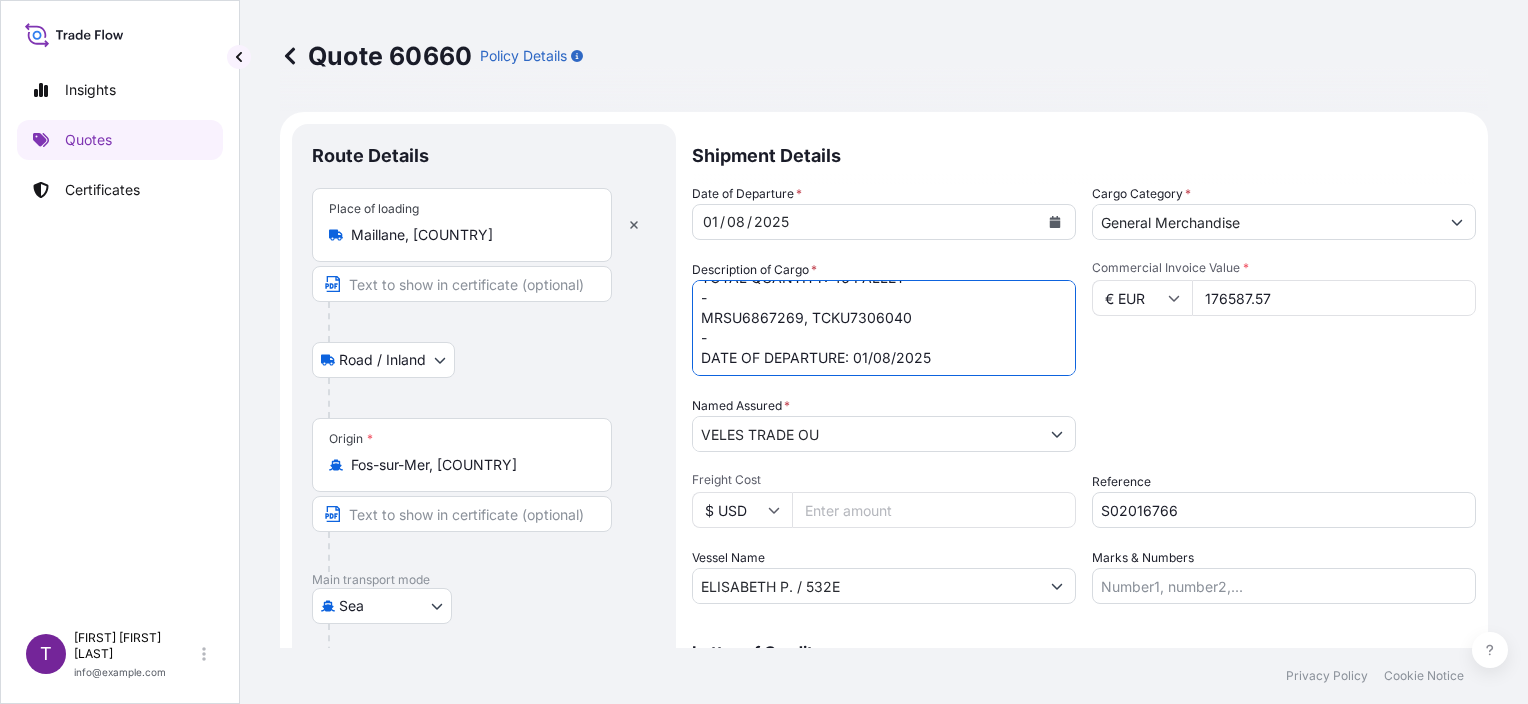 scroll, scrollTop: 109, scrollLeft: 0, axis: vertical 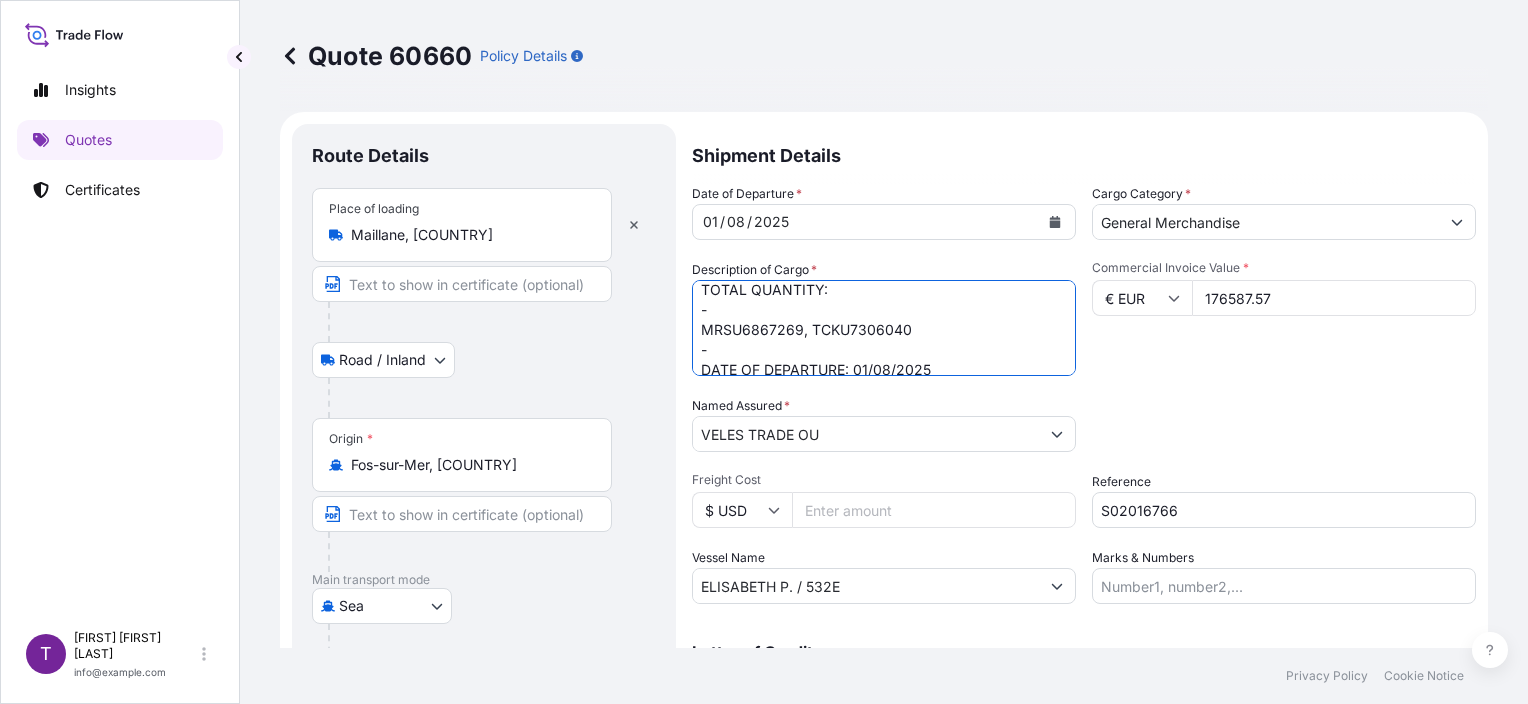 click on "MOTOR OIL/AUTOMOTIVE
TOTAL GROSS WEIGHT: 44580 KG
TOTAL QUANTITY: 46 PALLETS
-
DATE OF DEPARTURE: 01/08/2025" at bounding box center (884, 328) 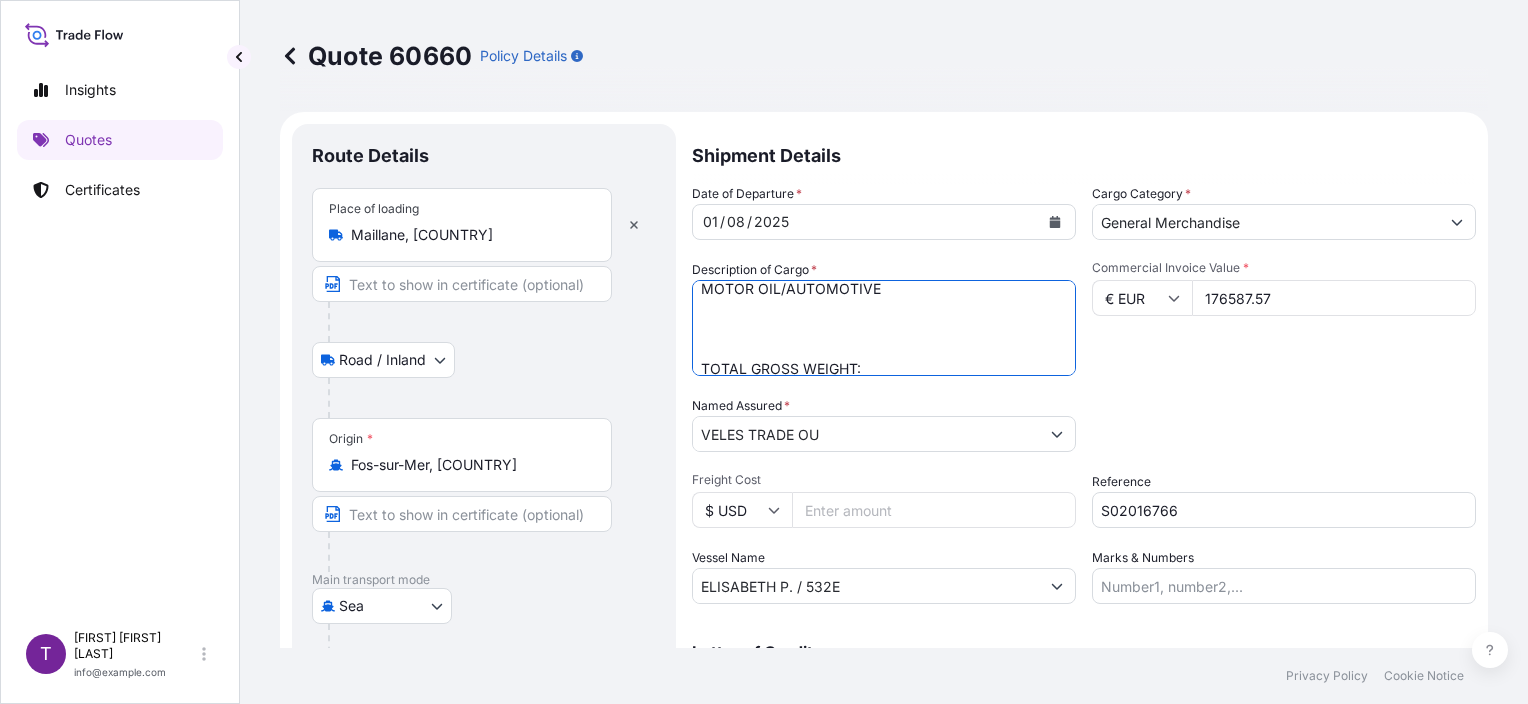 scroll, scrollTop: 9, scrollLeft: 0, axis: vertical 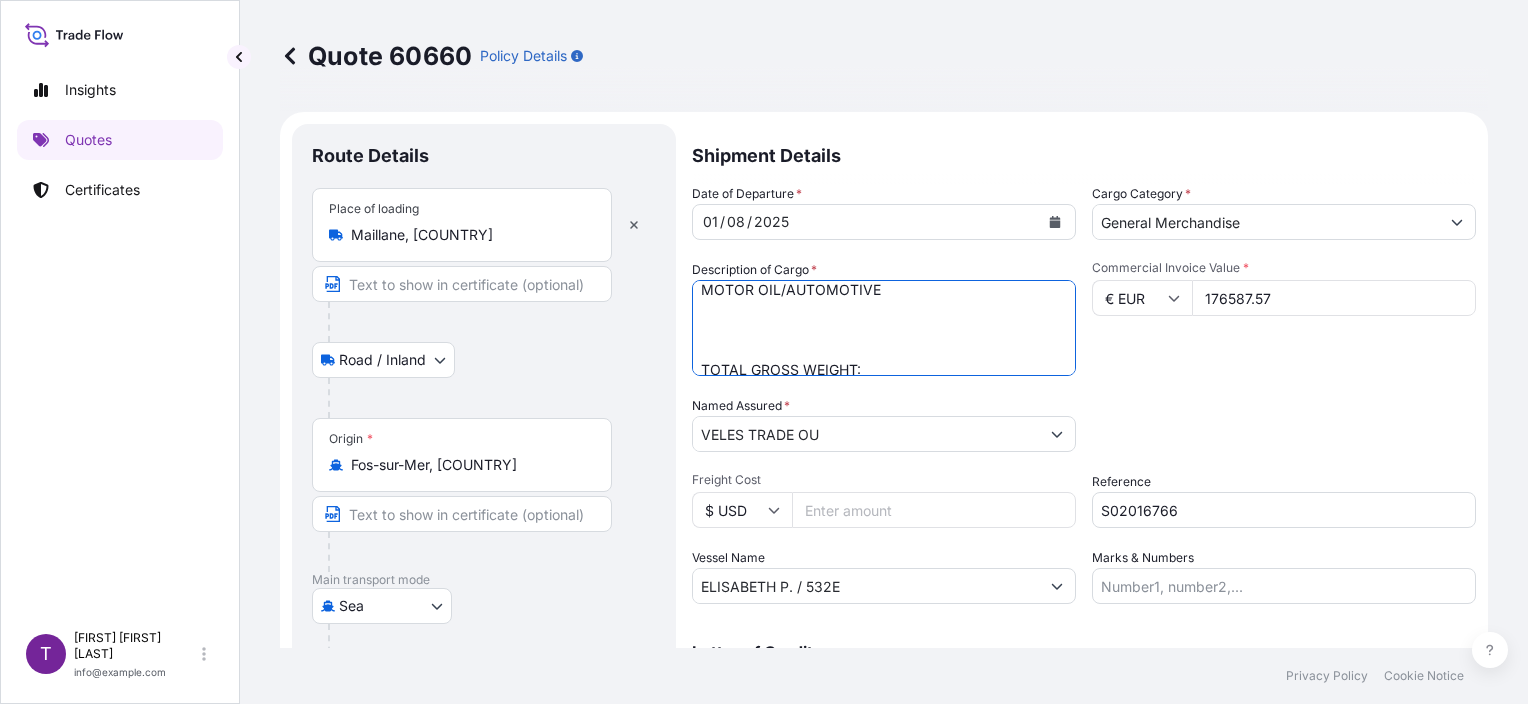 click on "MOTOR OIL/AUTOMOTIVE
TOTAL GROSS WEIGHT: 44580 KG
TOTAL QUANTITY: 46 PALLETS
-
DATE OF DEPARTURE: 01/08/2025" at bounding box center (884, 328) 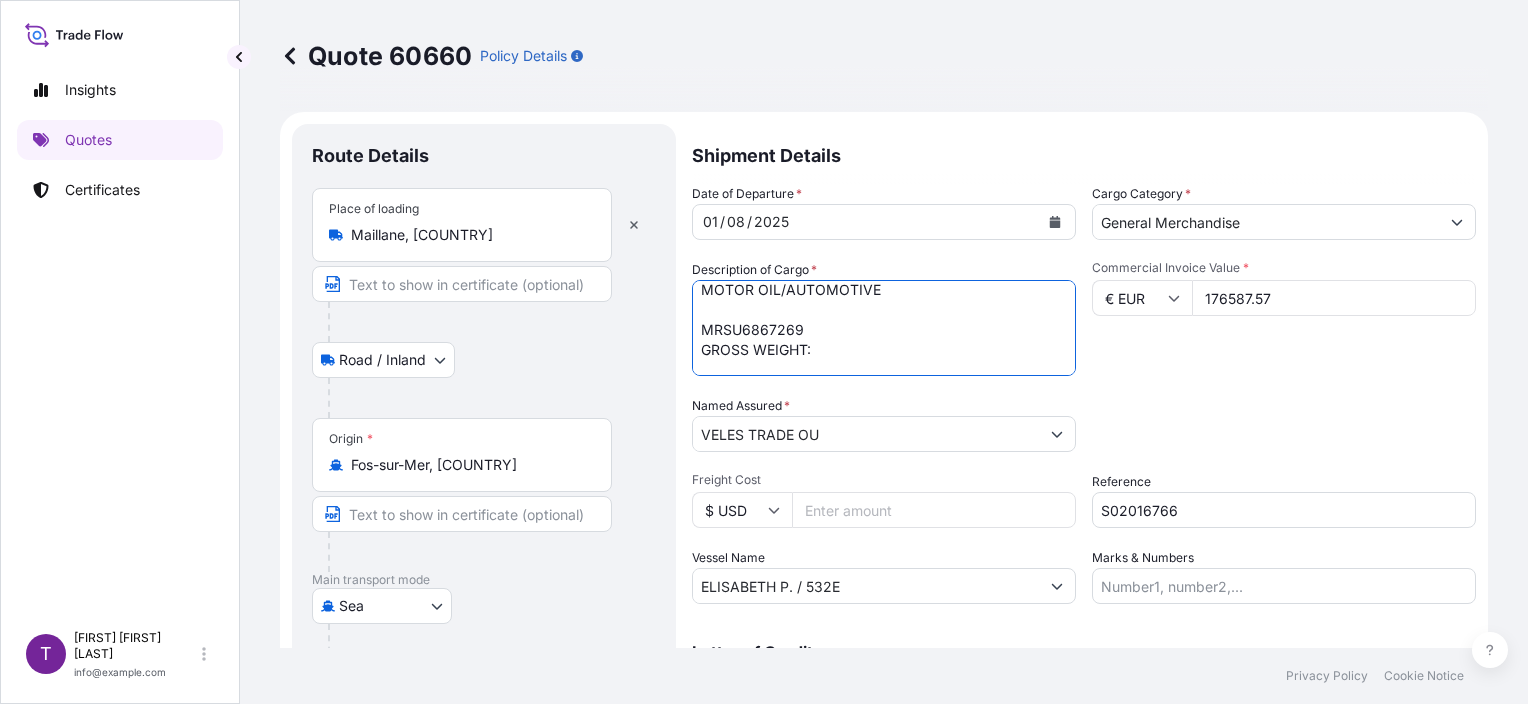 drag, startPoint x: 822, startPoint y: 347, endPoint x: 871, endPoint y: 357, distance: 50.01 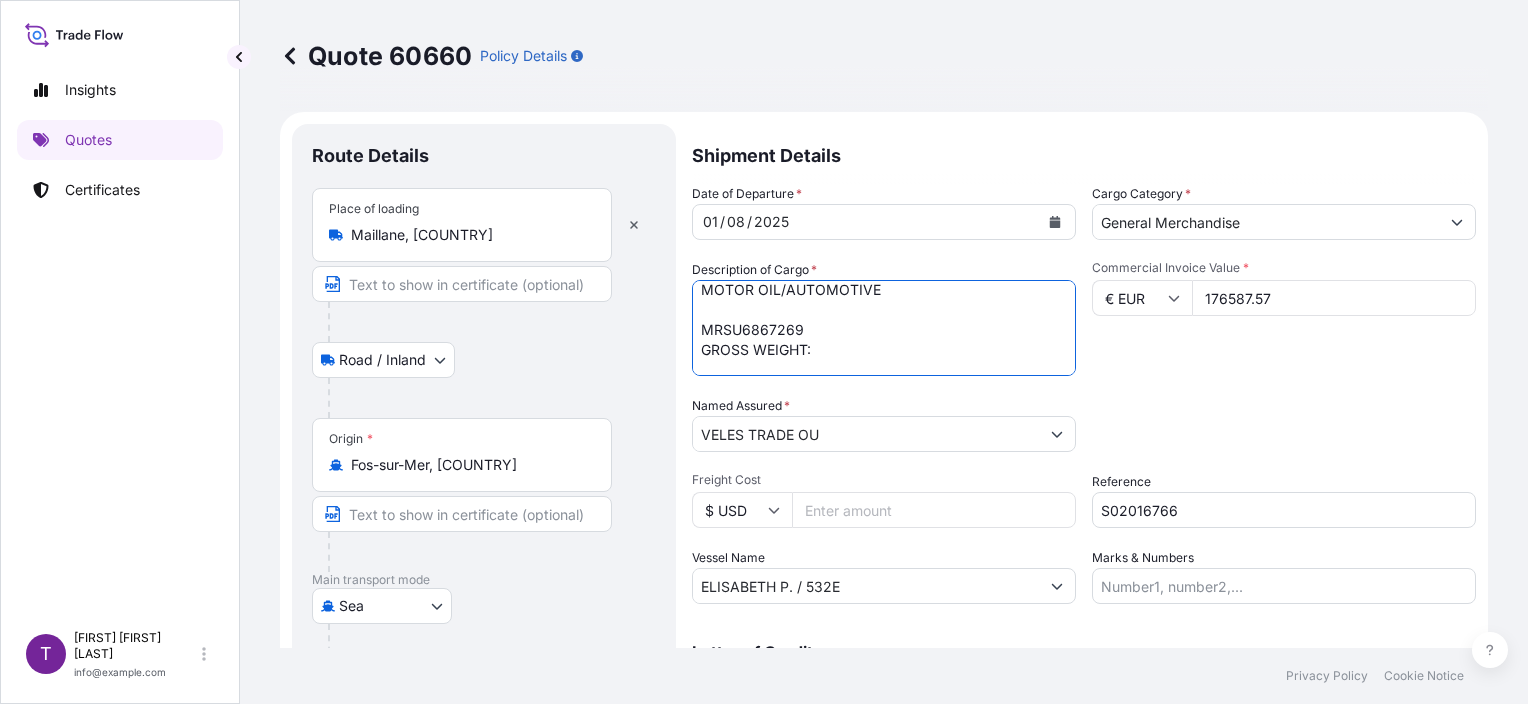 paste on "23 570KG" 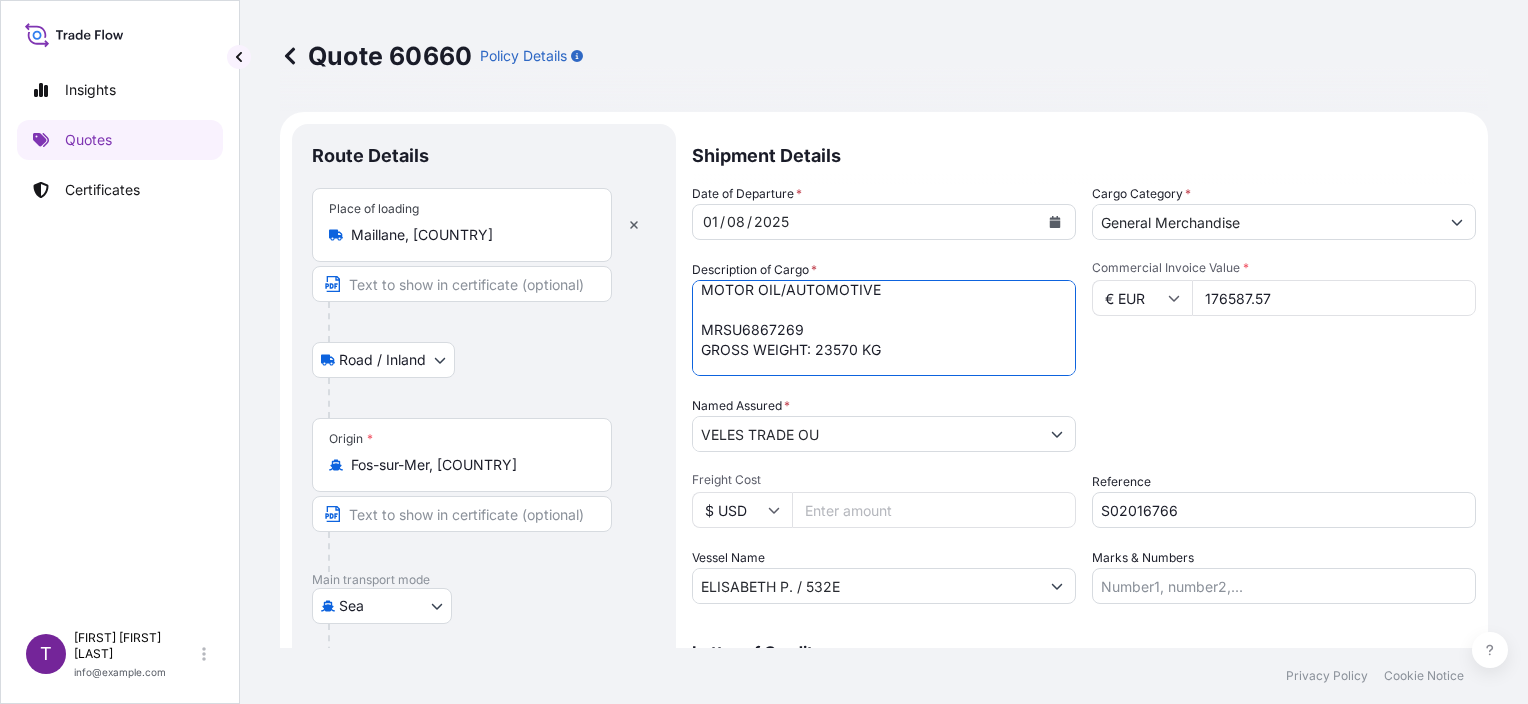 click on "MOTOR OIL/AUTOMOTIVE
TOTAL GROSS WEIGHT: 44580 KG
TOTAL QUANTITY: 46 PALLETS
-
DATE OF DEPARTURE: 01/08/2025" at bounding box center [884, 328] 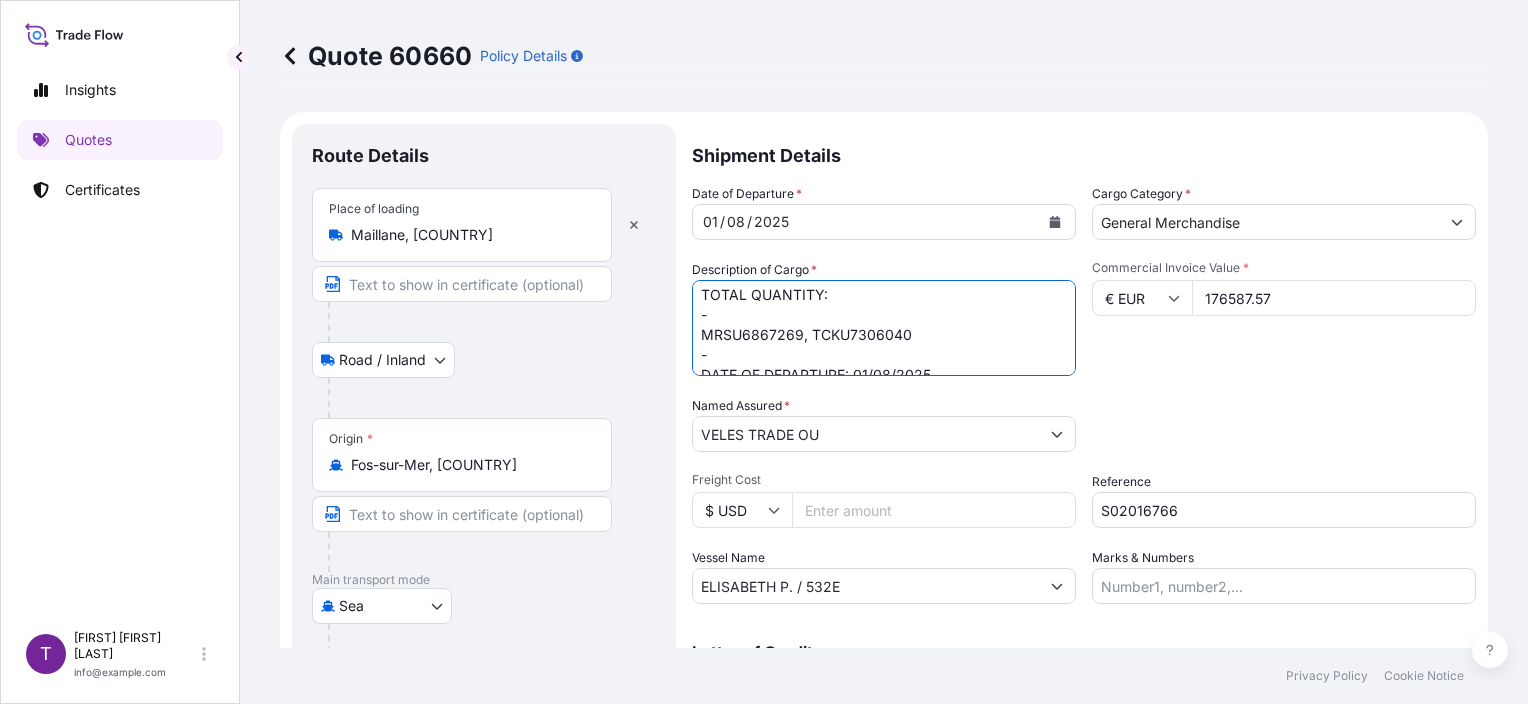 scroll, scrollTop: 161, scrollLeft: 0, axis: vertical 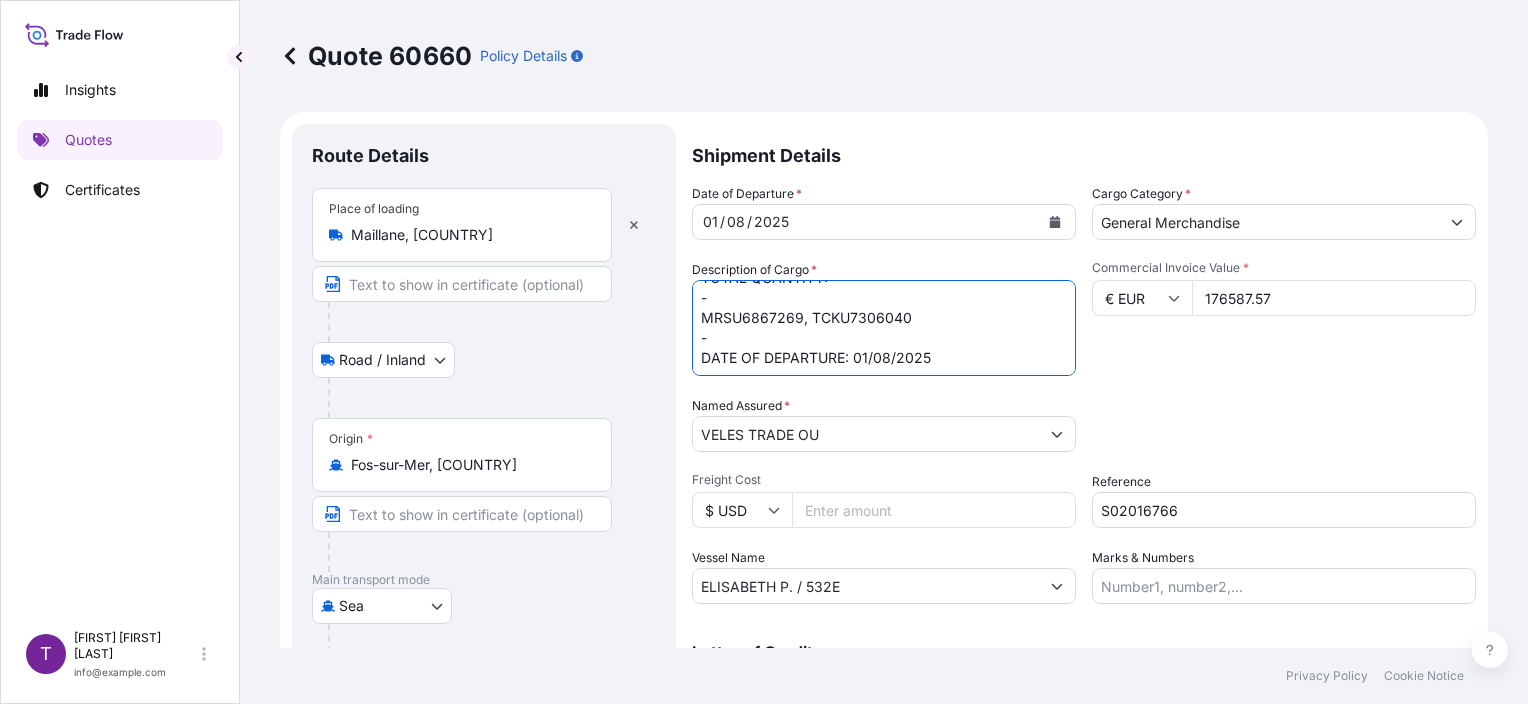 click on "MOTOR OIL/AUTOMOTIVE
TOTAL GROSS WEIGHT: 44580 KG
TOTAL QUANTITY: 46 PALLETS
-
DATE OF DEPARTURE: 01/08/2025" at bounding box center (884, 328) 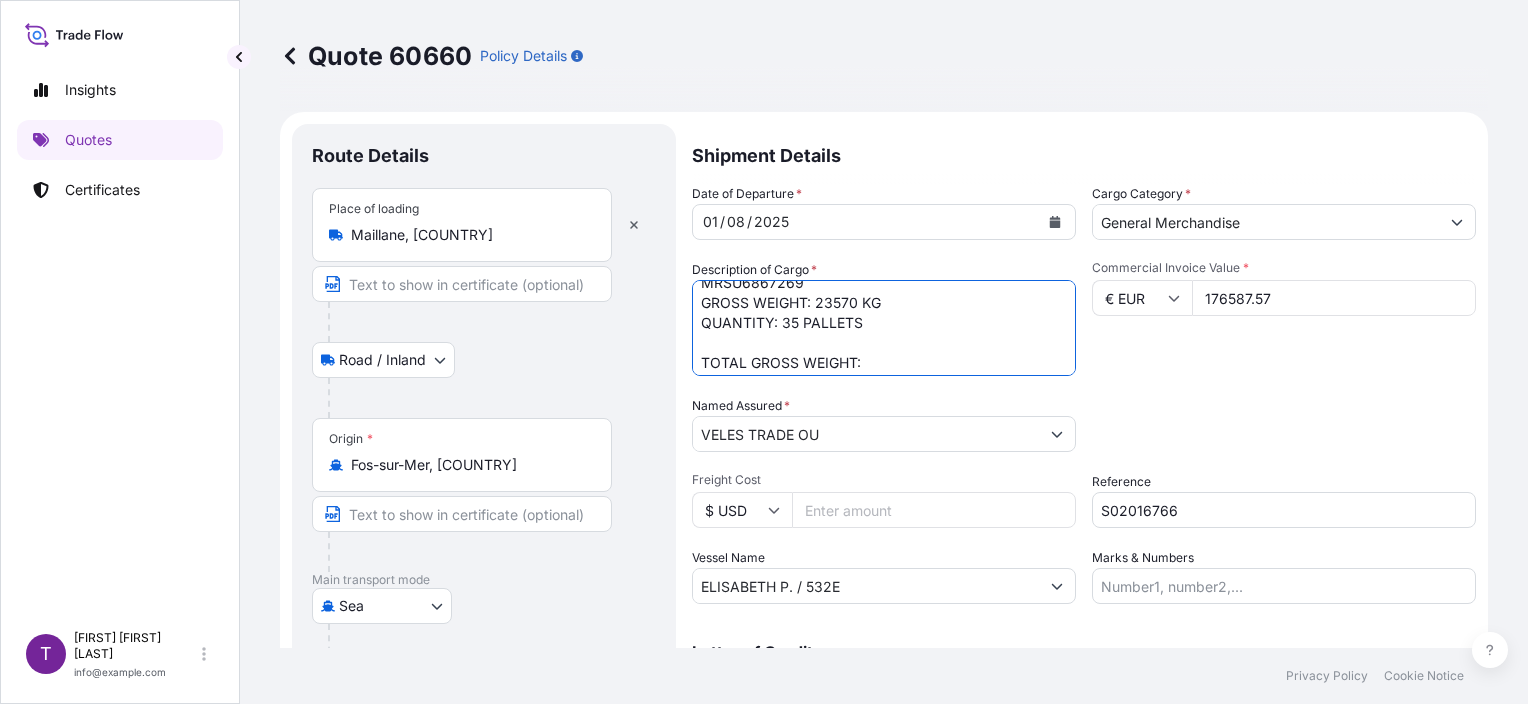 scroll, scrollTop: 21, scrollLeft: 0, axis: vertical 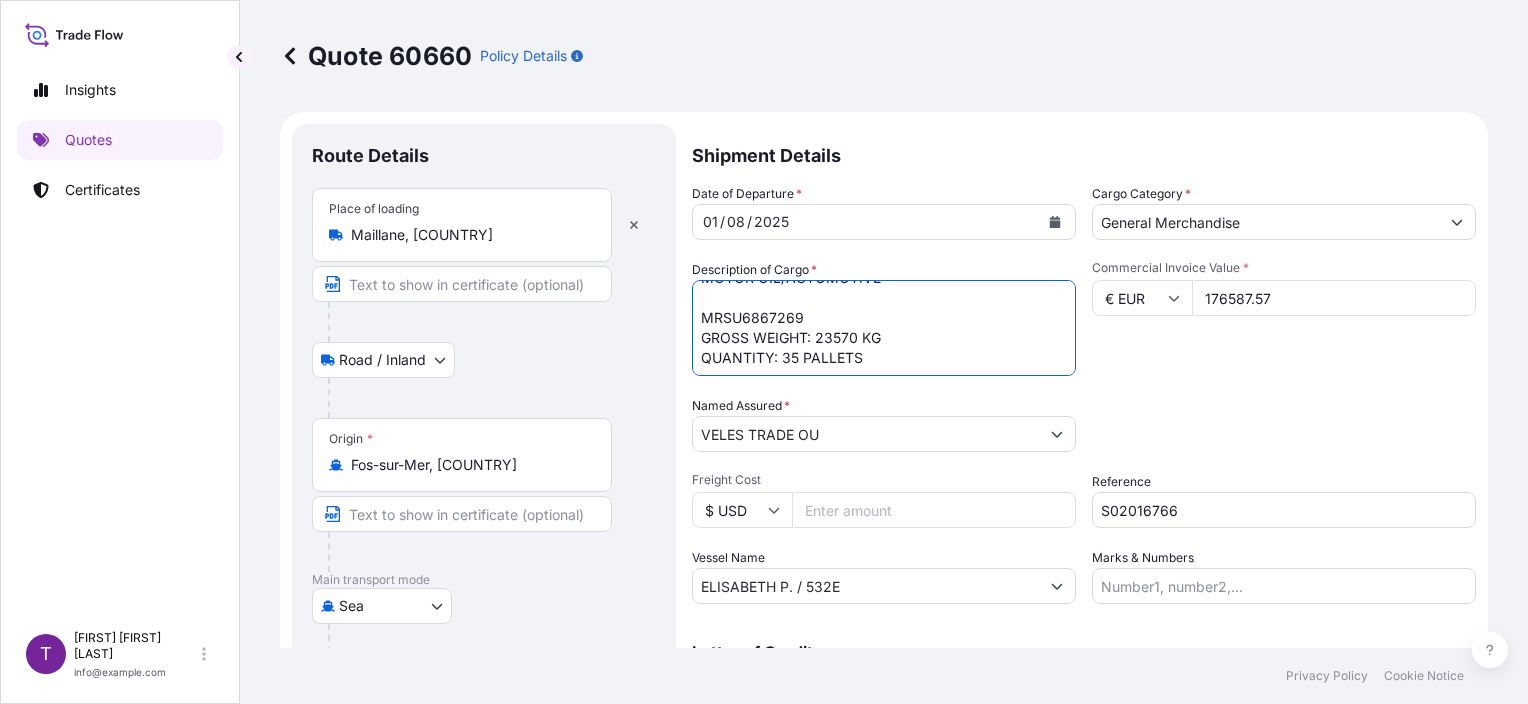 click on "MOTOR OIL/AUTOMOTIVE
TOTAL GROSS WEIGHT: 44580 KG
TOTAL QUANTITY: 46 PALLETS
-
DATE OF DEPARTURE: 01/08/2025" at bounding box center (884, 328) 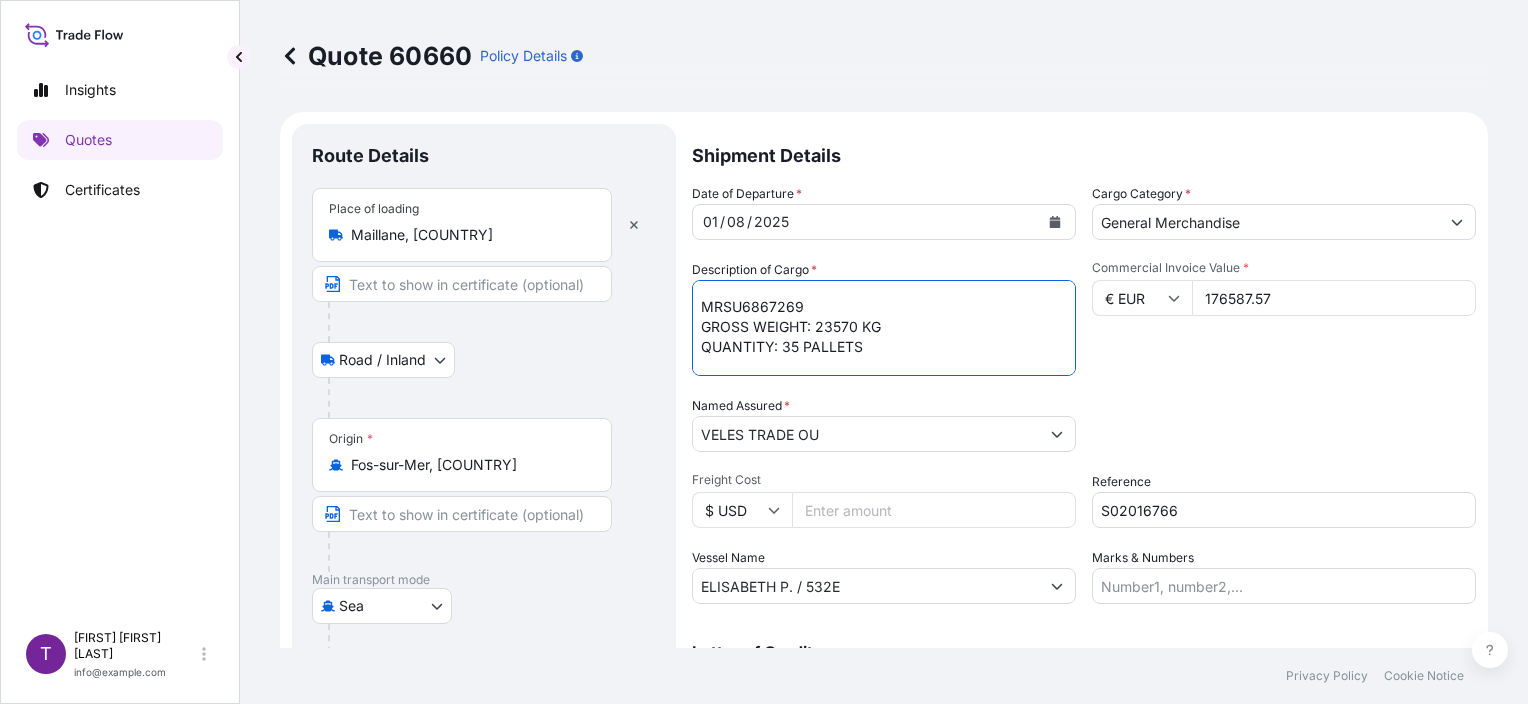 scroll, scrollTop: 52, scrollLeft: 0, axis: vertical 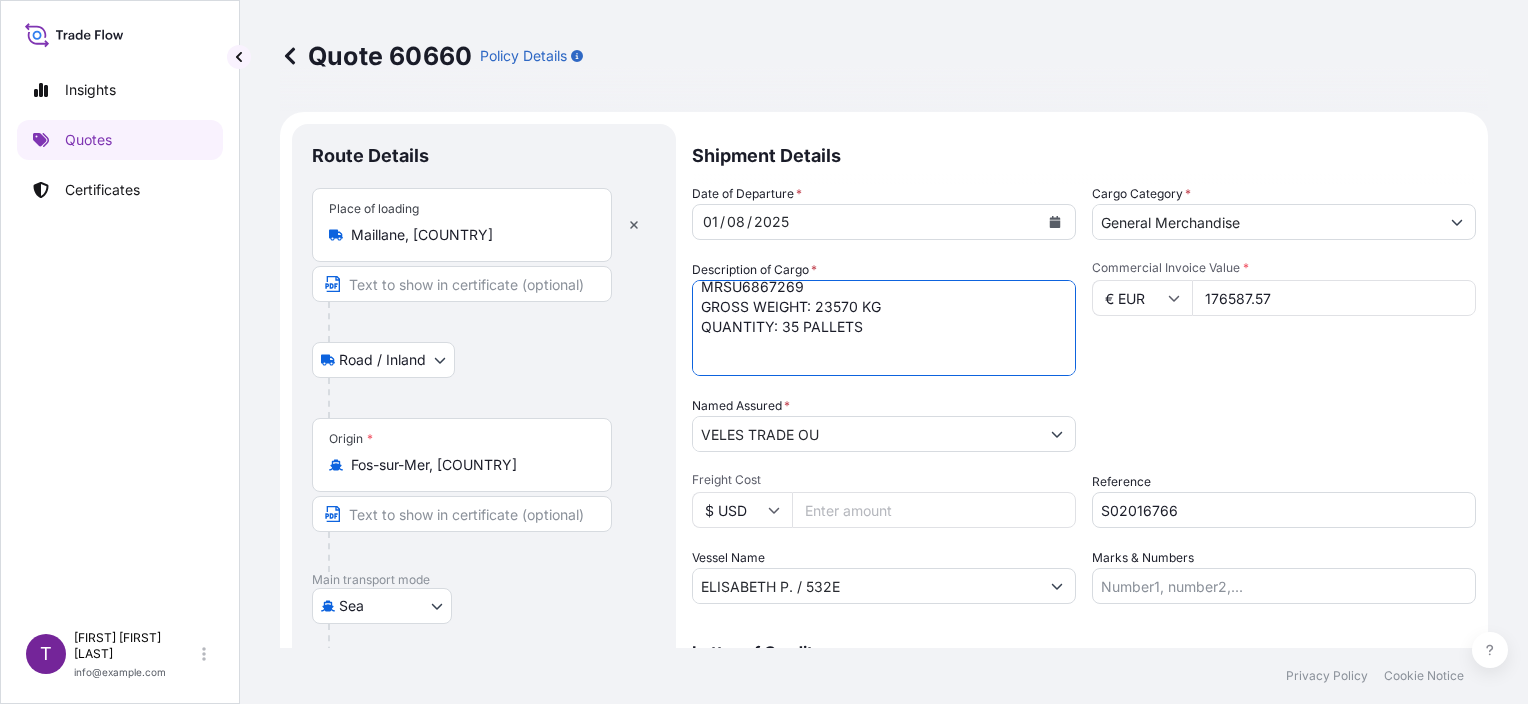 paste on "TCKU7306040" 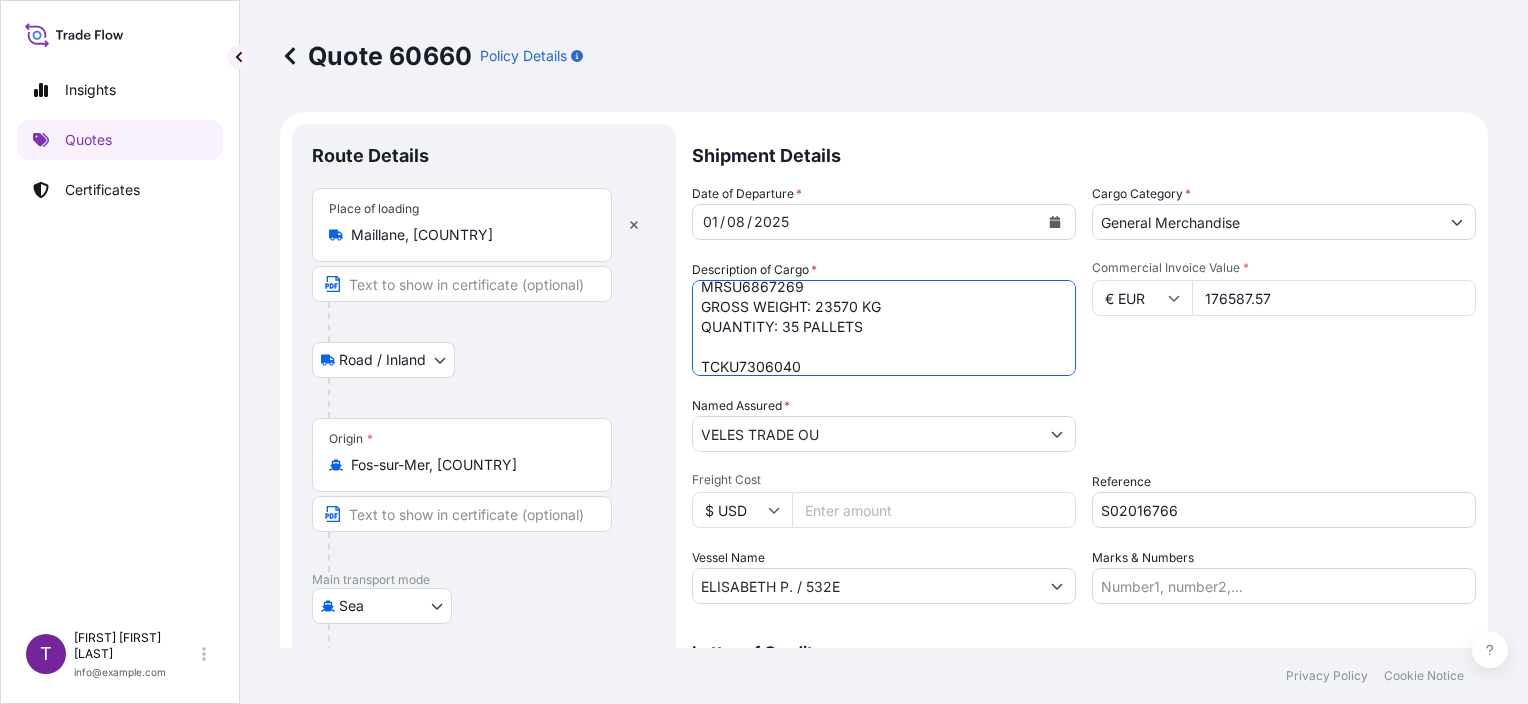 drag, startPoint x: 861, startPoint y: 324, endPoint x: 683, endPoint y: 304, distance: 179.12007 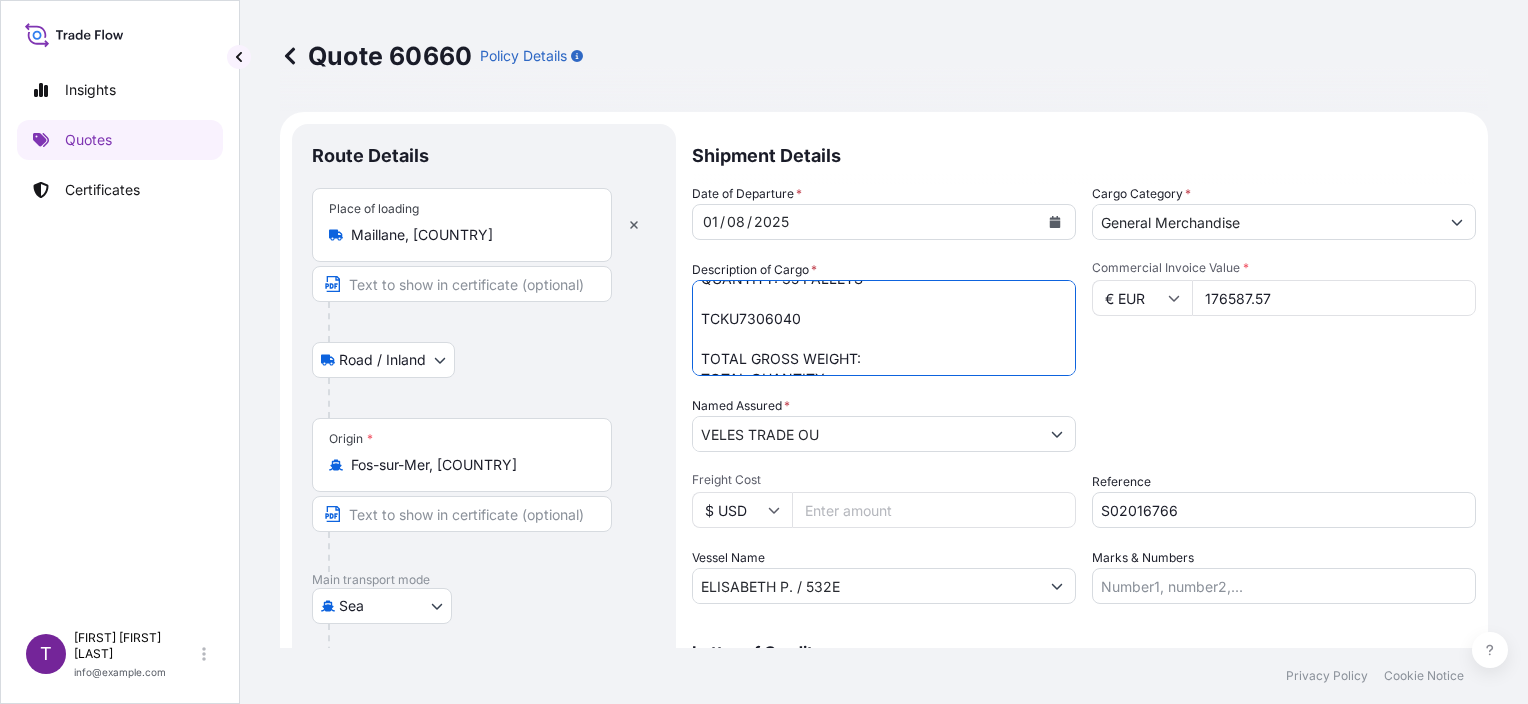 scroll, scrollTop: 52, scrollLeft: 0, axis: vertical 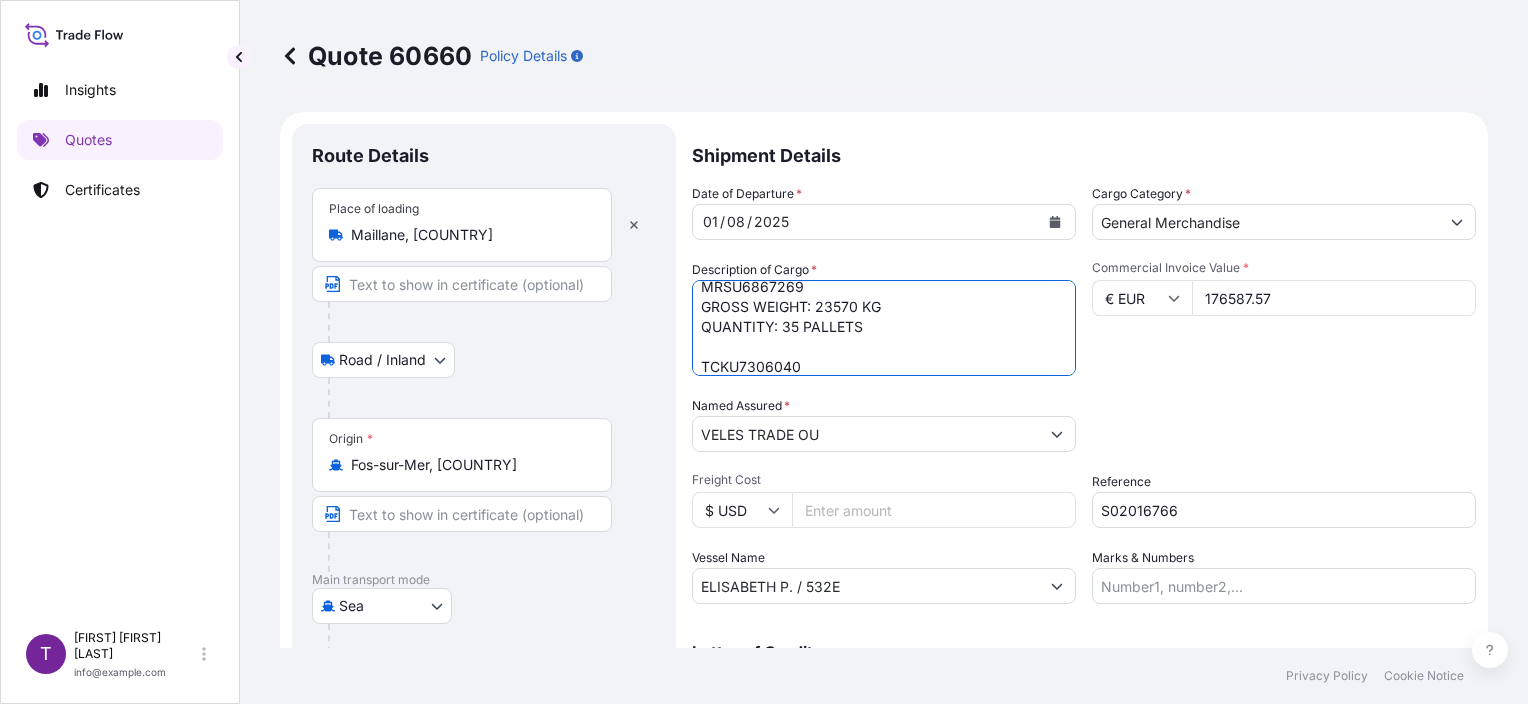 click on "MOTOR OIL/AUTOMOTIVE
TOTAL GROSS WEIGHT: 44580 KG
TOTAL QUANTITY: 46 PALLETS
-
DATE OF DEPARTURE: 01/08/2025" at bounding box center (884, 328) 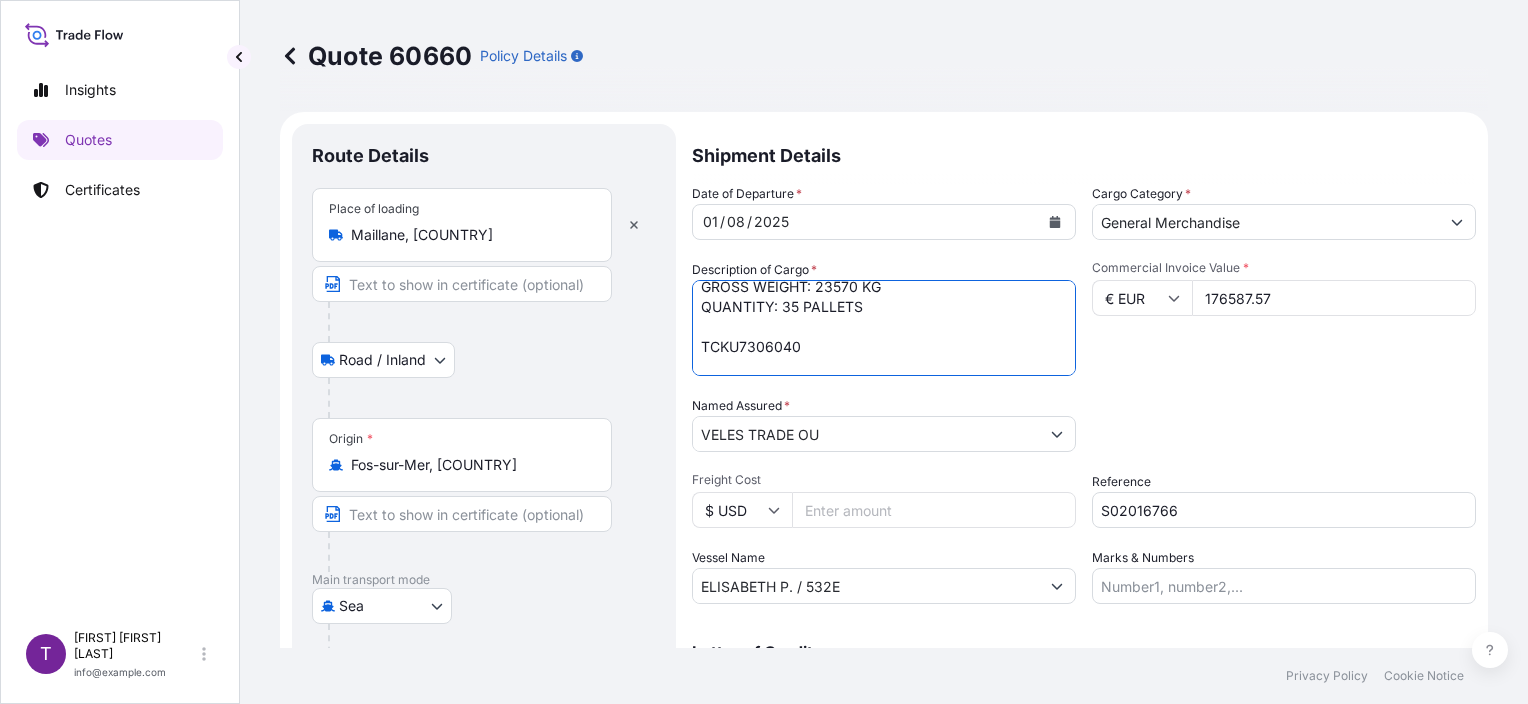 paste on "GROSS WEIGHT: 23570 KG
QUANTITY: 35 PALLETS" 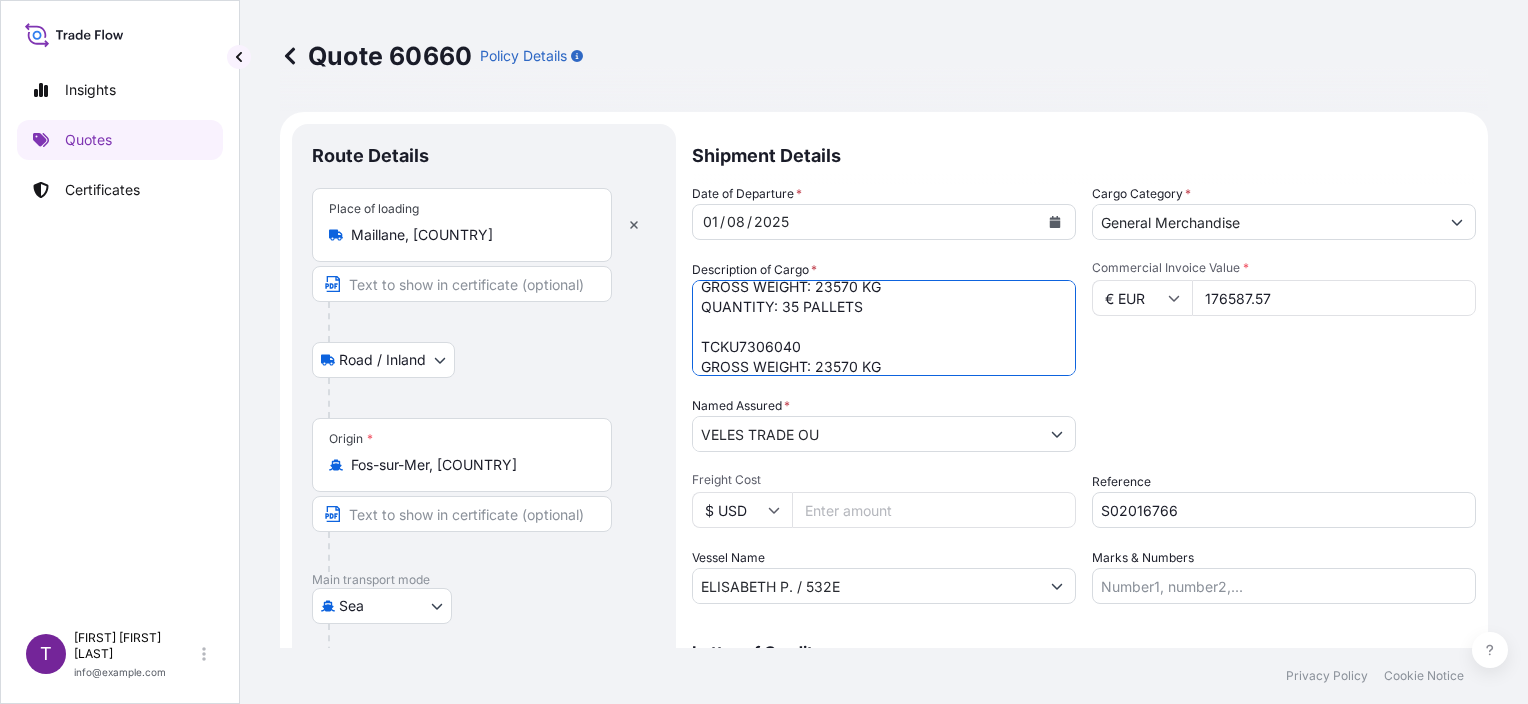scroll, scrollTop: 92, scrollLeft: 0, axis: vertical 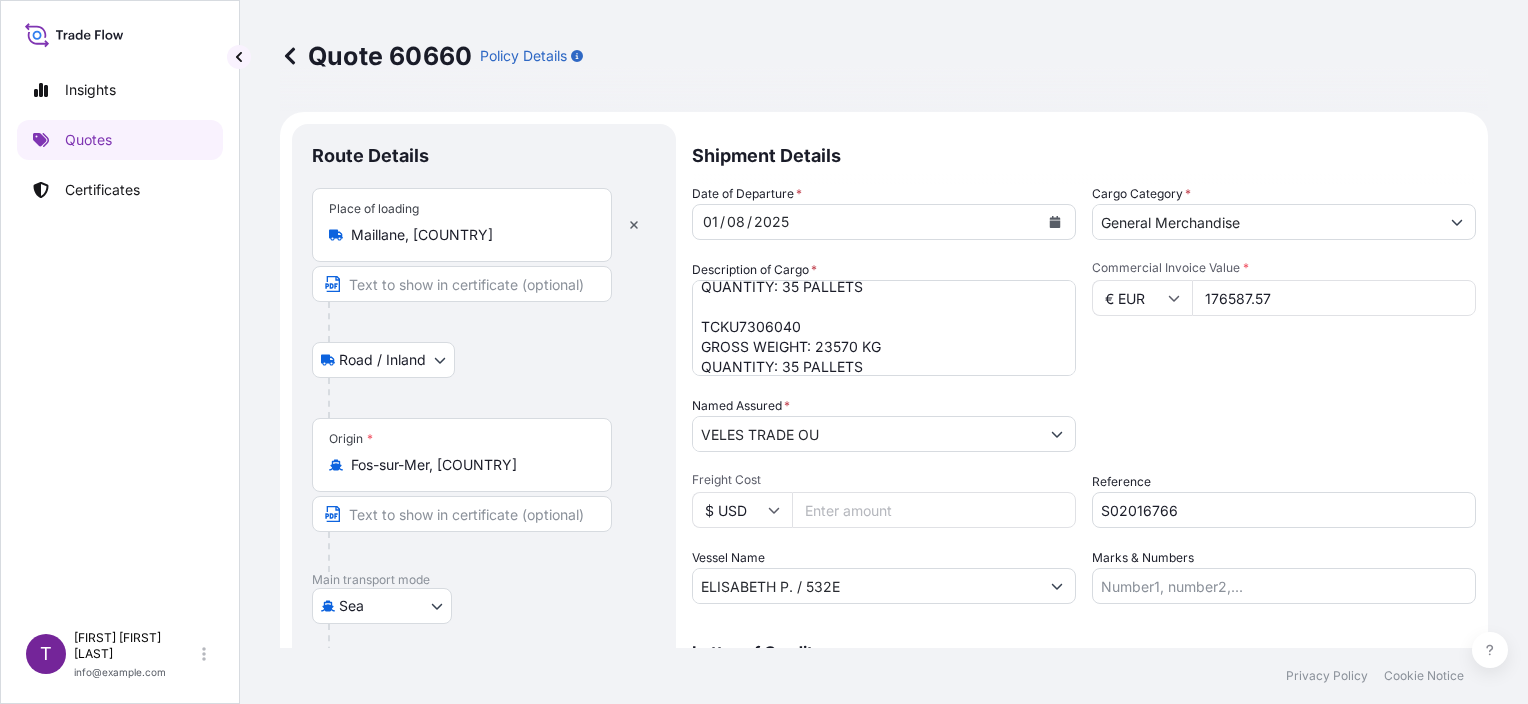 click on "MOTOR OIL/AUTOMOTIVE
TOTAL GROSS WEIGHT: 44580 KG
TOTAL QUANTITY: 46 PALLETS
-
DATE OF DEPARTURE: 01/08/2025" at bounding box center [884, 328] 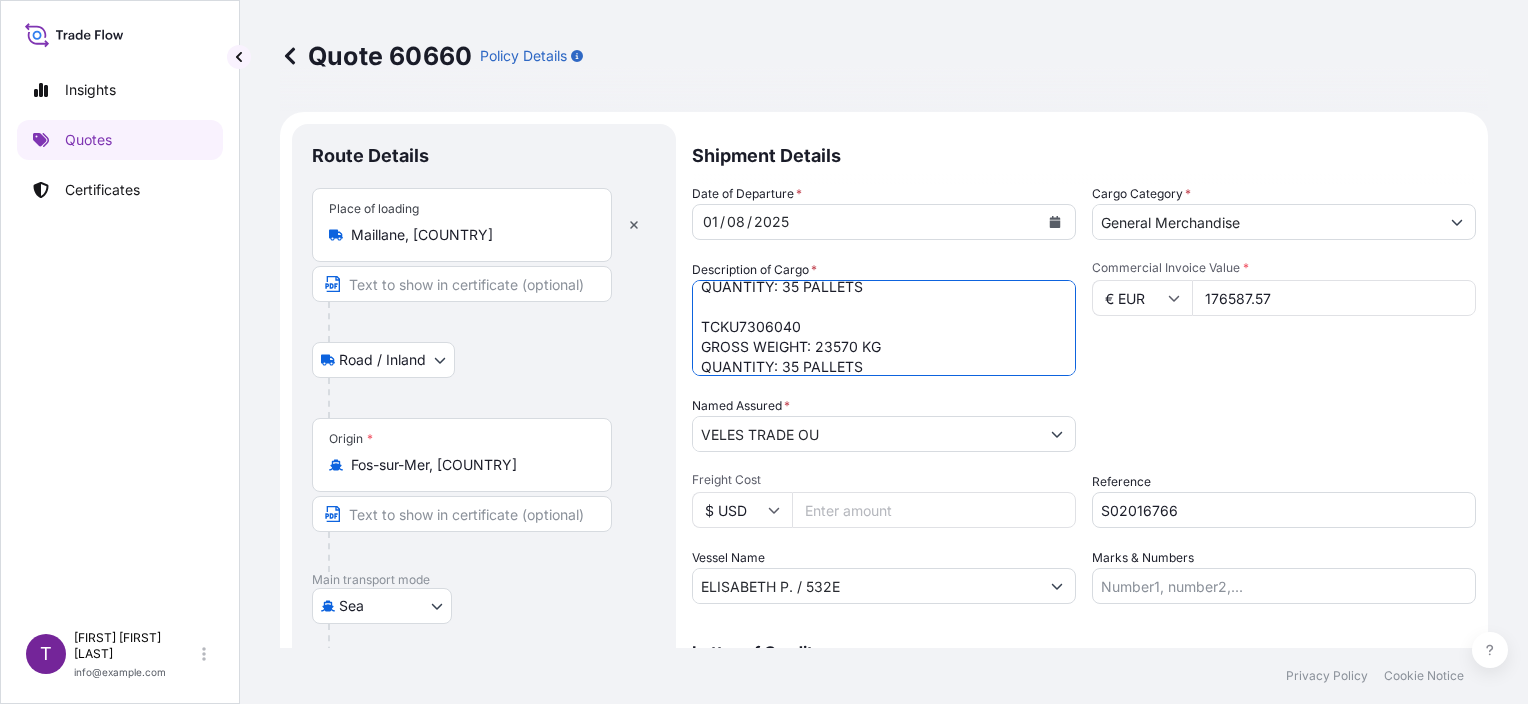 drag, startPoint x: 885, startPoint y: 352, endPoint x: 818, endPoint y: 352, distance: 67 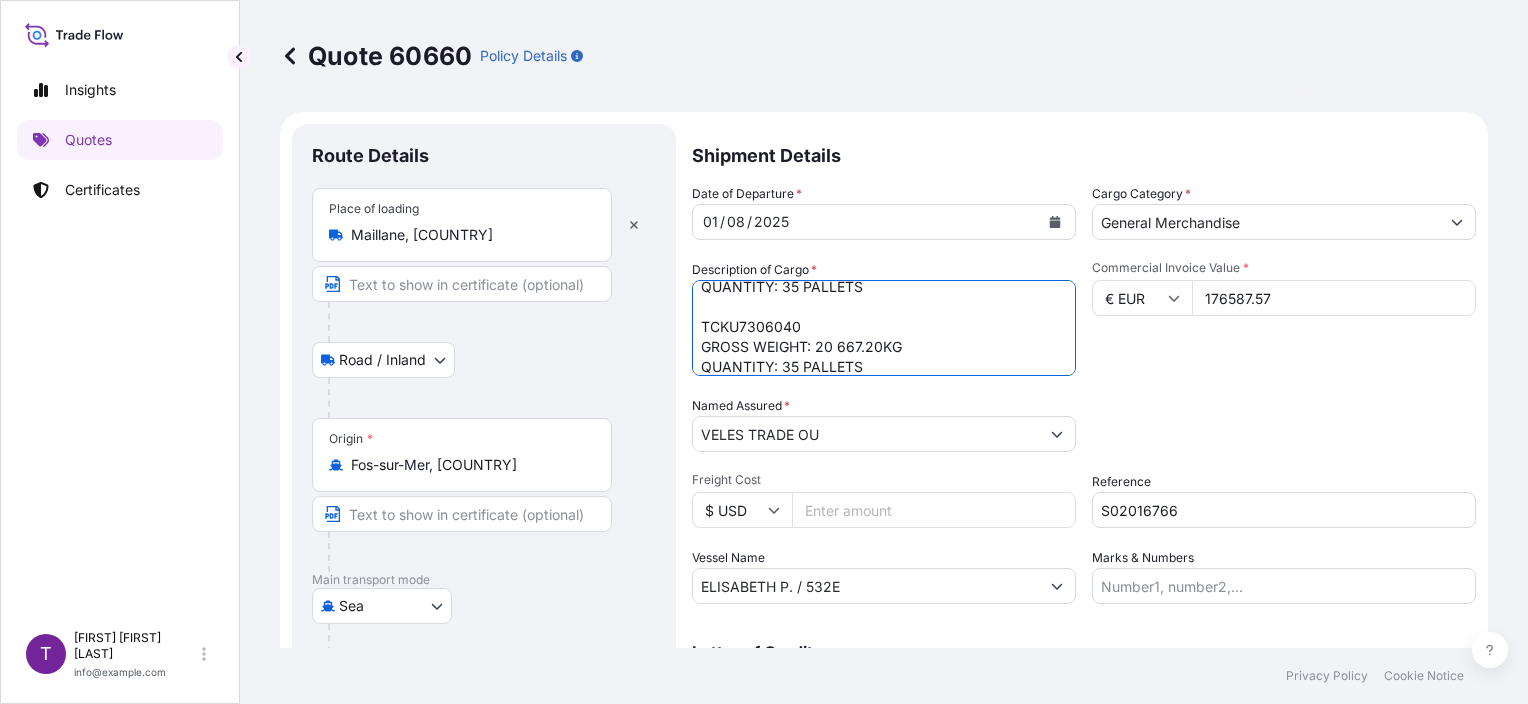 drag, startPoint x: 832, startPoint y: 348, endPoint x: 881, endPoint y: 370, distance: 53.712196 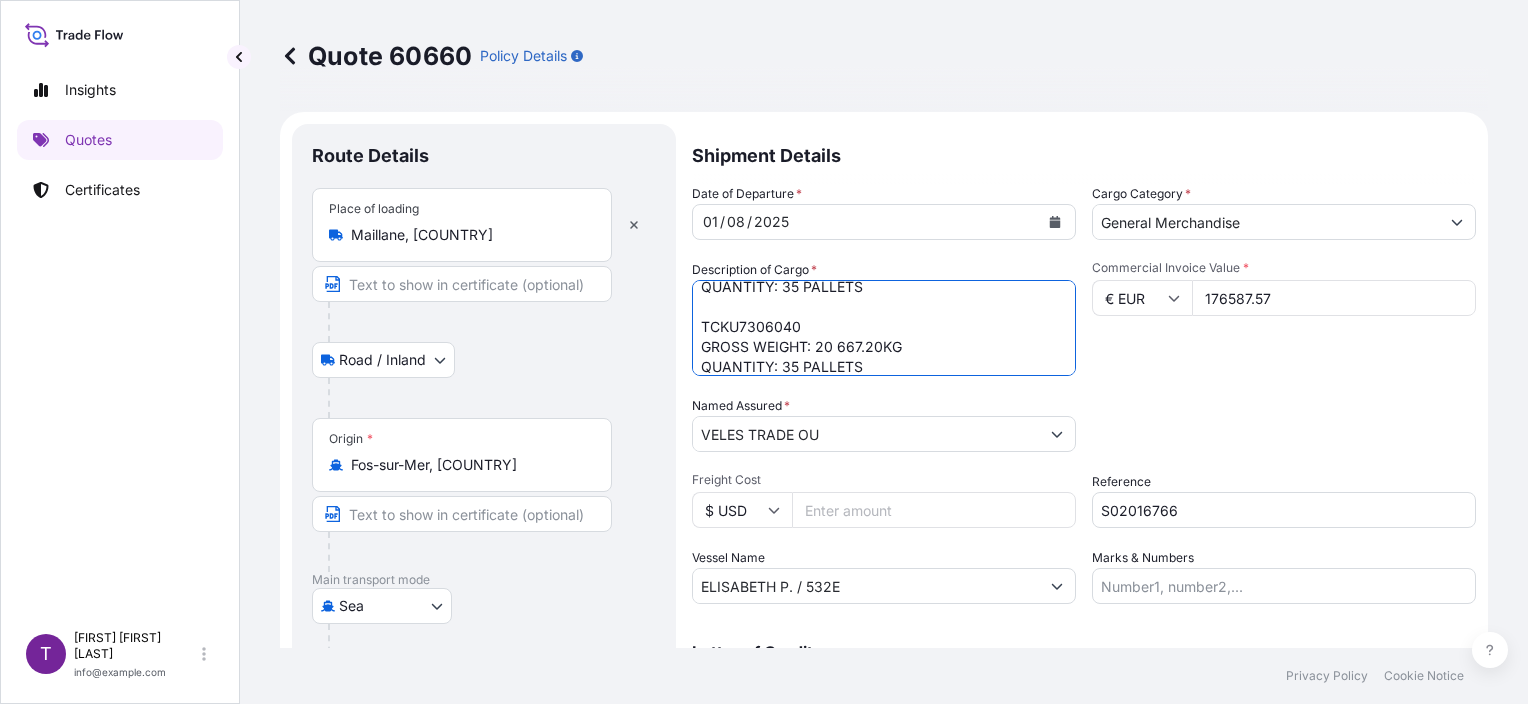 click on "MOTOR OIL/AUTOMOTIVE
TOTAL GROSS WEIGHT: 44580 KG
TOTAL QUANTITY: 46 PALLETS
-
DATE OF DEPARTURE: 01/08/2025" at bounding box center [884, 328] 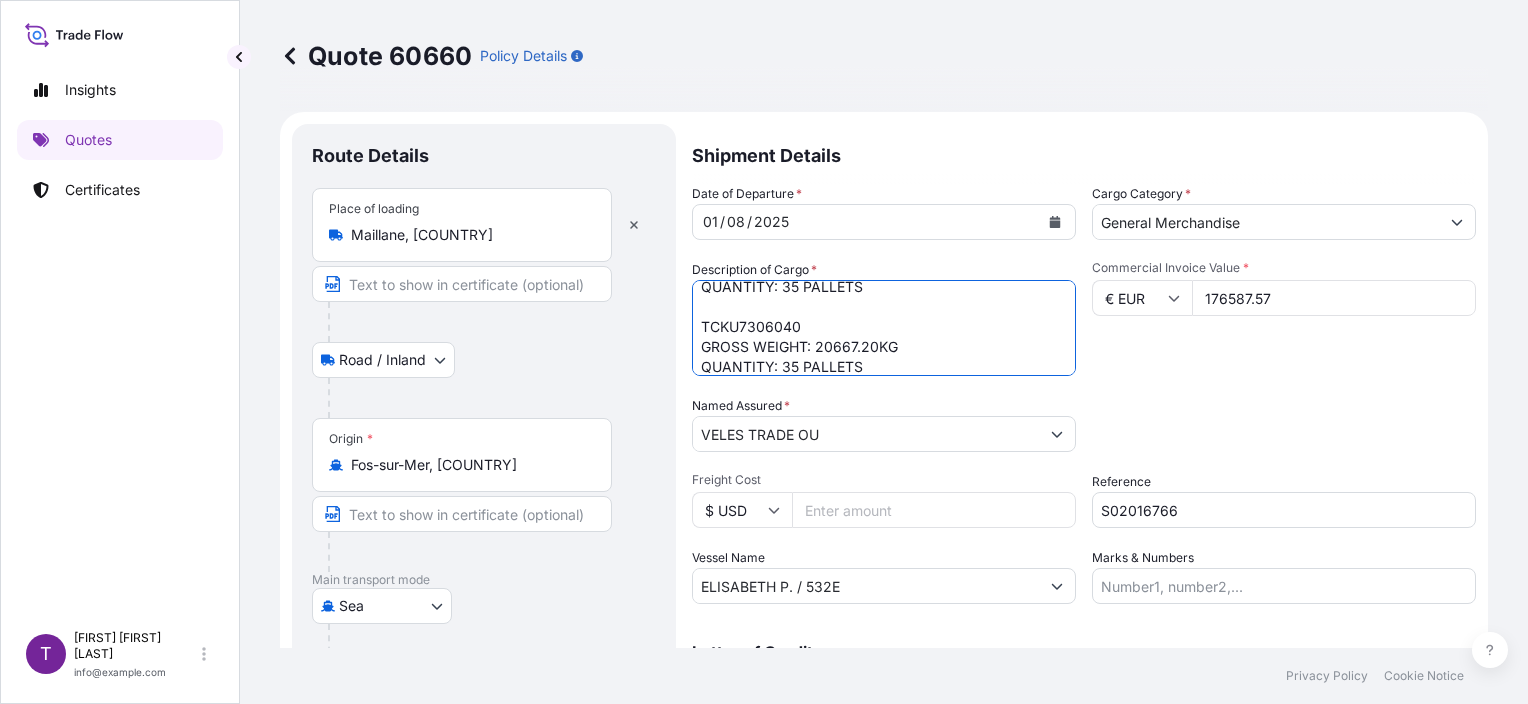 drag, startPoint x: 880, startPoint y: 345, endPoint x: 915, endPoint y: 374, distance: 45.453274 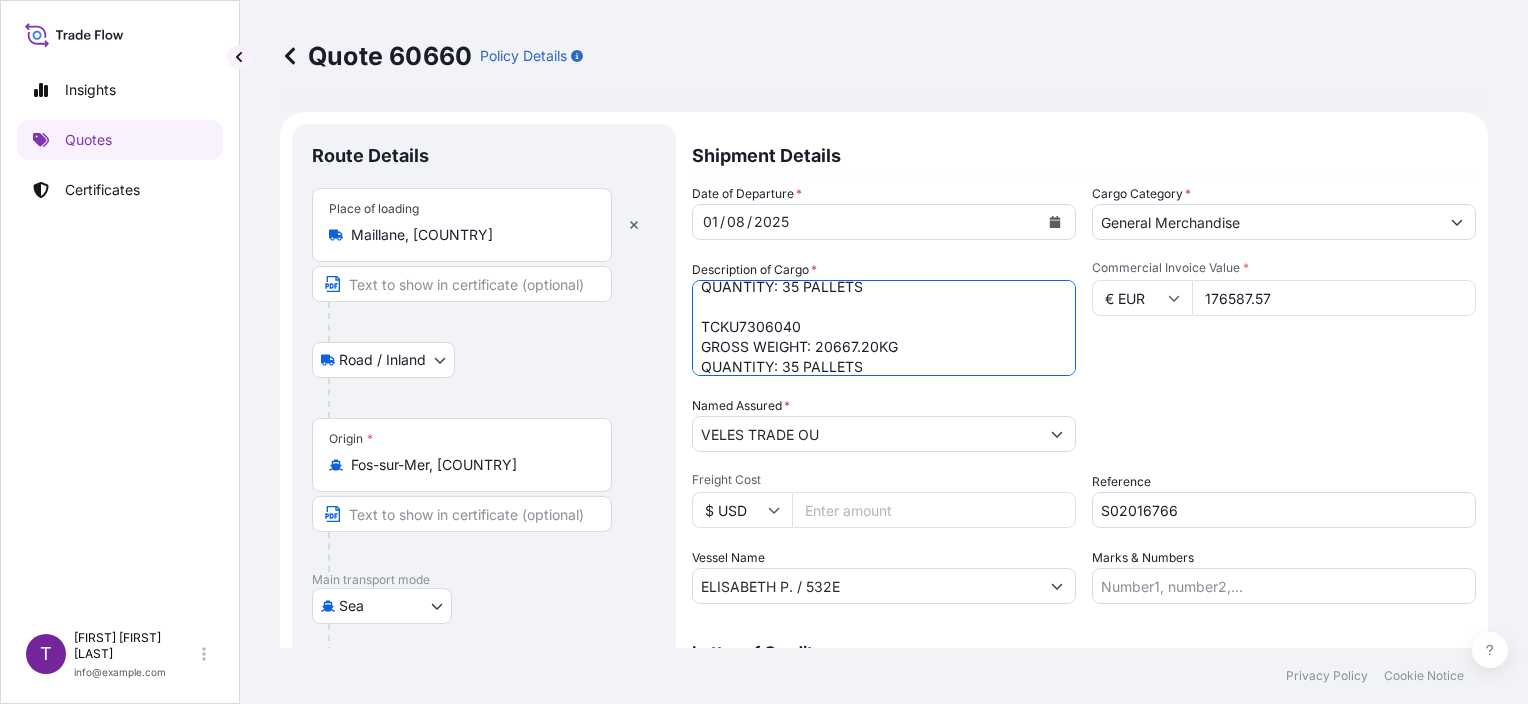 click on "MOTOR OIL/AUTOMOTIVE
TOTAL GROSS WEIGHT: 44580 KG
TOTAL QUANTITY: 46 PALLETS
-
DATE OF DEPARTURE: 01/08/2025" at bounding box center (884, 328) 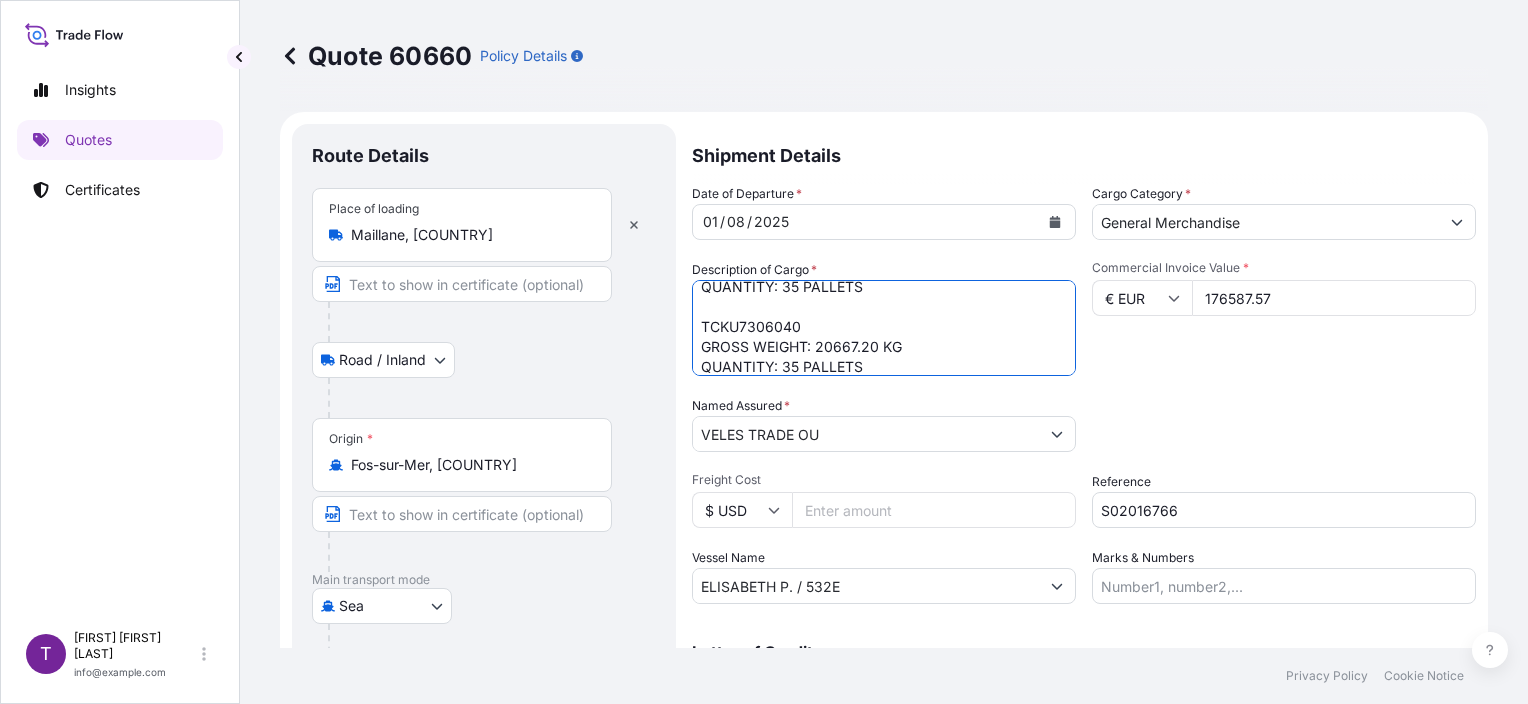 click on "MOTOR OIL/AUTOMOTIVE
TOTAL GROSS WEIGHT: 44580 KG
TOTAL QUANTITY: 46 PALLETS
-
DATE OF DEPARTURE: 01/08/2025" at bounding box center [884, 328] 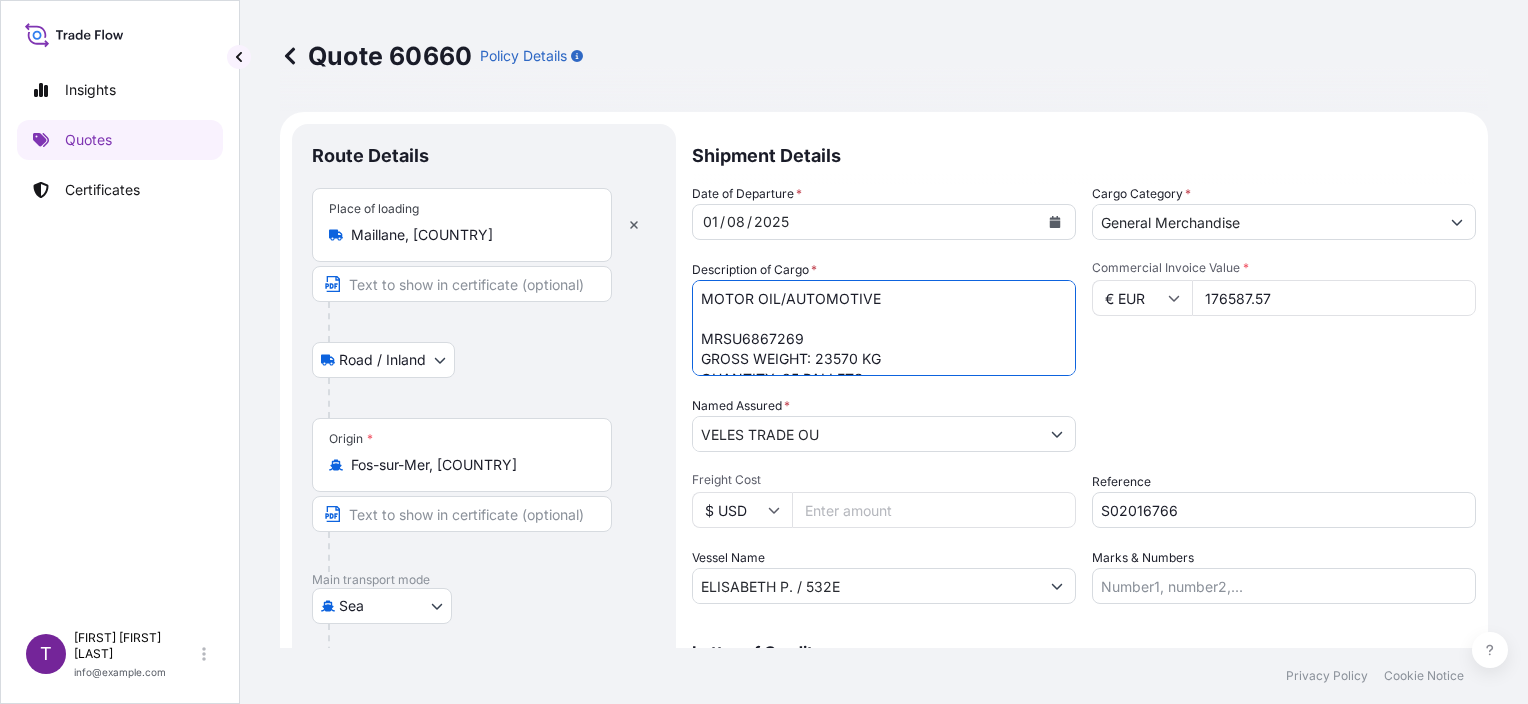 scroll, scrollTop: 100, scrollLeft: 0, axis: vertical 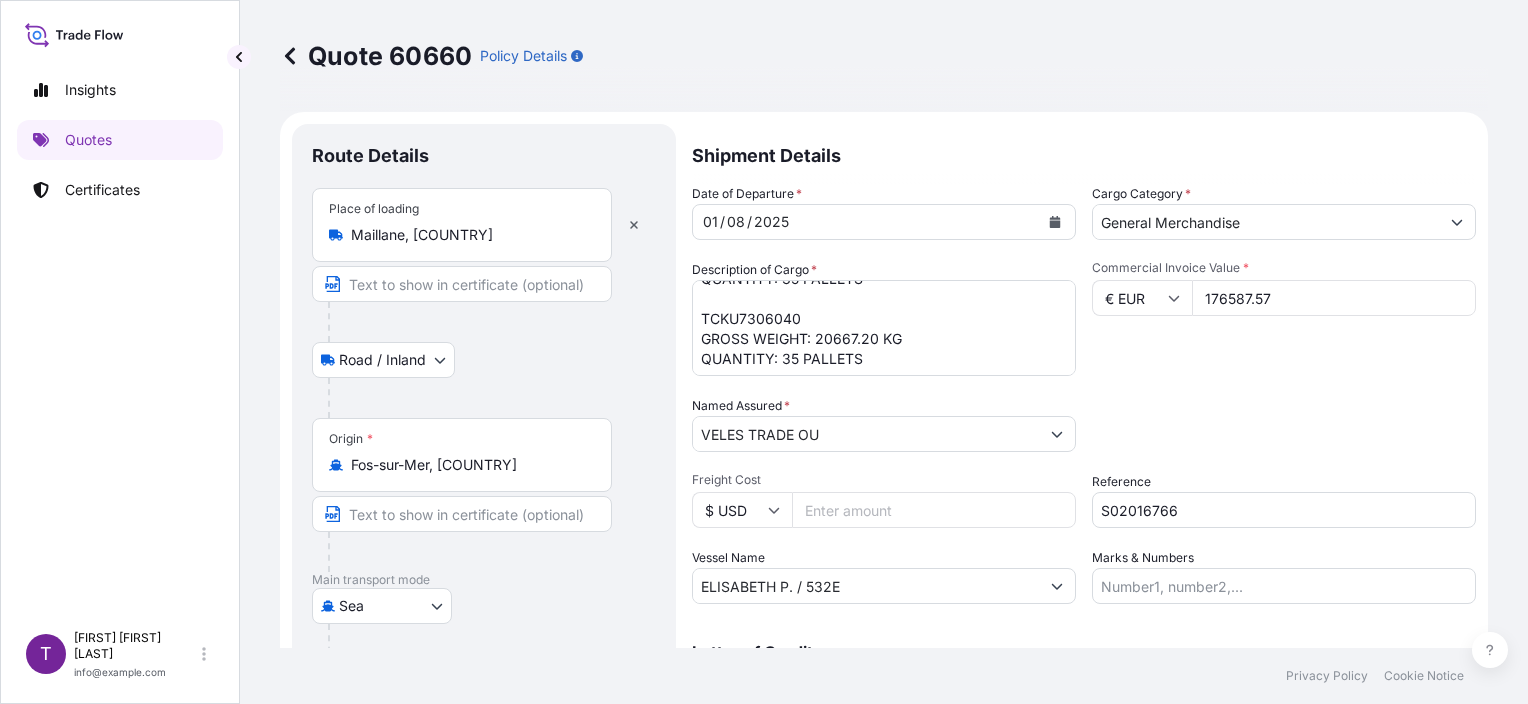 click on "MOTOR OIL/AUTOMOTIVE
TOTAL GROSS WEIGHT: 44580 KG
TOTAL QUANTITY: 46 PALLETS
-
DATE OF DEPARTURE: 01/08/2025" at bounding box center [884, 328] 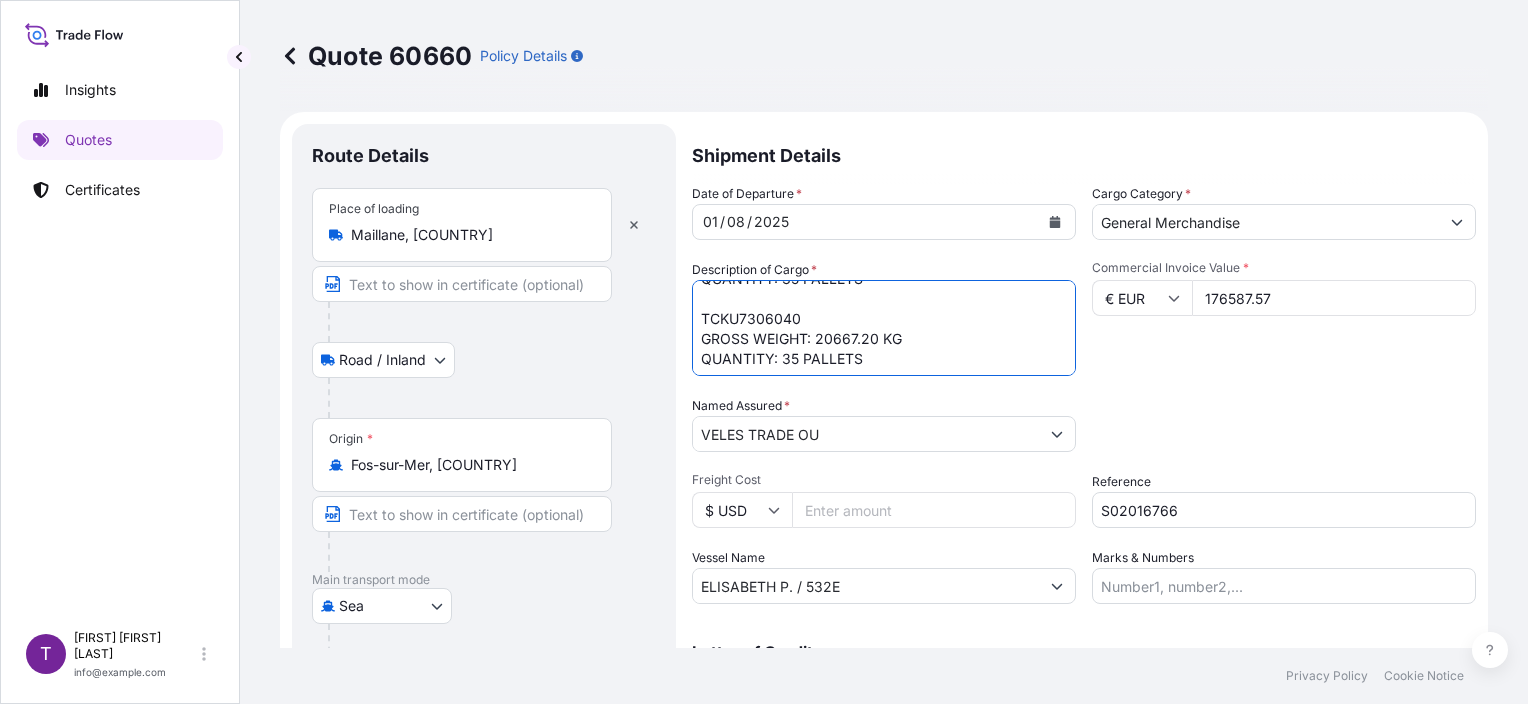 paste on "24" 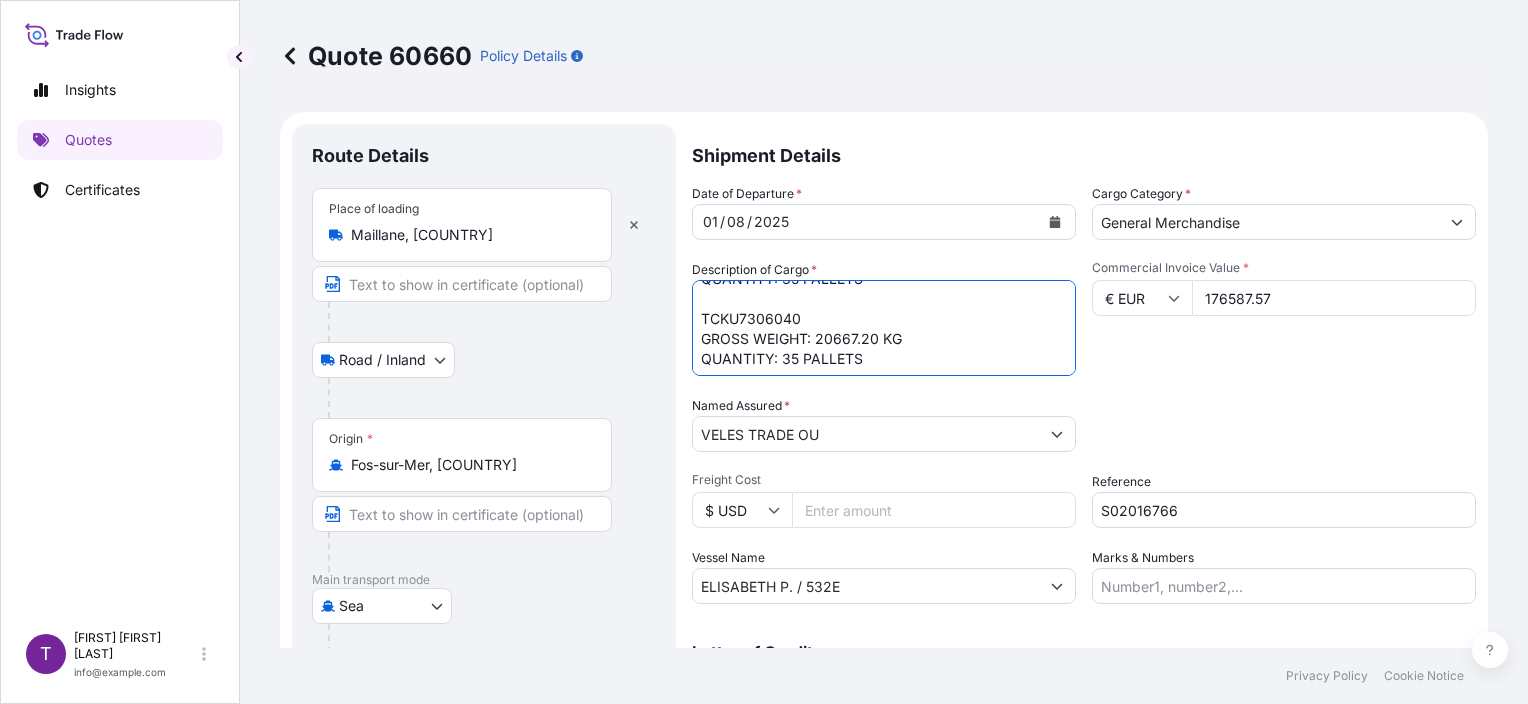 click on "MOTOR OIL/AUTOMOTIVE
TOTAL GROSS WEIGHT: 44580 KG
TOTAL QUANTITY: 46 PALLETS
-
DATE OF DEPARTURE: 01/08/2025" at bounding box center [884, 328] 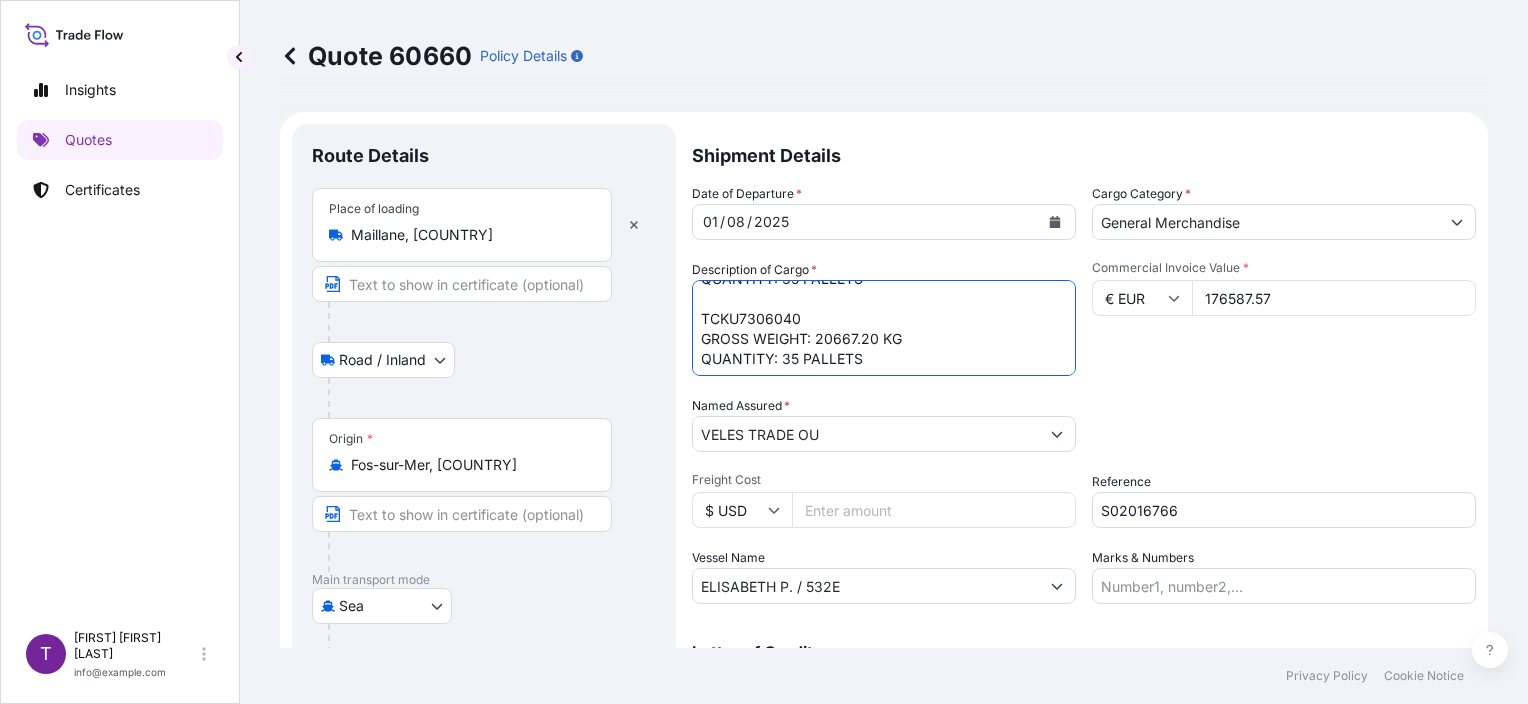 click on "MOTOR OIL/AUTOMOTIVE
TOTAL GROSS WEIGHT: 44580 KG
TOTAL QUANTITY: 46 PALLETS
-
DATE OF DEPARTURE: 01/08/2025" at bounding box center (884, 328) 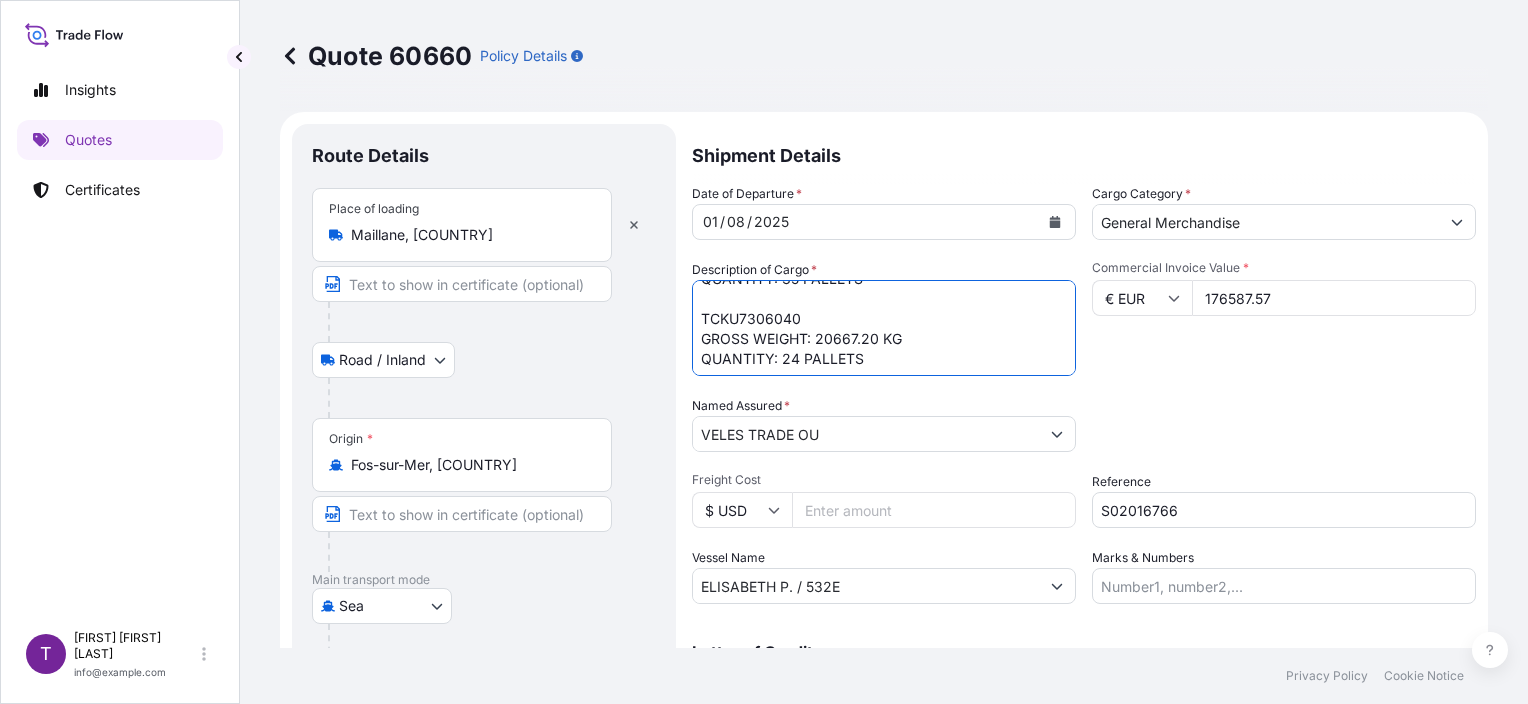 click on "MOTOR OIL/AUTOMOTIVE
TOTAL GROSS WEIGHT: 44580 KG
TOTAL QUANTITY: 46 PALLETS
-
DATE OF DEPARTURE: 01/08/2025" at bounding box center [884, 328] 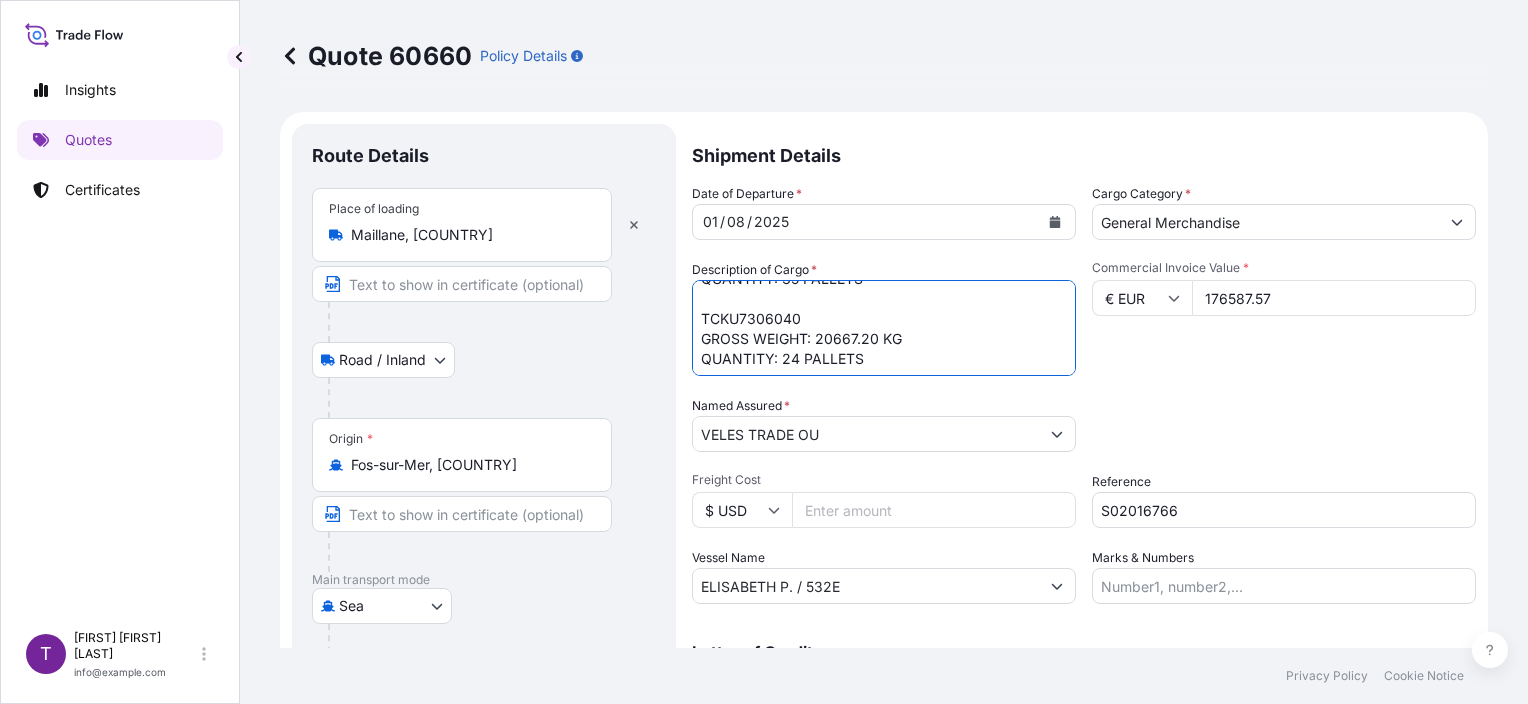 scroll, scrollTop: 200, scrollLeft: 0, axis: vertical 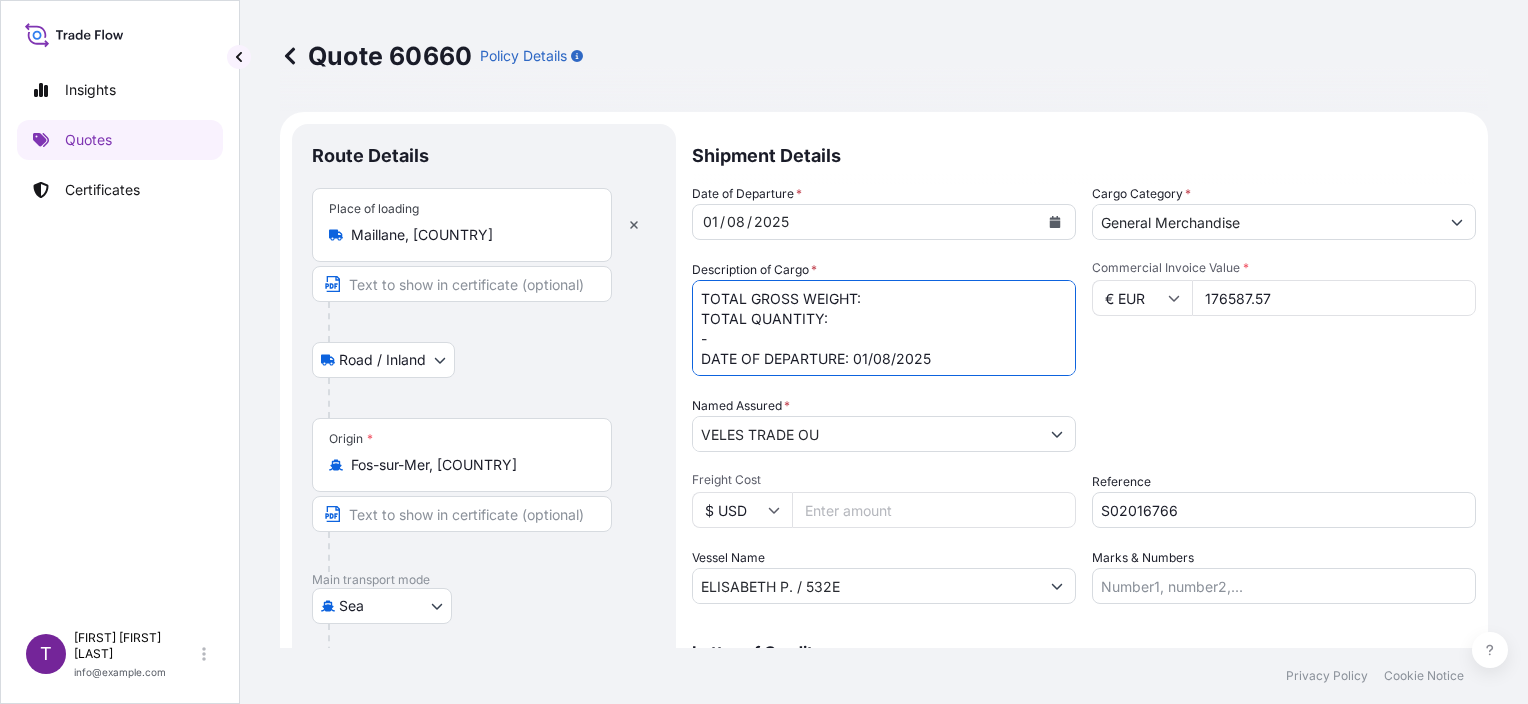 click on "MOTOR OIL/AUTOMOTIVE
TOTAL GROSS WEIGHT: 44580 KG
TOTAL QUANTITY: 46 PALLETS
-
DATE OF DEPARTURE: 01/08/2025" at bounding box center (884, 328) 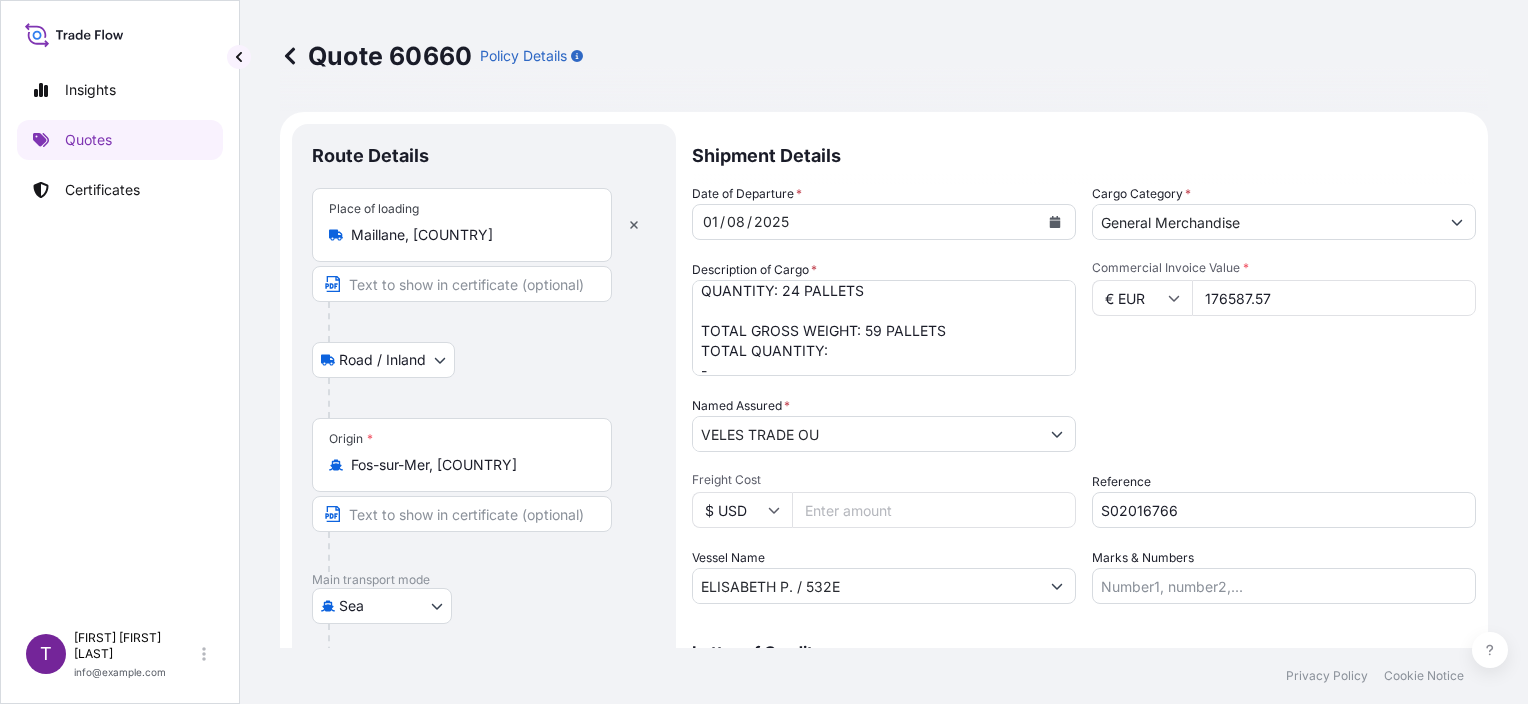 scroll, scrollTop: 200, scrollLeft: 0, axis: vertical 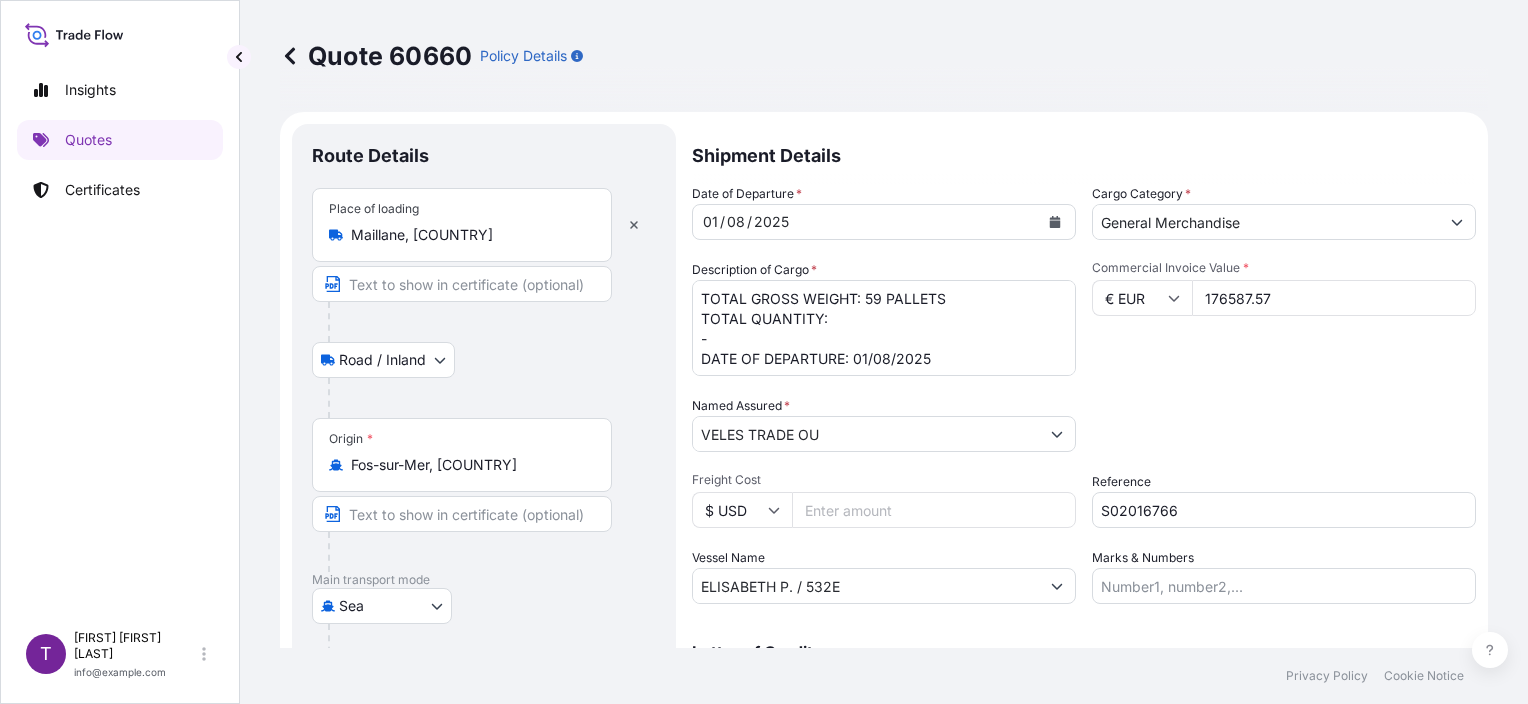 click on "MOTOR OIL/AUTOMOTIVE
TOTAL GROSS WEIGHT: 44580 KG
TOTAL QUANTITY: 46 PALLETS
-
DATE OF DEPARTURE: 01/08/2025" at bounding box center [884, 328] 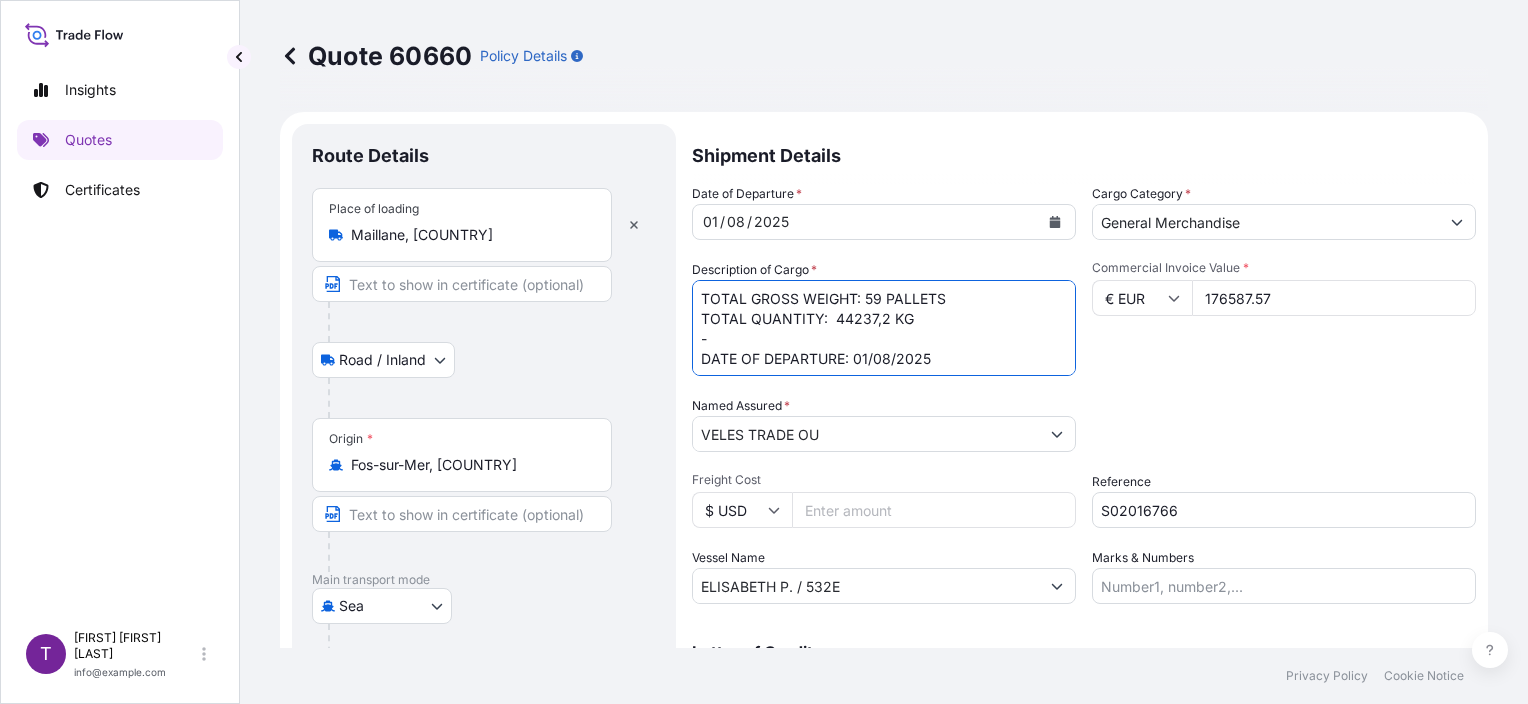 click on "MOTOR OIL/AUTOMOTIVE
TOTAL GROSS WEIGHT: 44580 KG
TOTAL QUANTITY: 46 PALLETS
-
DATE OF DEPARTURE: 01/08/2025" at bounding box center [884, 328] 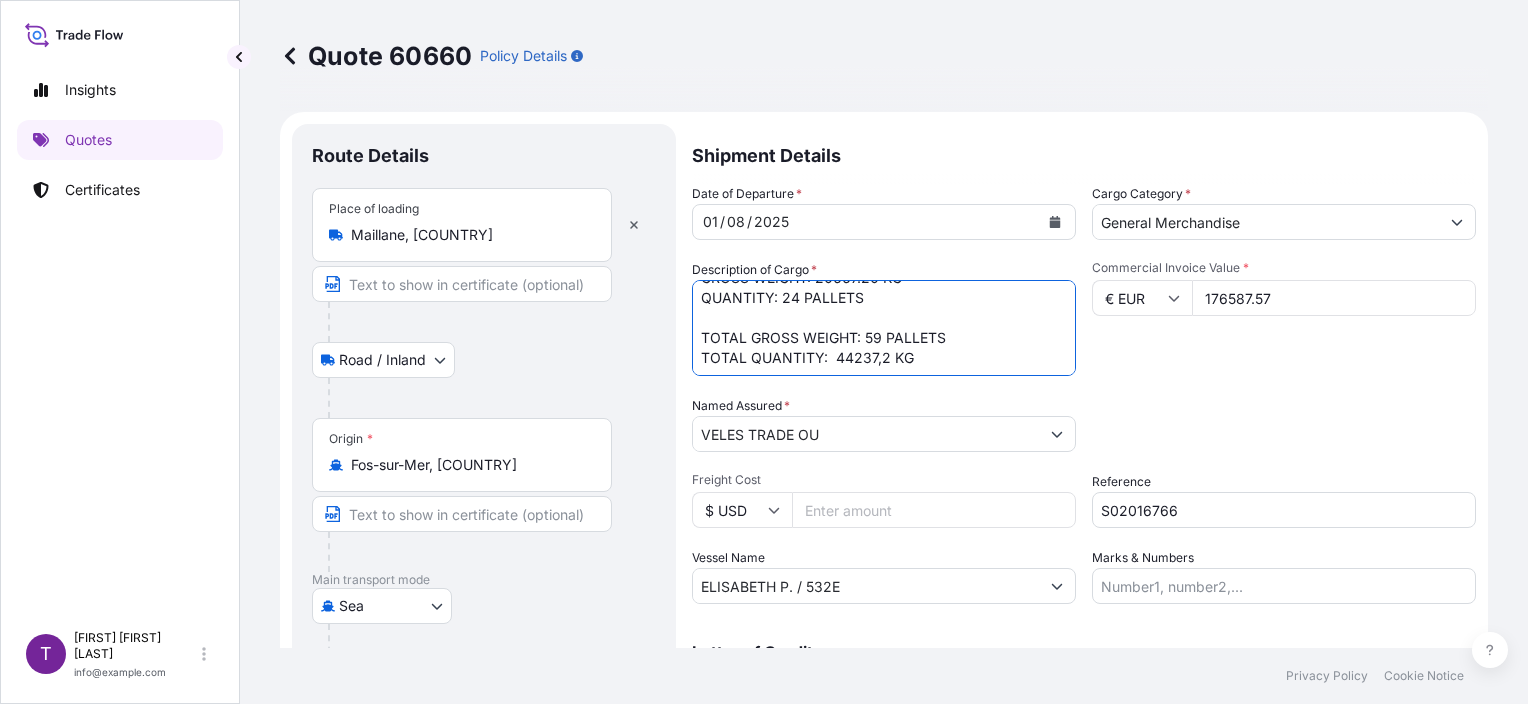 scroll, scrollTop: 145, scrollLeft: 0, axis: vertical 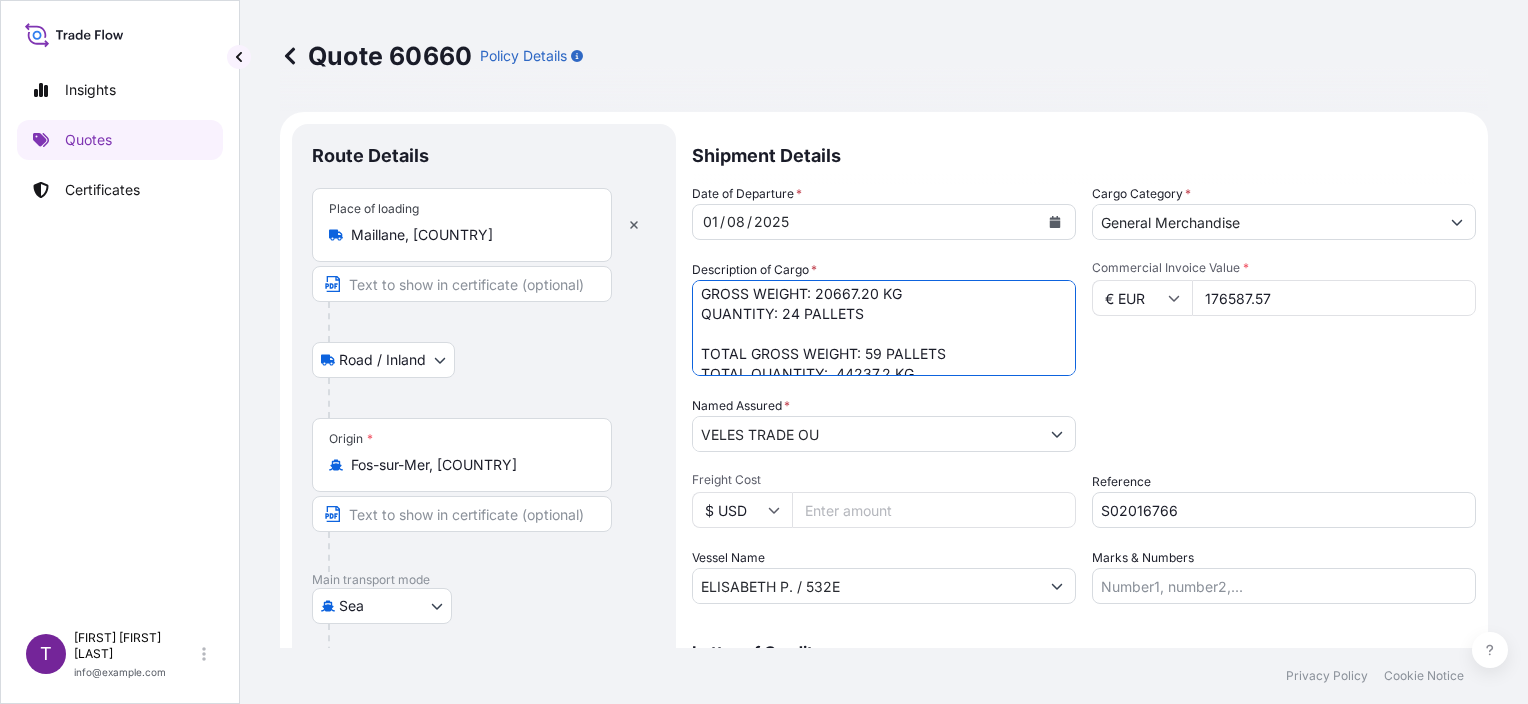 drag, startPoint x: 953, startPoint y: 295, endPoint x: 864, endPoint y: 355, distance: 107.33592 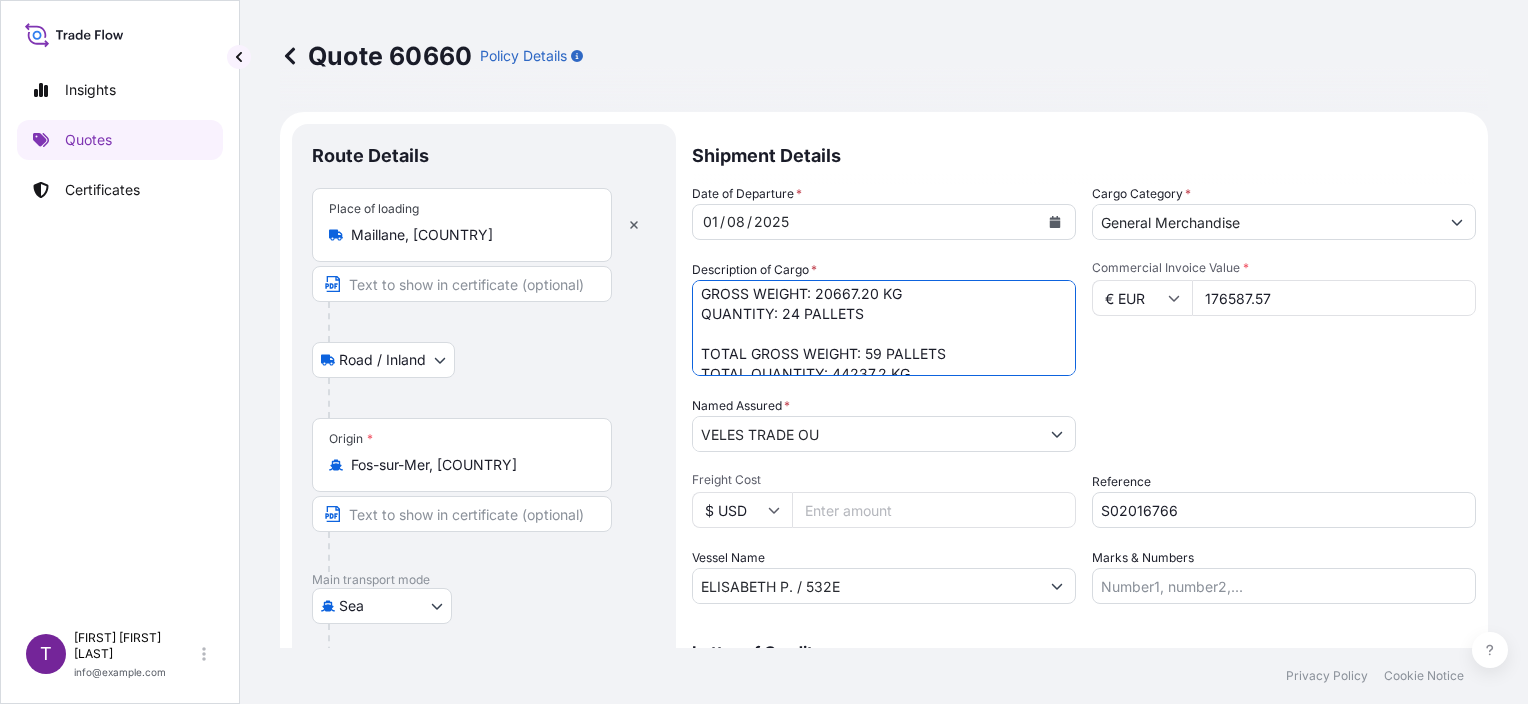 scroll, scrollTop: 152, scrollLeft: 0, axis: vertical 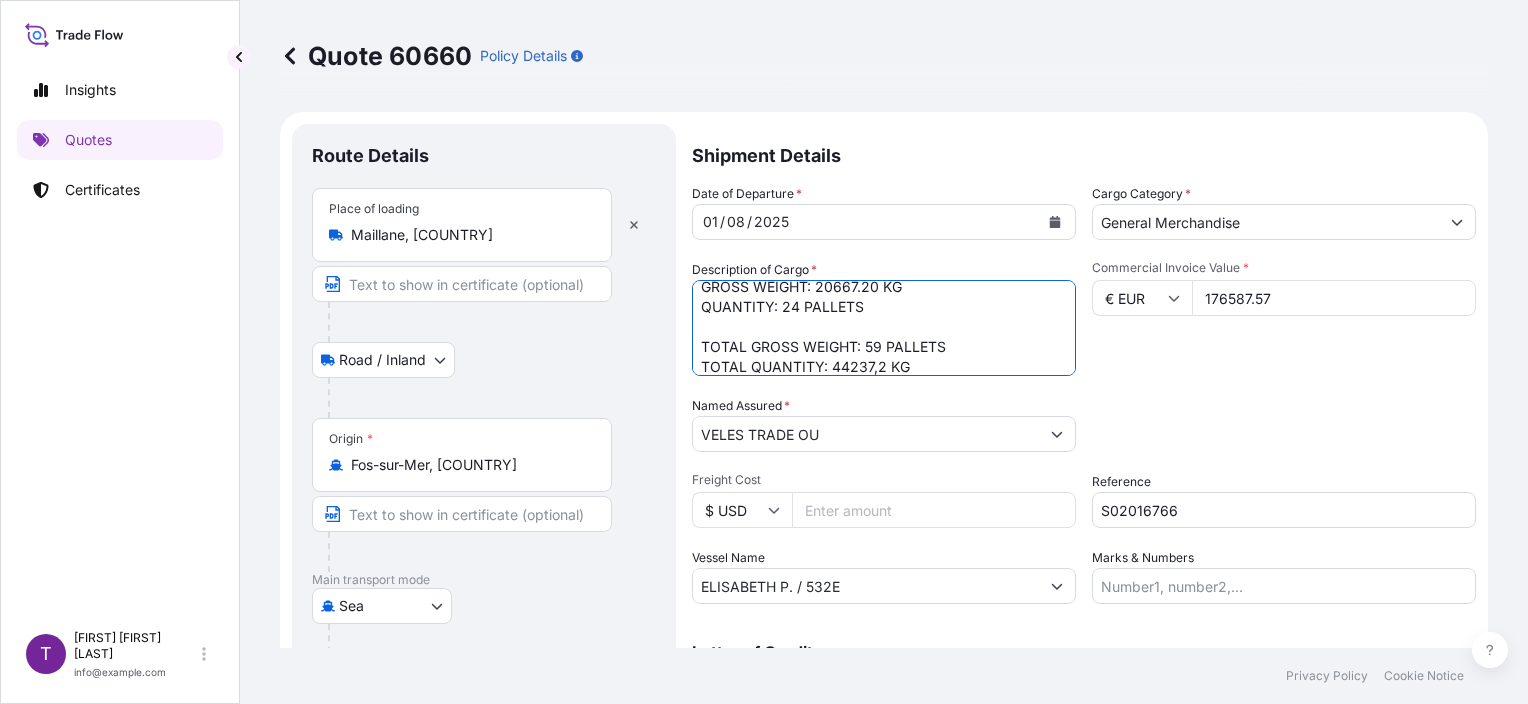 paste on "59 PALLETS" 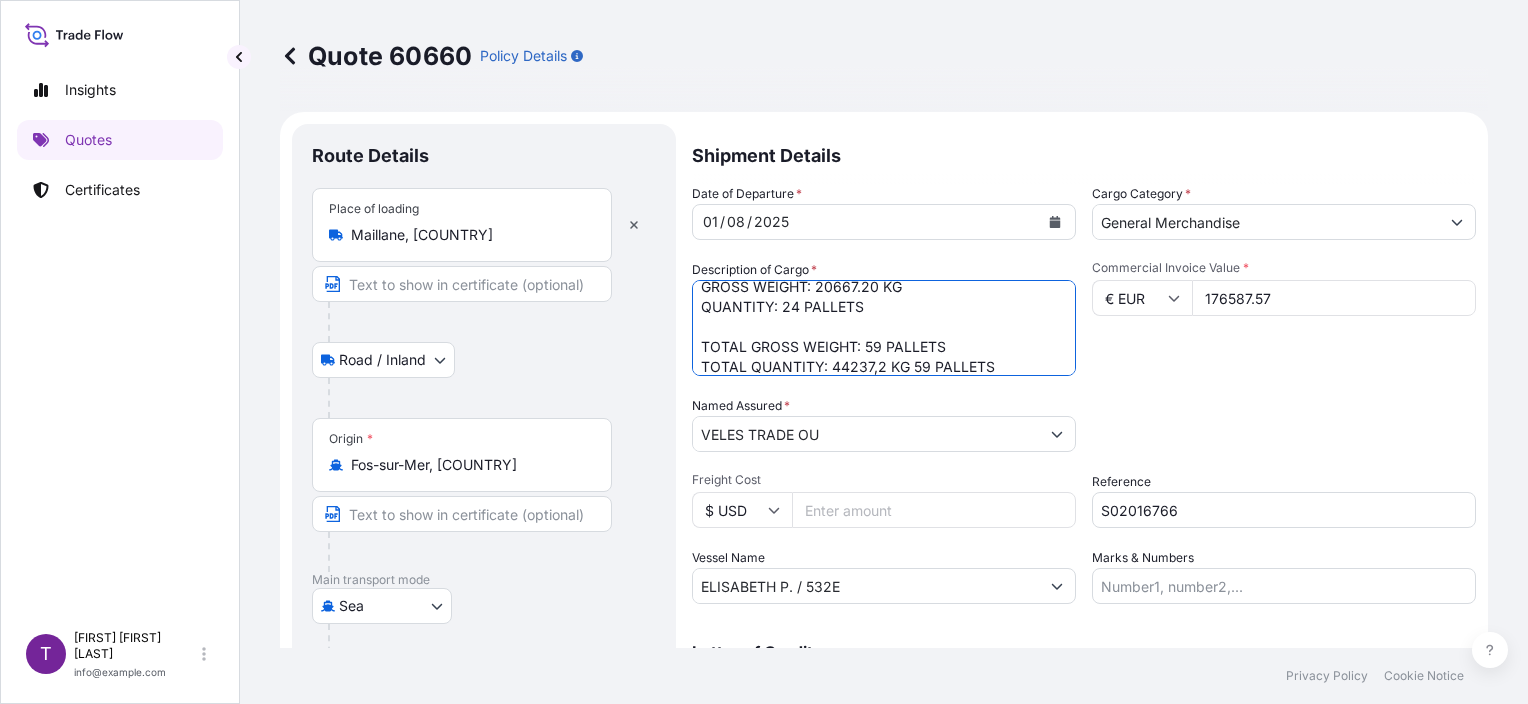 scroll, scrollTop: 201, scrollLeft: 0, axis: vertical 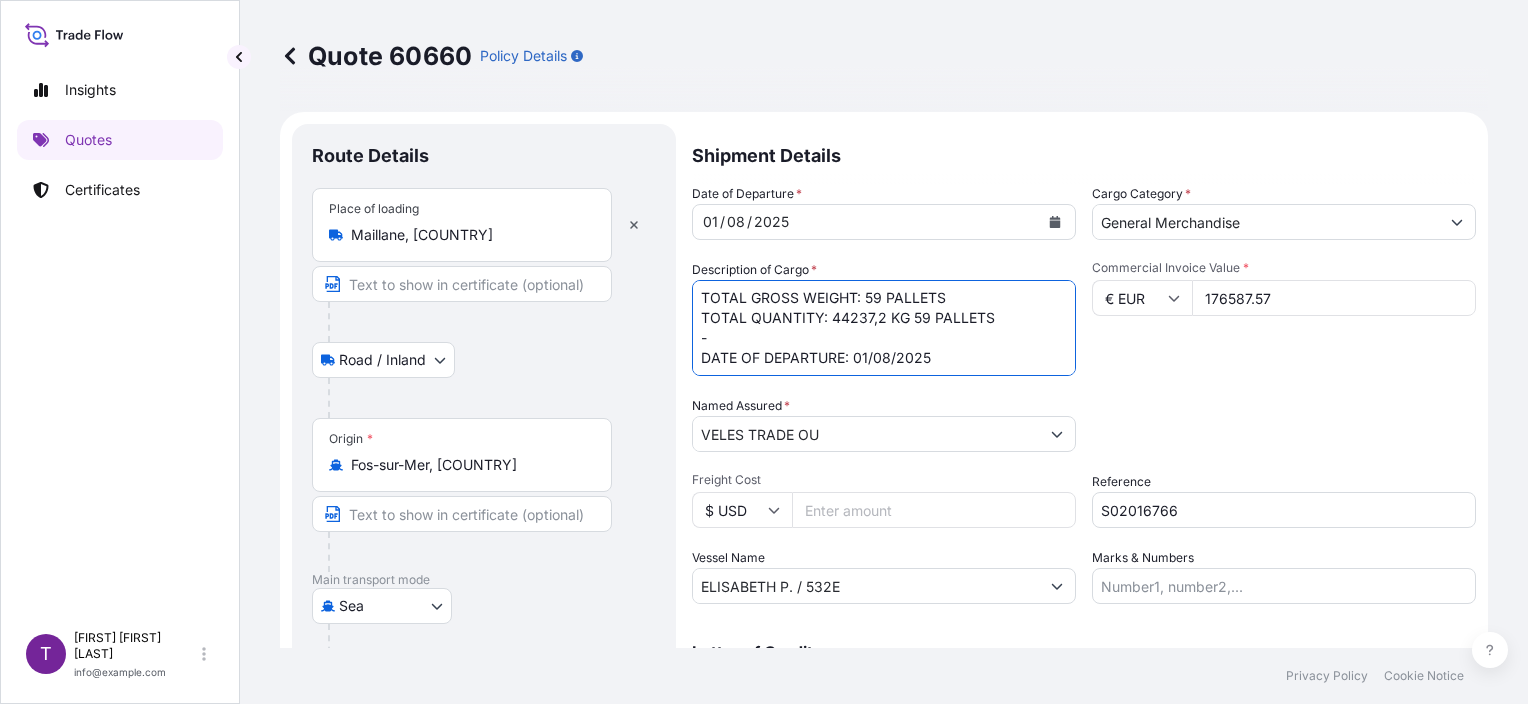 drag, startPoint x: 905, startPoint y: 370, endPoint x: 832, endPoint y: 318, distance: 89.62701 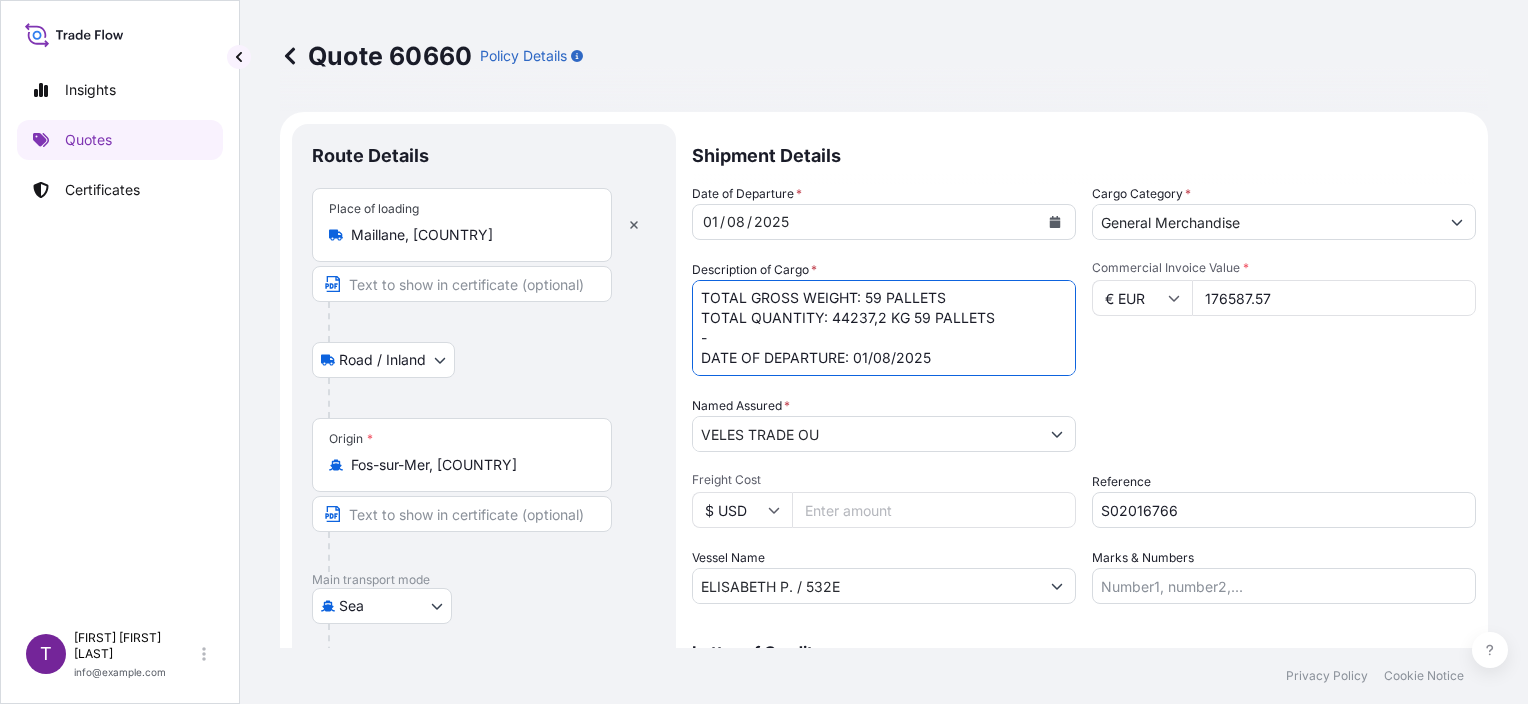click on "MOTOR OIL/AUTOMOTIVE
TOTAL GROSS WEIGHT: 44580 KG
TOTAL QUANTITY: 46 PALLETS
-
DATE OF DEPARTURE: 01/08/2025" at bounding box center (884, 328) 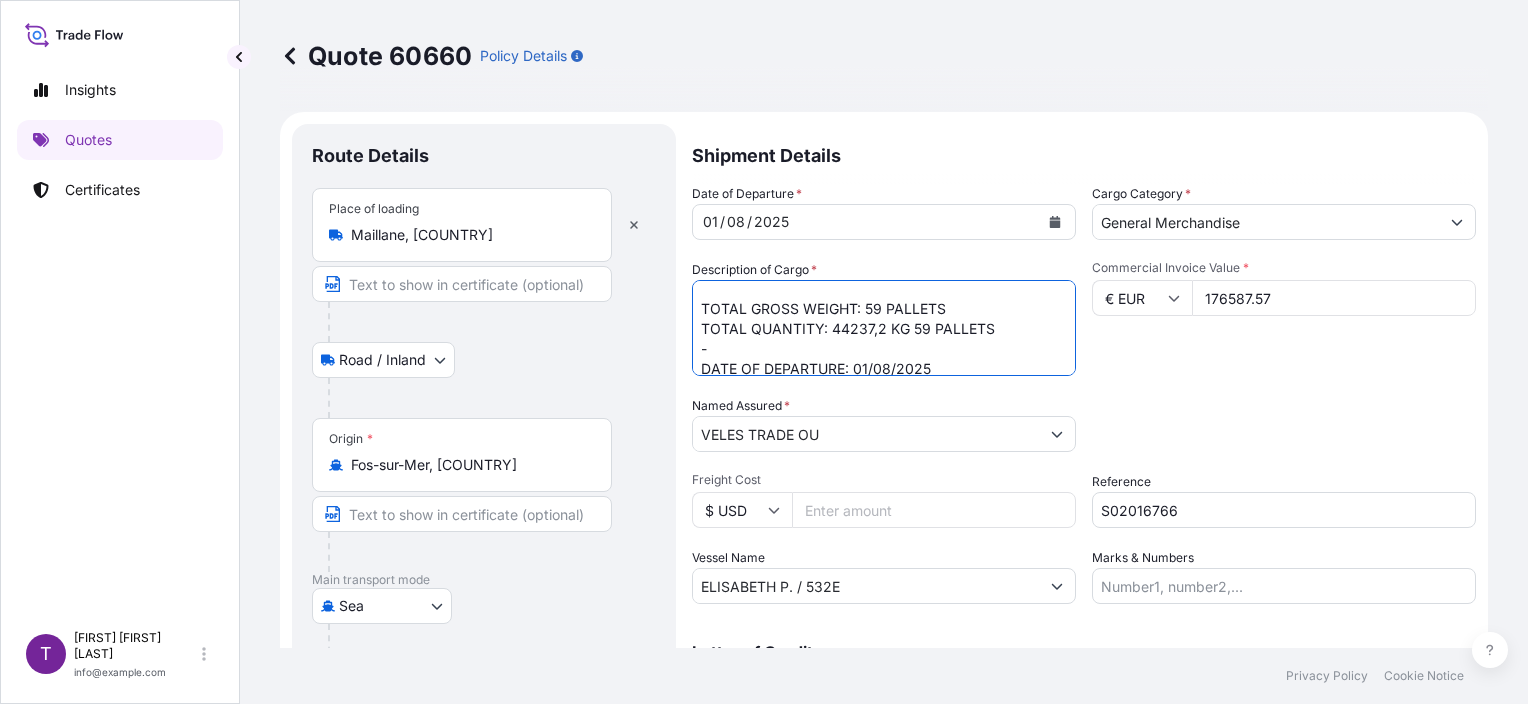 scroll, scrollTop: 182, scrollLeft: 0, axis: vertical 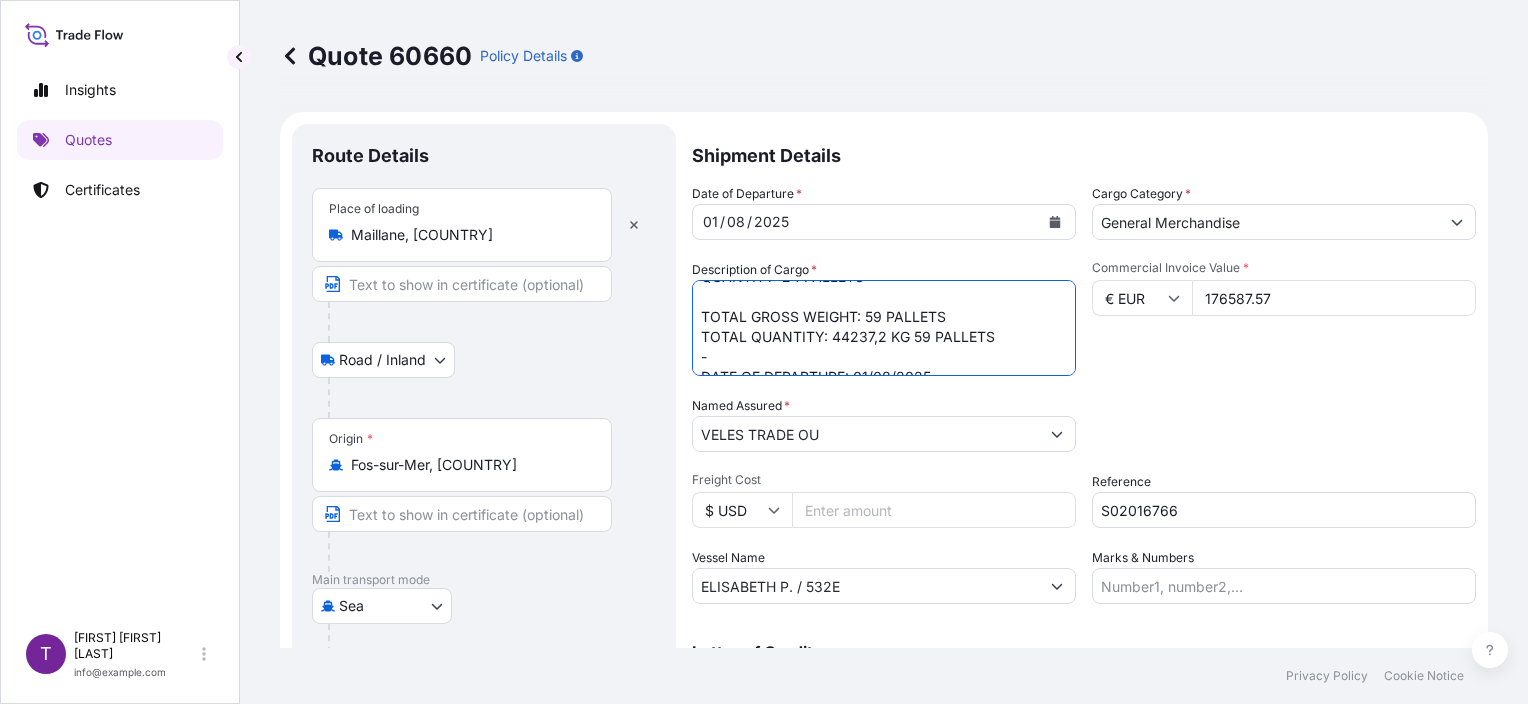 drag, startPoint x: 951, startPoint y: 295, endPoint x: 862, endPoint y: 318, distance: 91.92388 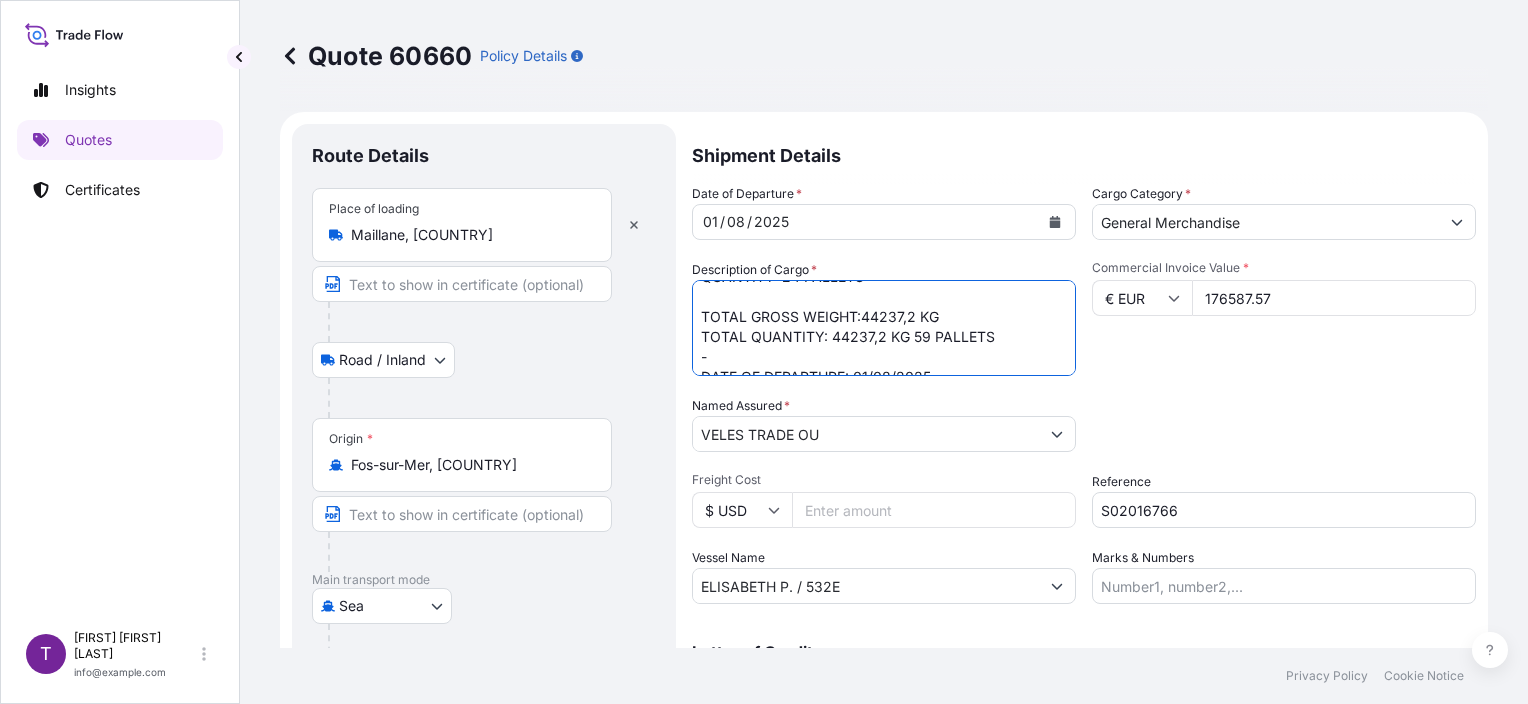 click on "MOTOR OIL/AUTOMOTIVE
TOTAL GROSS WEIGHT: 44580 KG
TOTAL QUANTITY: 46 PALLETS
-
DATE OF DEPARTURE: 01/08/2025" at bounding box center (884, 328) 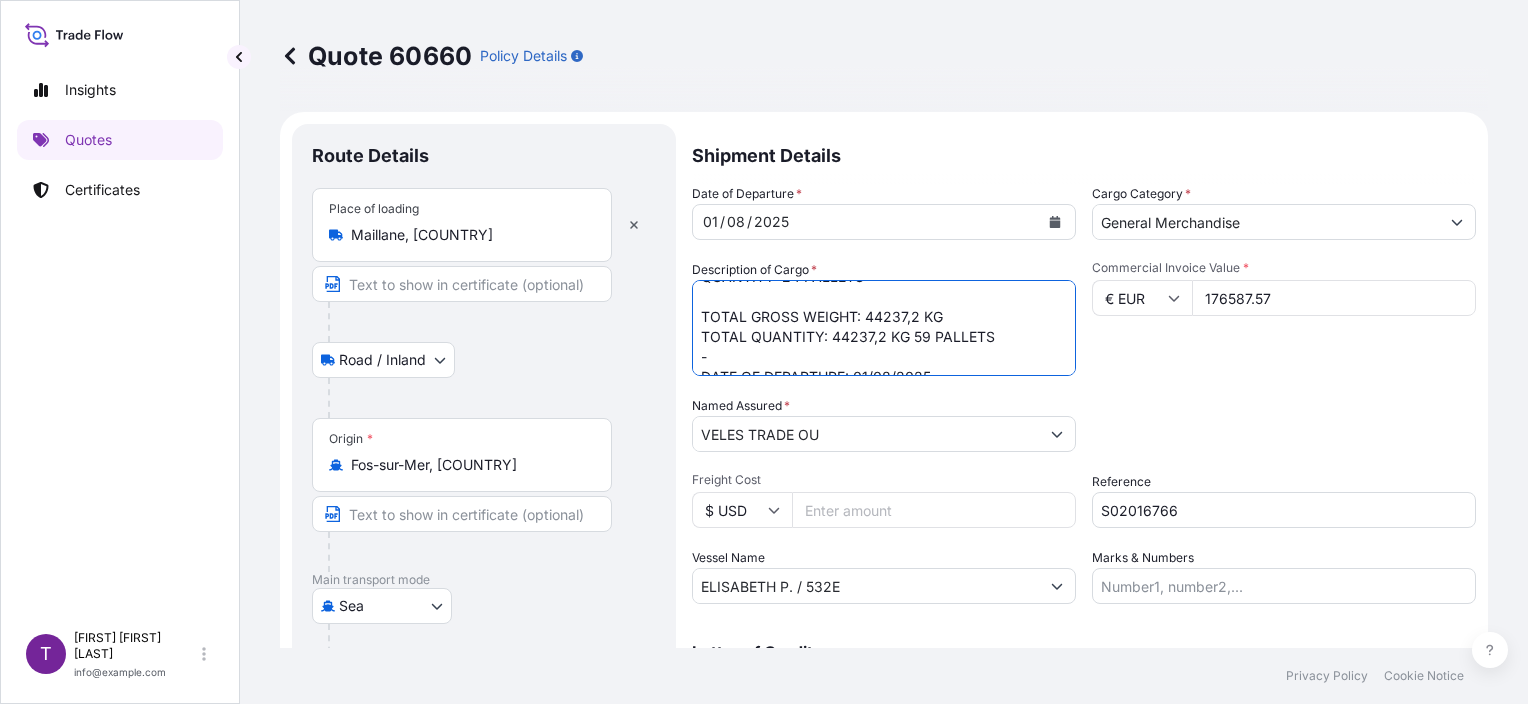 drag, startPoint x: 901, startPoint y: 342, endPoint x: 840, endPoint y: 338, distance: 61.13101 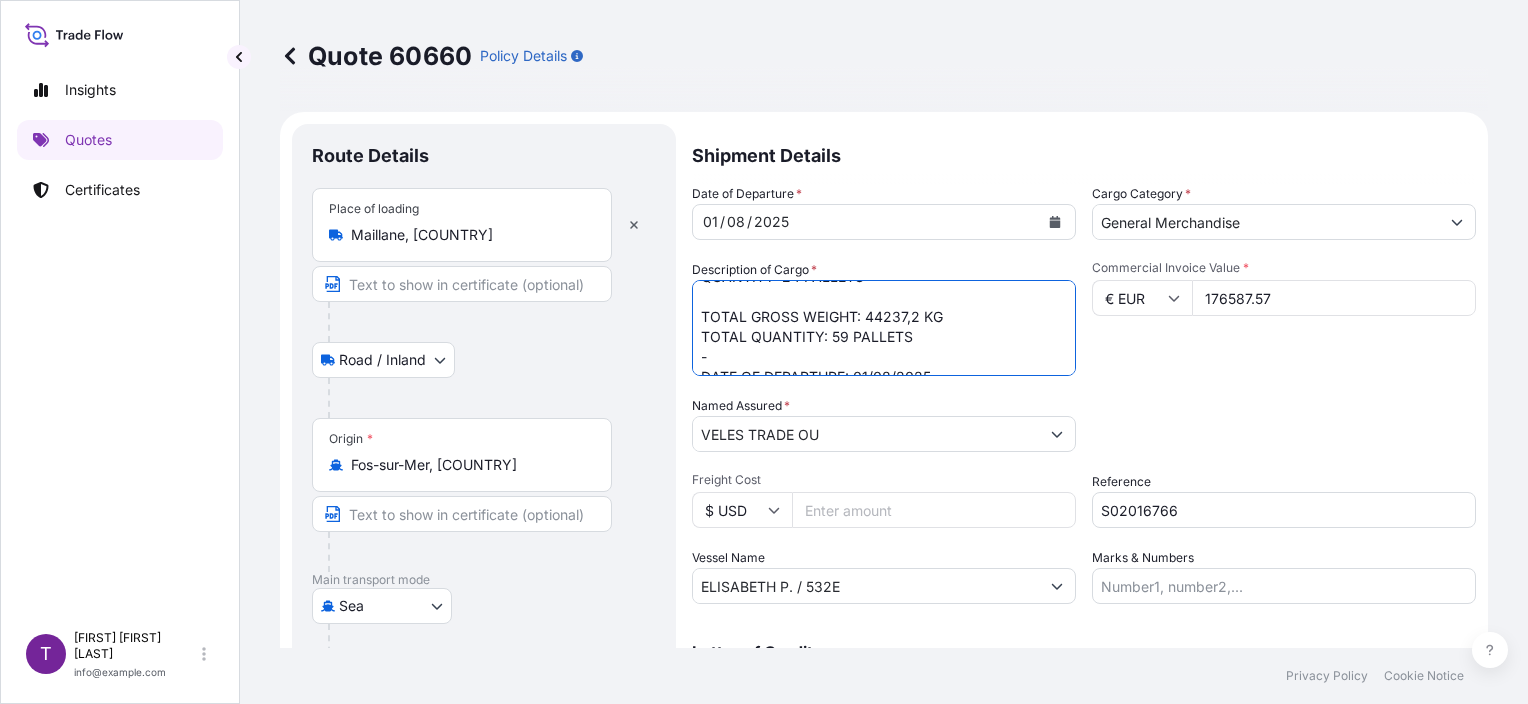 click on "MOTOR OIL/AUTOMOTIVE
TOTAL GROSS WEIGHT: 44580 KG
TOTAL QUANTITY: 46 PALLETS
-
DATE OF DEPARTURE: 01/08/2025" at bounding box center [884, 328] 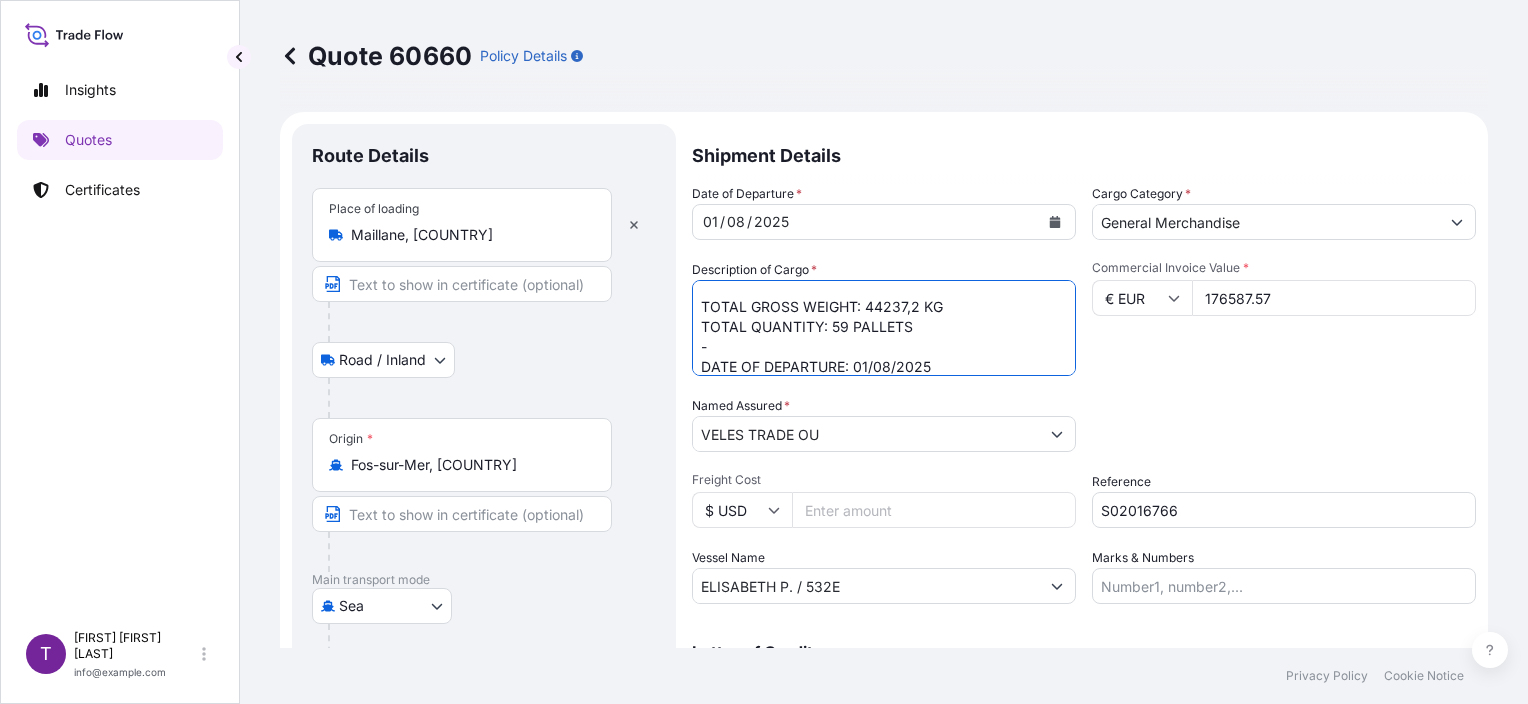 scroll, scrollTop: 200, scrollLeft: 0, axis: vertical 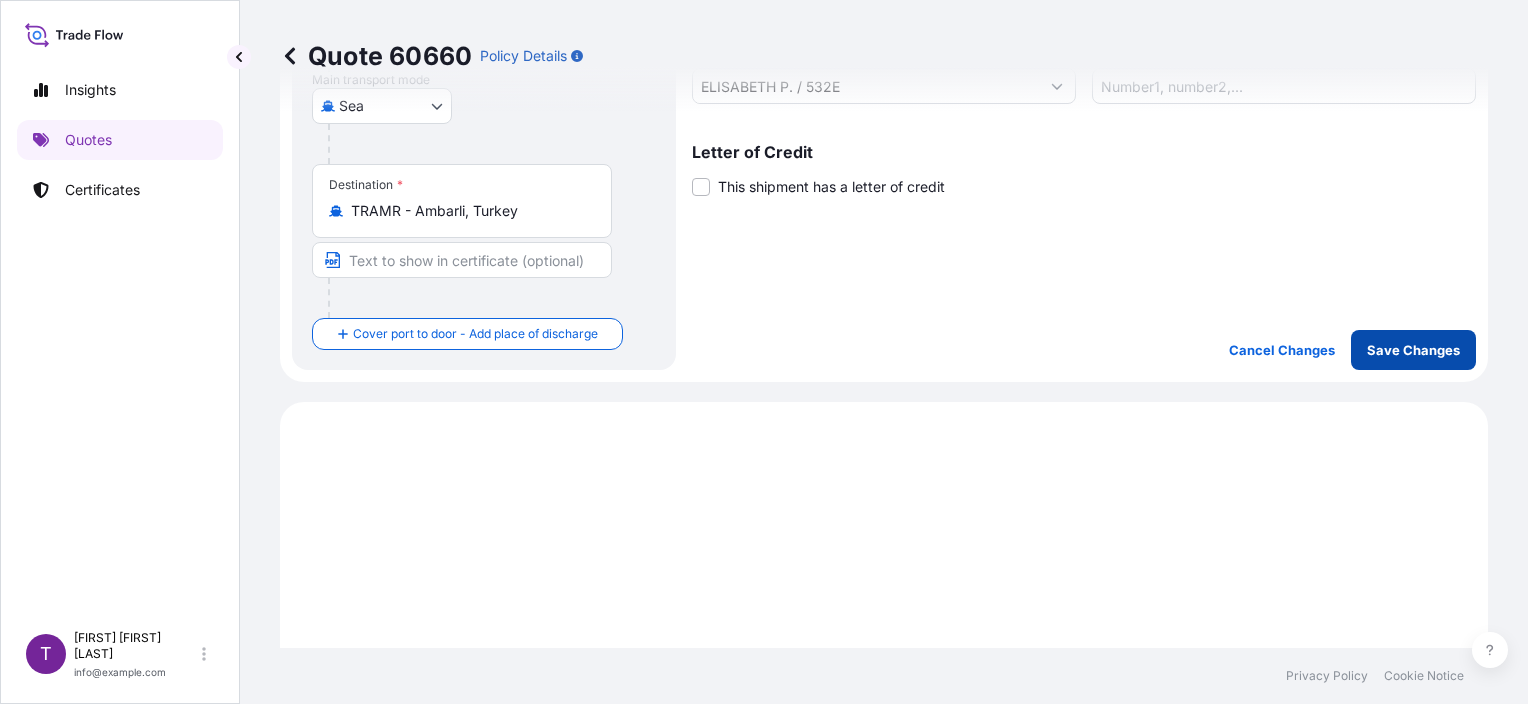 type on "MOTOR OIL/AUTOMOTIVE
MRSU6867269
GROSS WEIGHT: 23570 KG
QUANTITY: 35 PALLETS
TCKU7306040
GROSS WEIGHT: 20667.20 KG
QUANTITY: 24 PALLETS
TOTAL GROSS WEIGHT: 44237,2 KG
TOTAL QUANTITY: 59 PALLETS
-
DATE OF DEPARTURE: 01/08/2025" 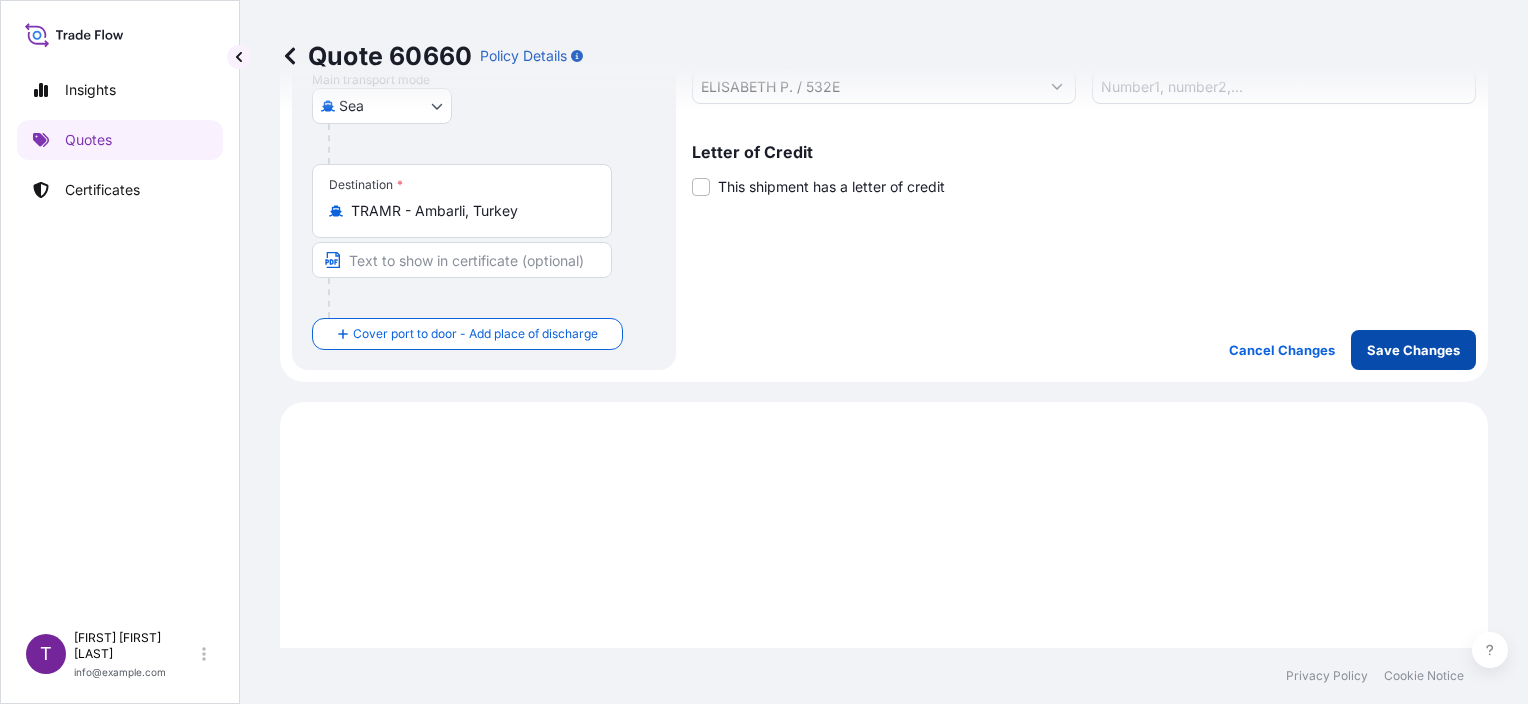 click on "Save Changes" at bounding box center [1413, 350] 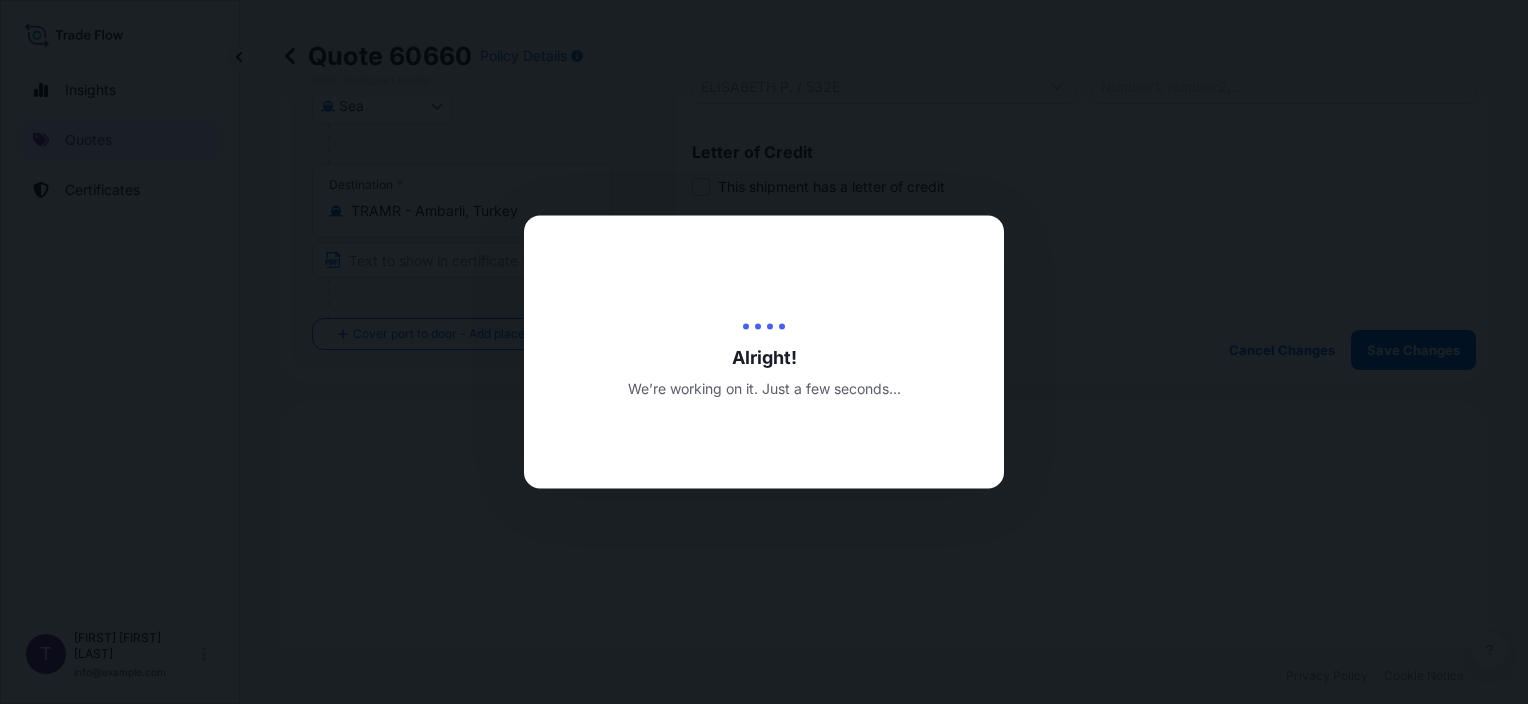 type on "05/08/2025" 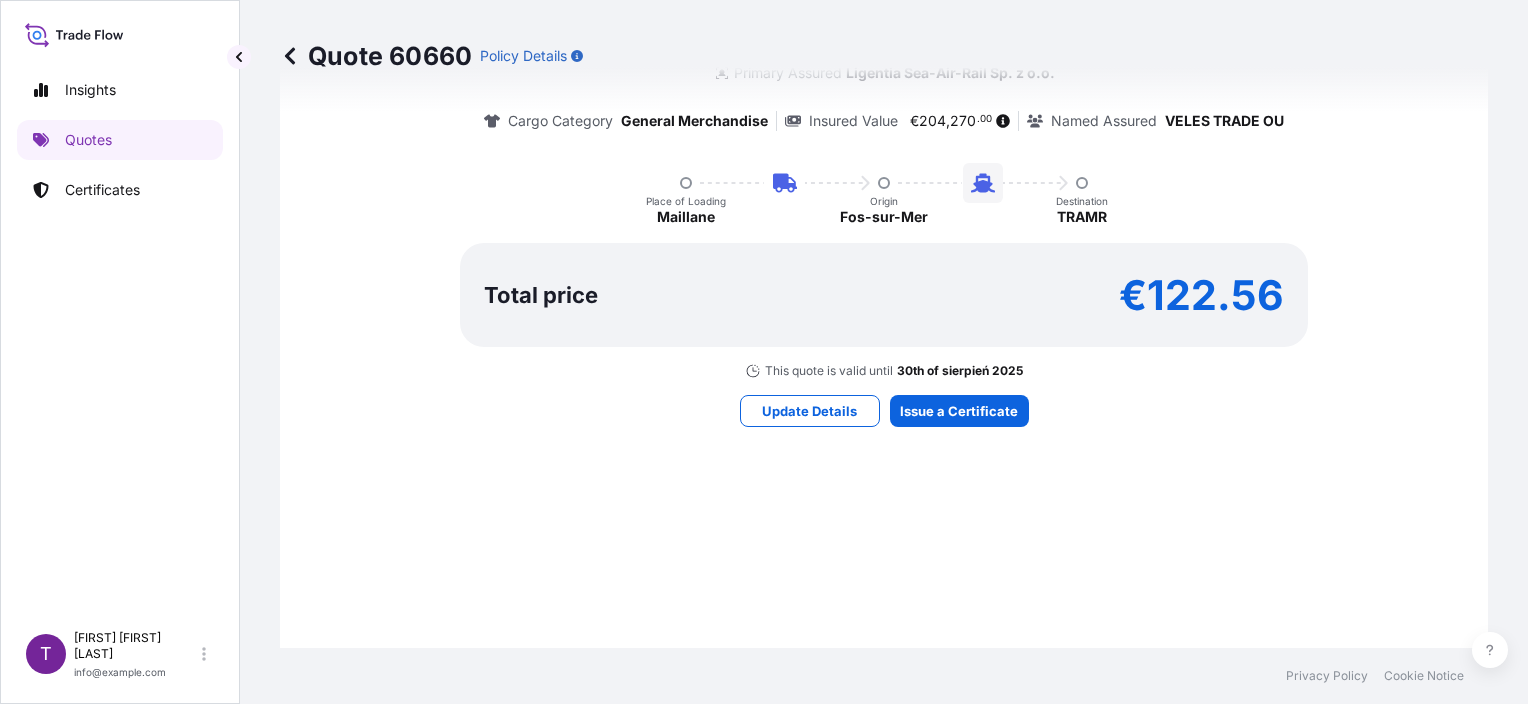 select on "Road / Inland" 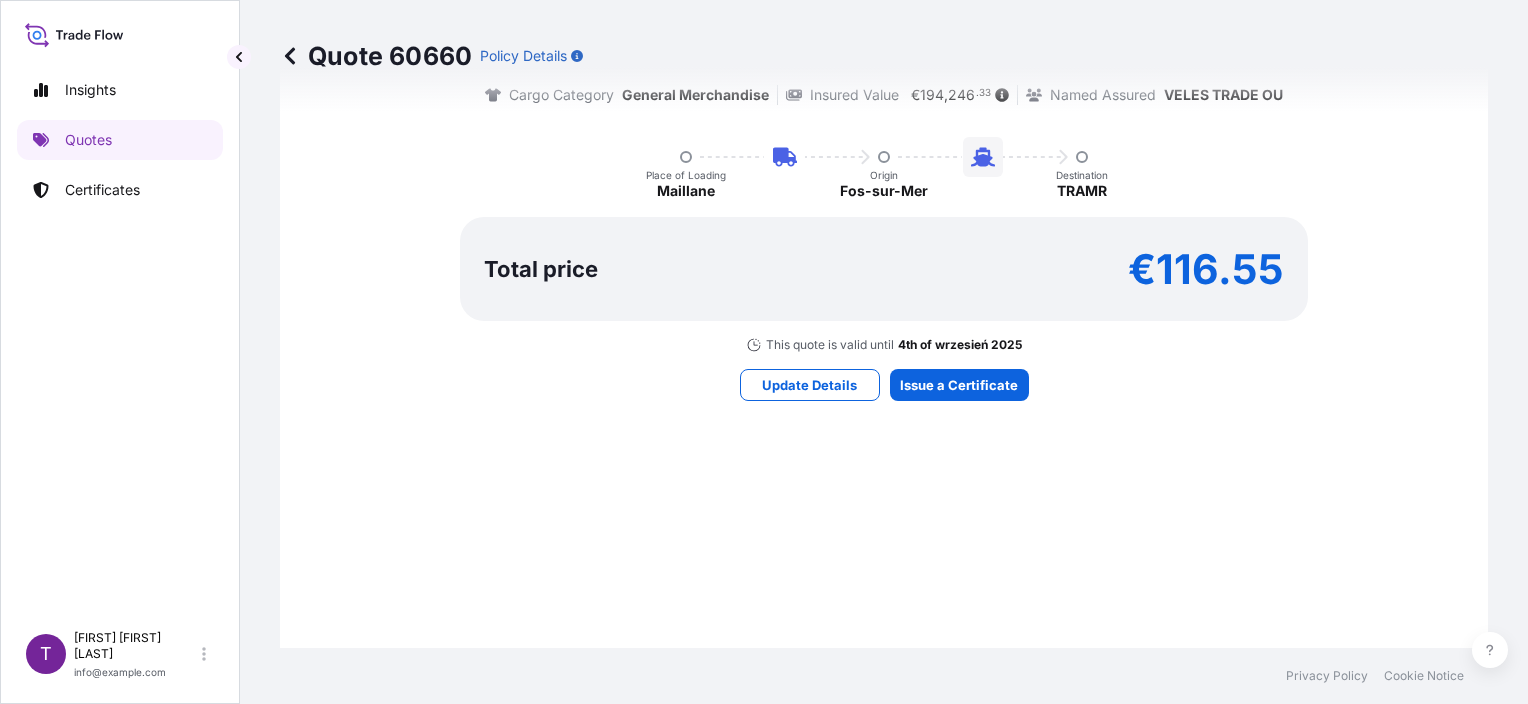 scroll, scrollTop: 1400, scrollLeft: 0, axis: vertical 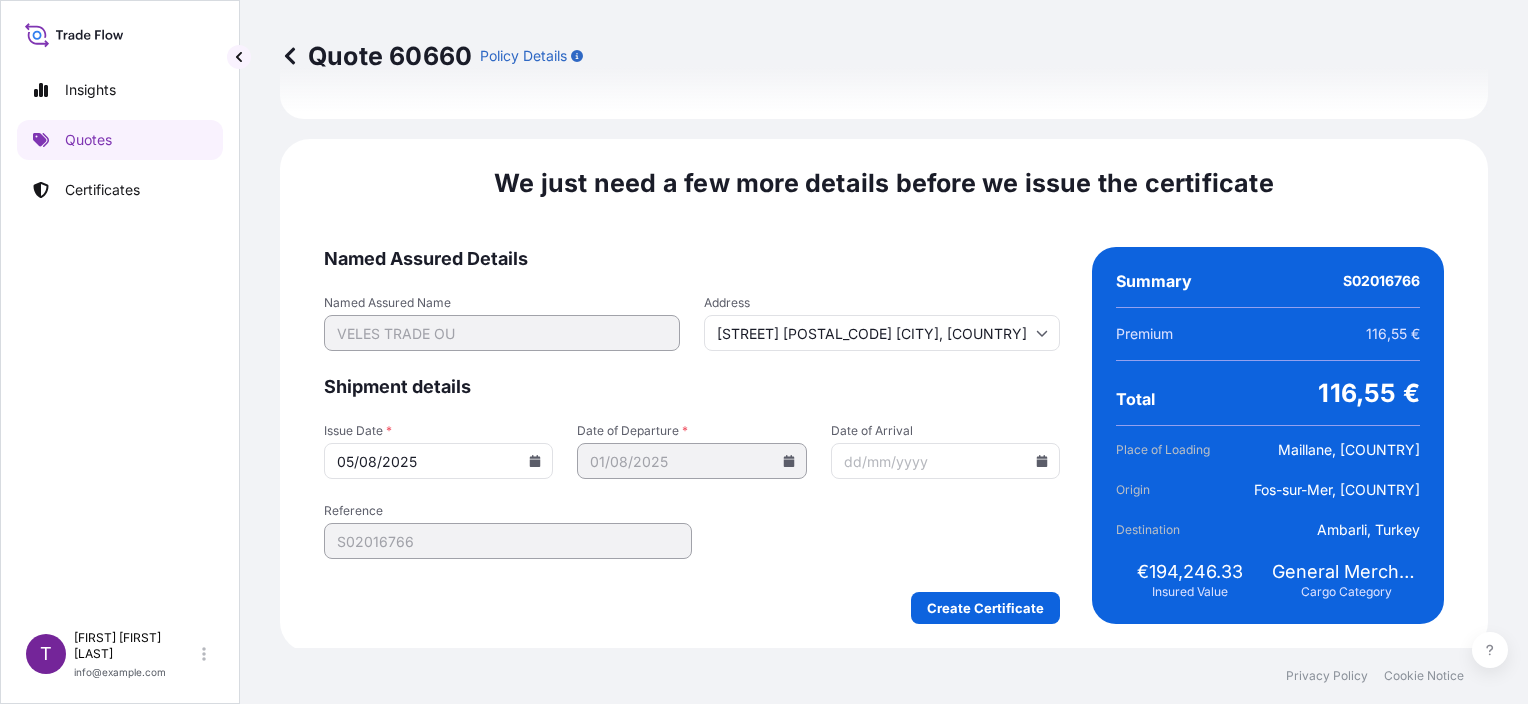 click 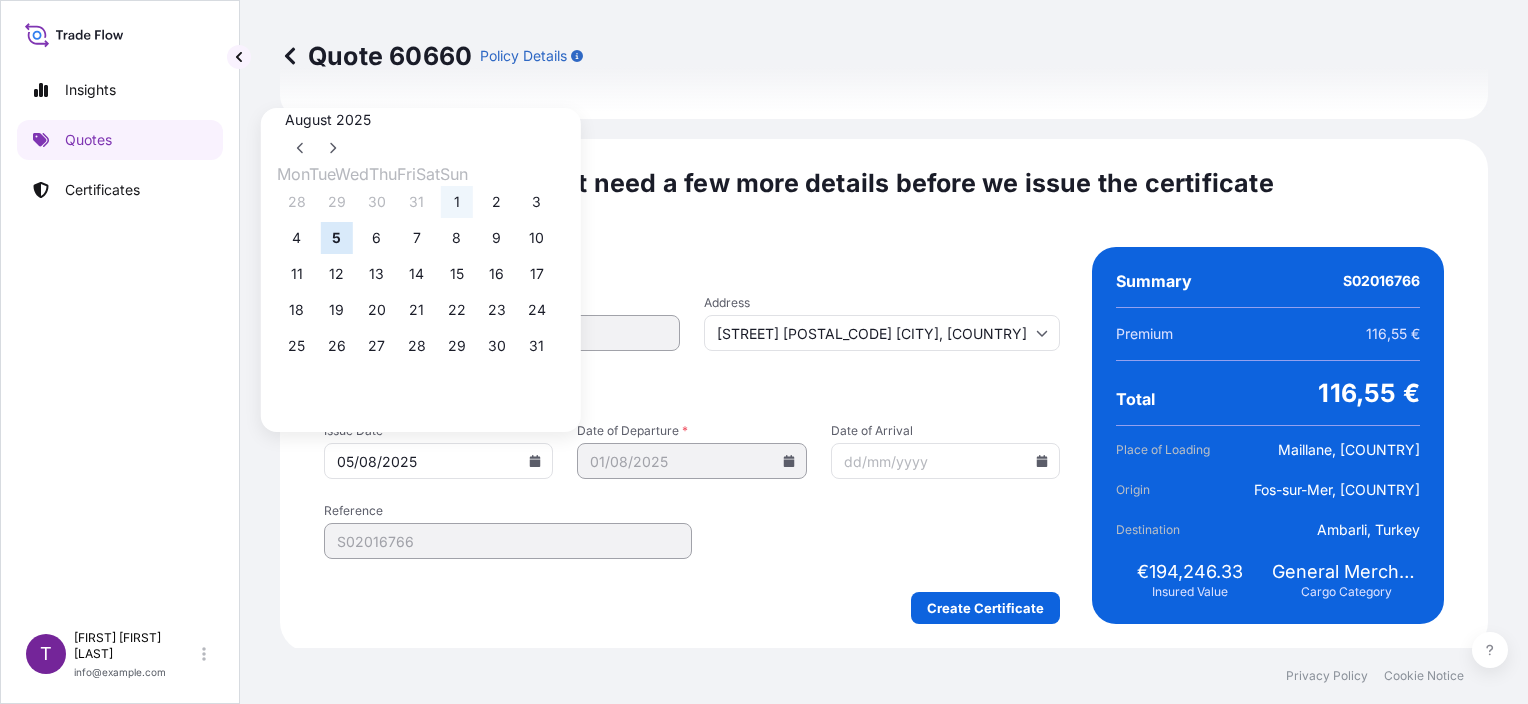 click on "1" at bounding box center (457, 202) 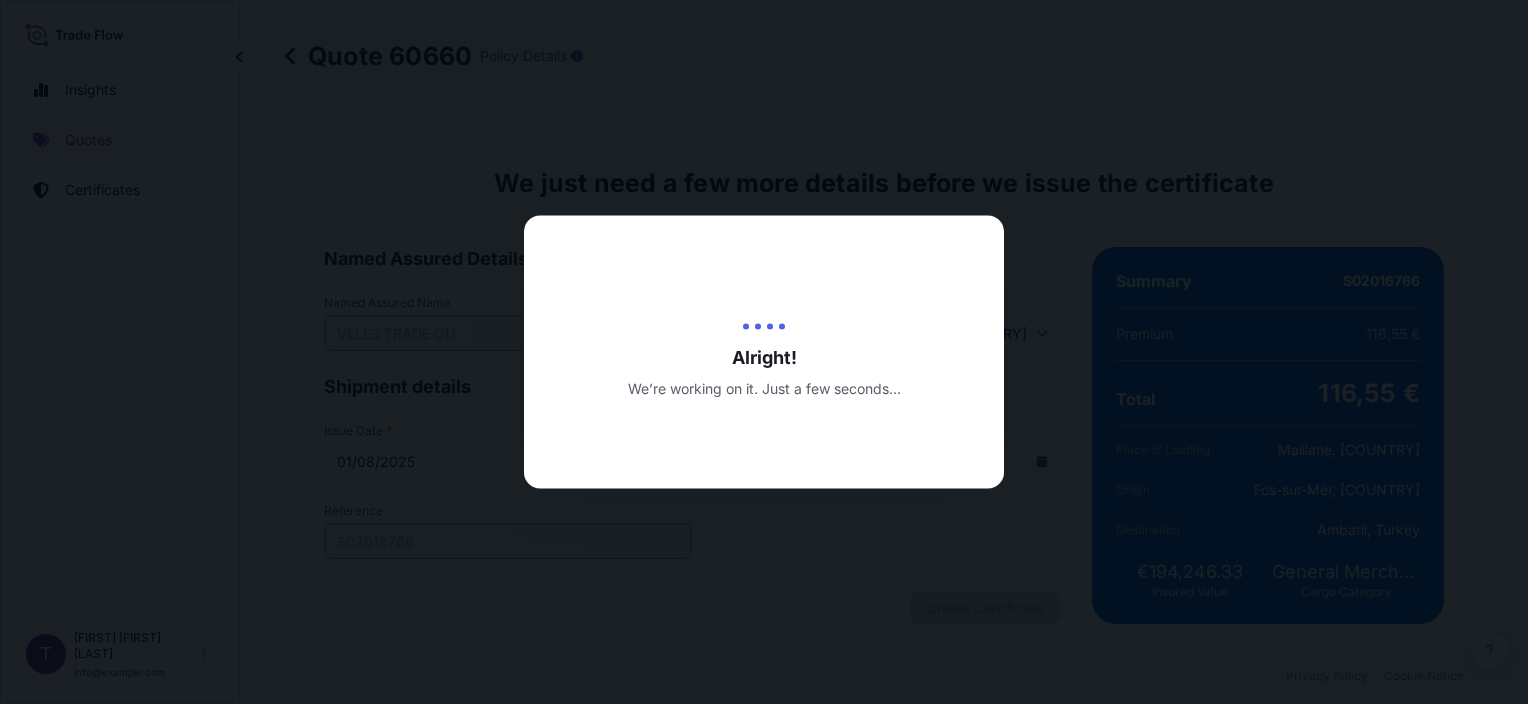 scroll, scrollTop: 0, scrollLeft: 0, axis: both 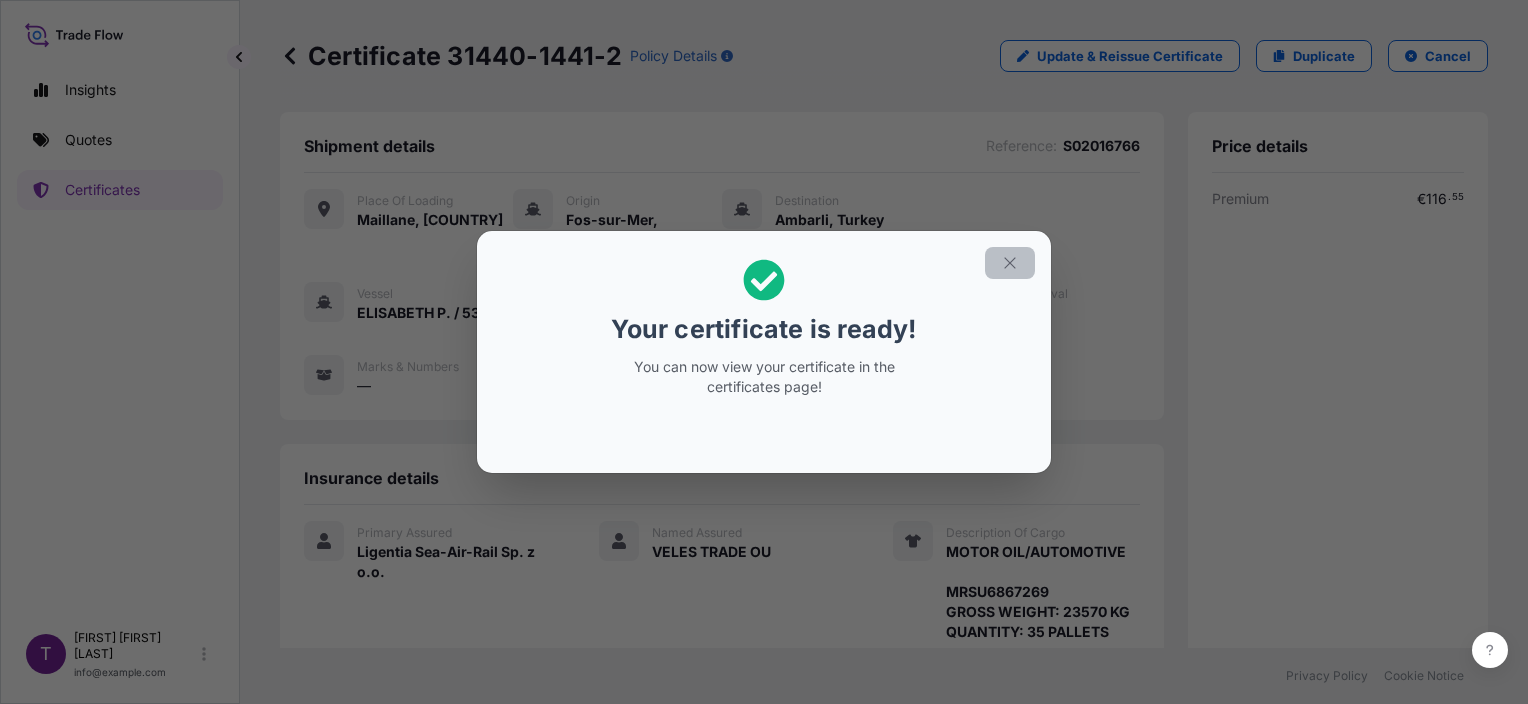 click 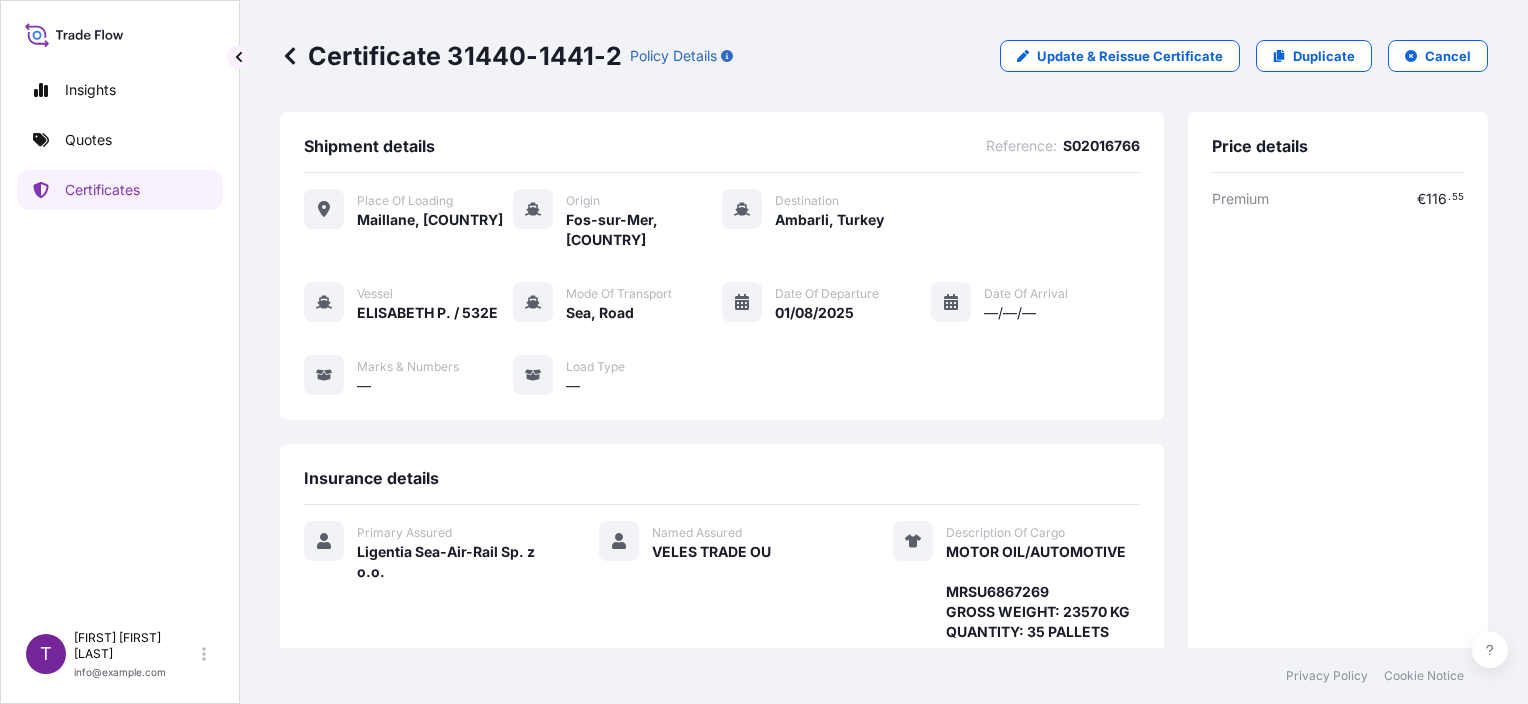 scroll, scrollTop: 400, scrollLeft: 0, axis: vertical 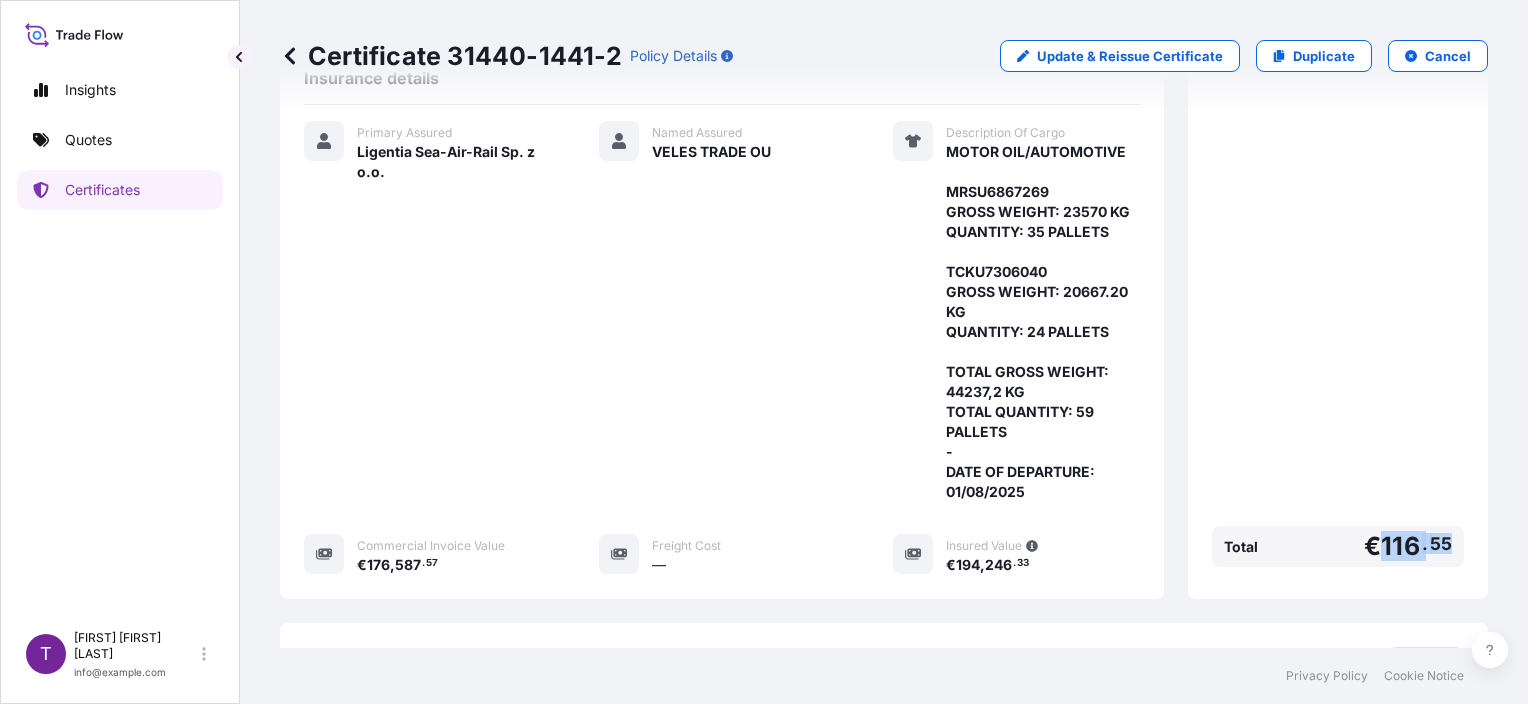drag, startPoint x: 1404, startPoint y: 524, endPoint x: 1372, endPoint y: 532, distance: 32.984844 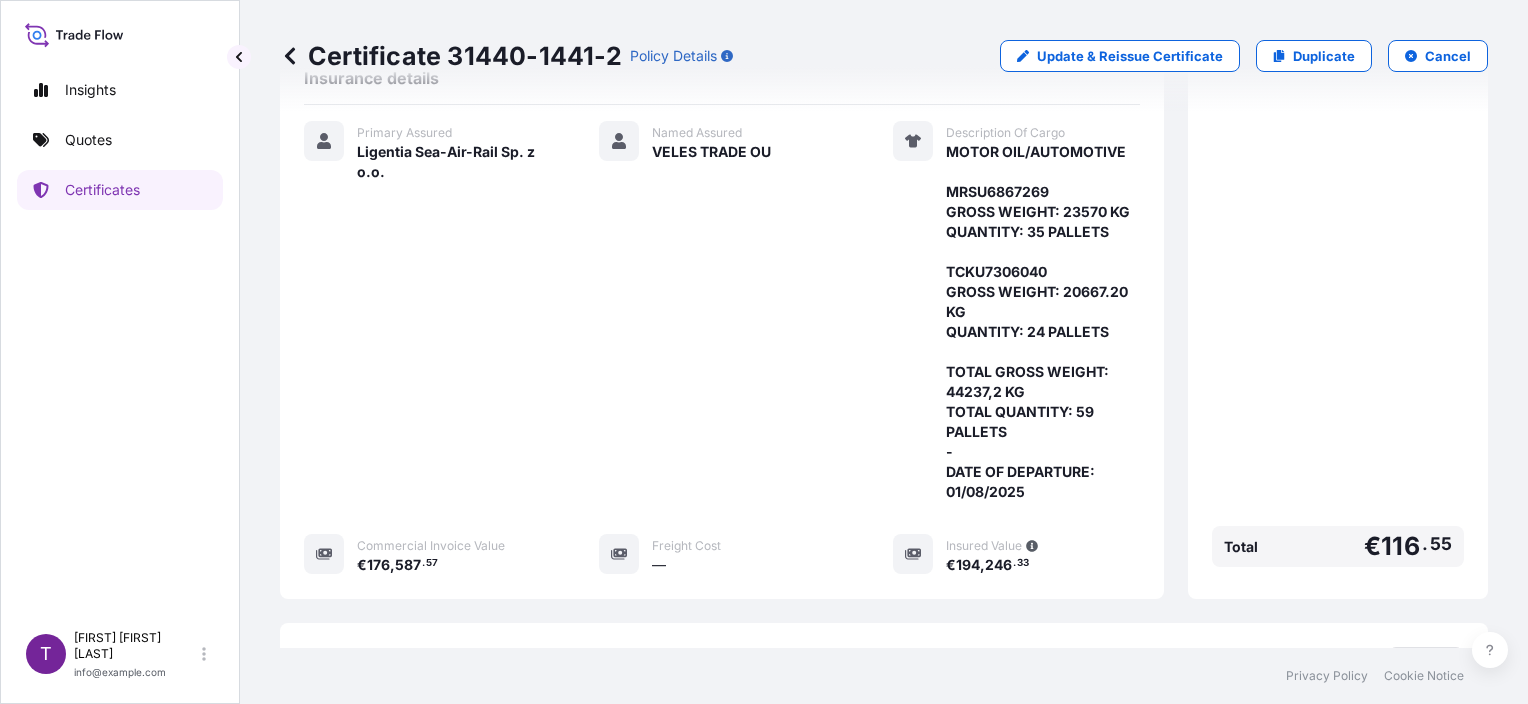 click on "Primary Assured Ligentia Sea-Air-Rail Sp. z o.o. Named Assured VELES TRADE OU Description Of Cargo MOTOR OIL/AUTOMOTIVE
MRSU6867269
GROSS WEIGHT: 23570 KG
QUANTITY: 35 PALLETS
TCKU7306040
GROSS WEIGHT: 20667.20 KG
QUANTITY: 24 PALLETS
TOTAL GROSS WEIGHT: 44237,2 KG
TOTAL QUANTITY: 59 PALLETS
-
DATE OF DEPARTURE: 01/08/2025 Commercial Invoice Value € 176 , 587 . 57 Freight Cost — Insured Value € 194 , 246 . 33" at bounding box center [722, 348] 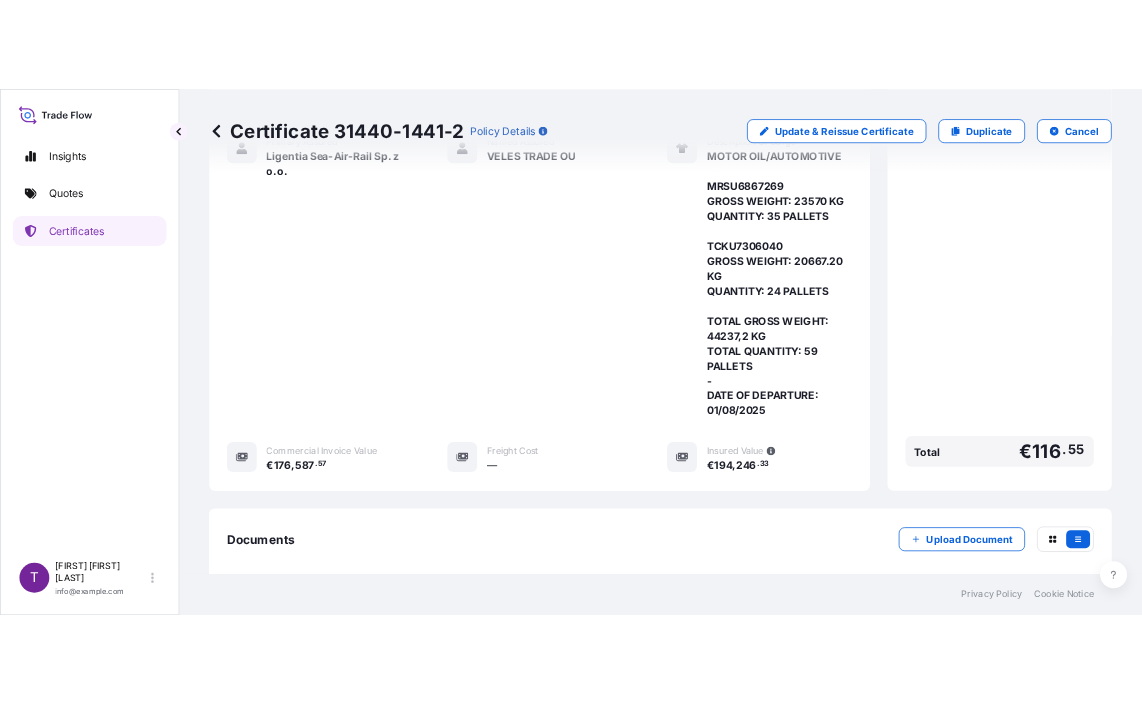 scroll, scrollTop: 624, scrollLeft: 0, axis: vertical 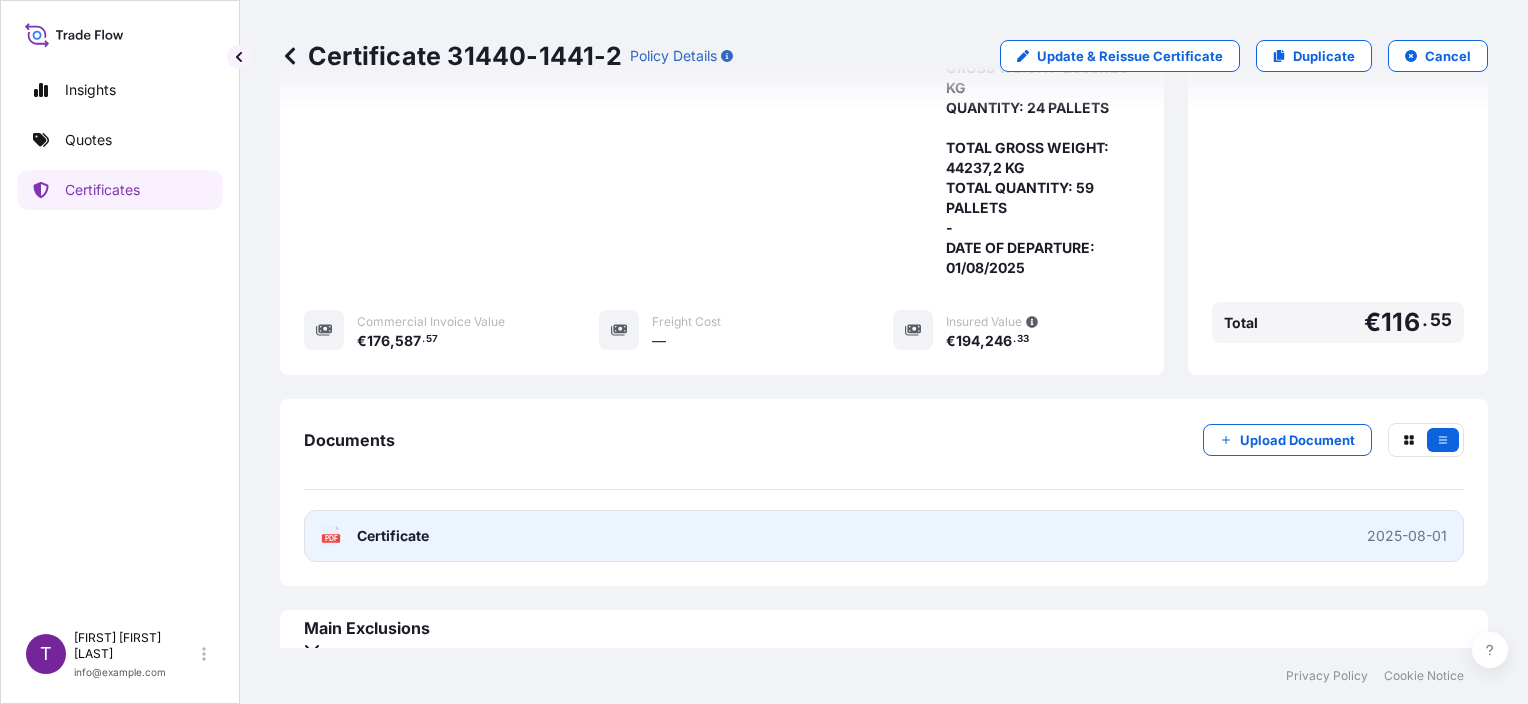 click on "PDF Certificate 2025-08-01" at bounding box center [884, 536] 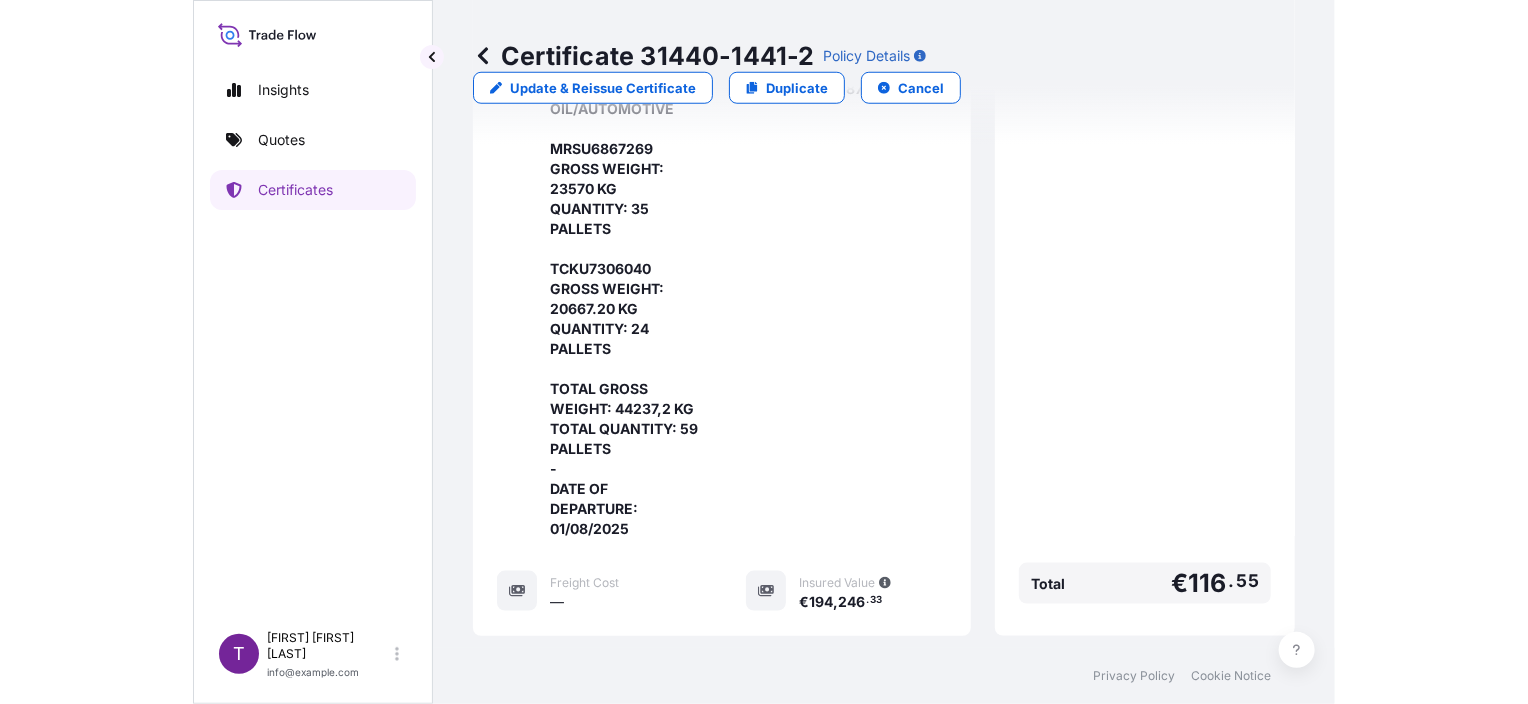 scroll, scrollTop: 726, scrollLeft: 0, axis: vertical 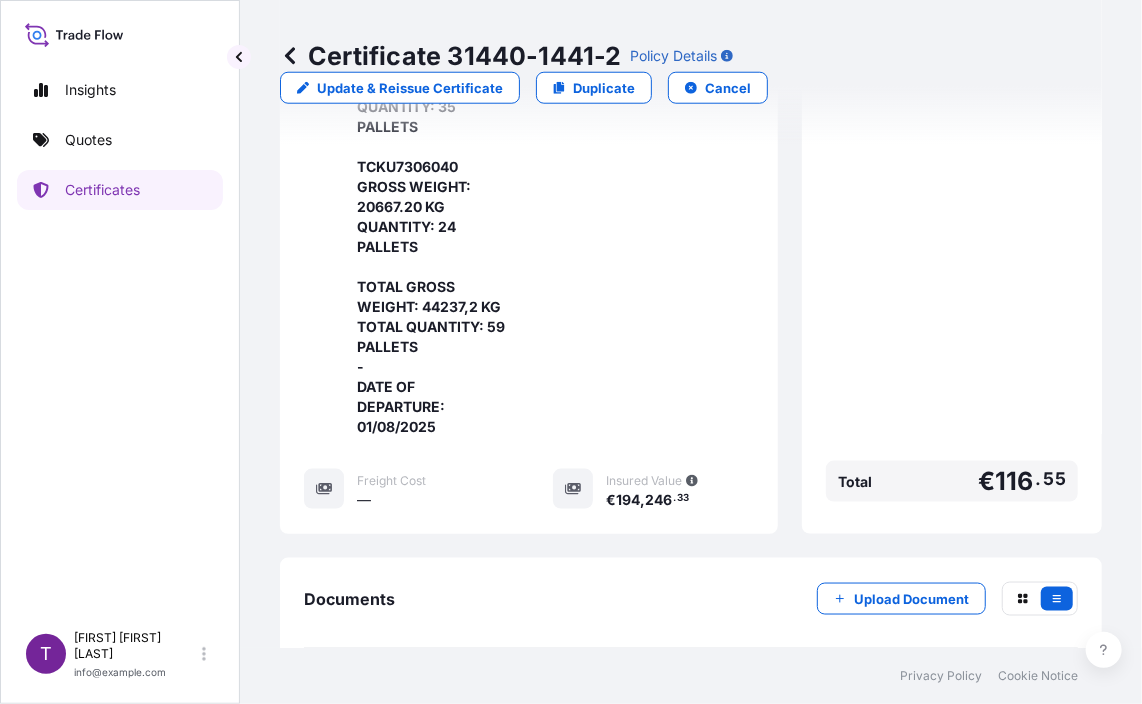 drag, startPoint x: 891, startPoint y: 366, endPoint x: 904, endPoint y: 358, distance: 15.264338 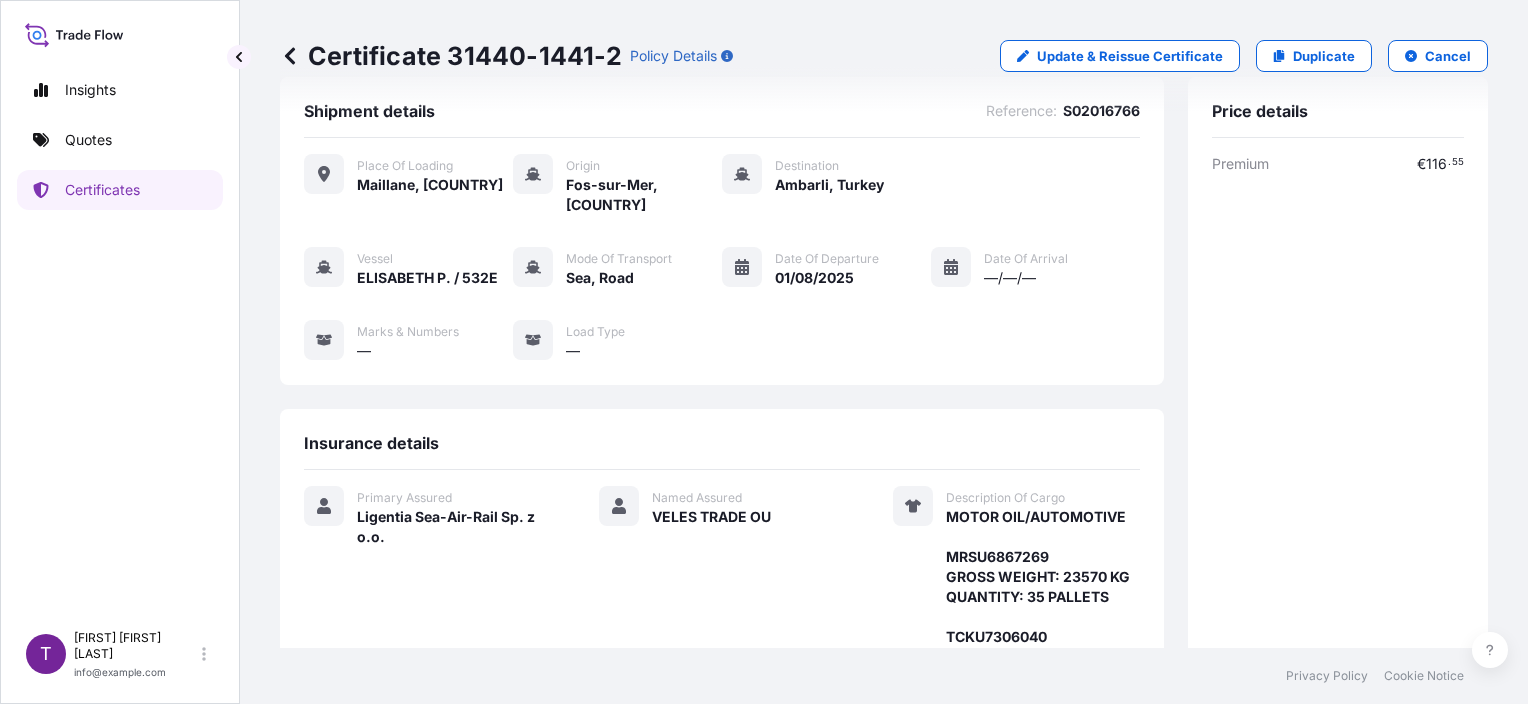 scroll, scrollTop: 0, scrollLeft: 0, axis: both 